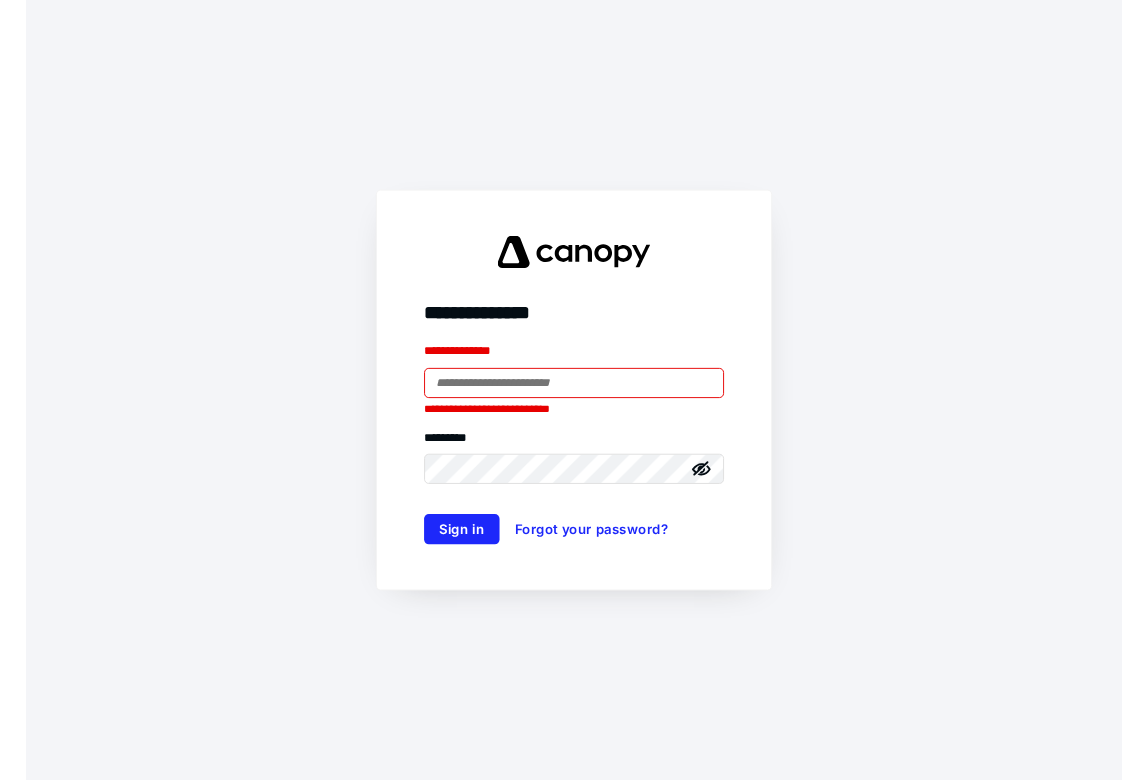 scroll, scrollTop: 0, scrollLeft: 0, axis: both 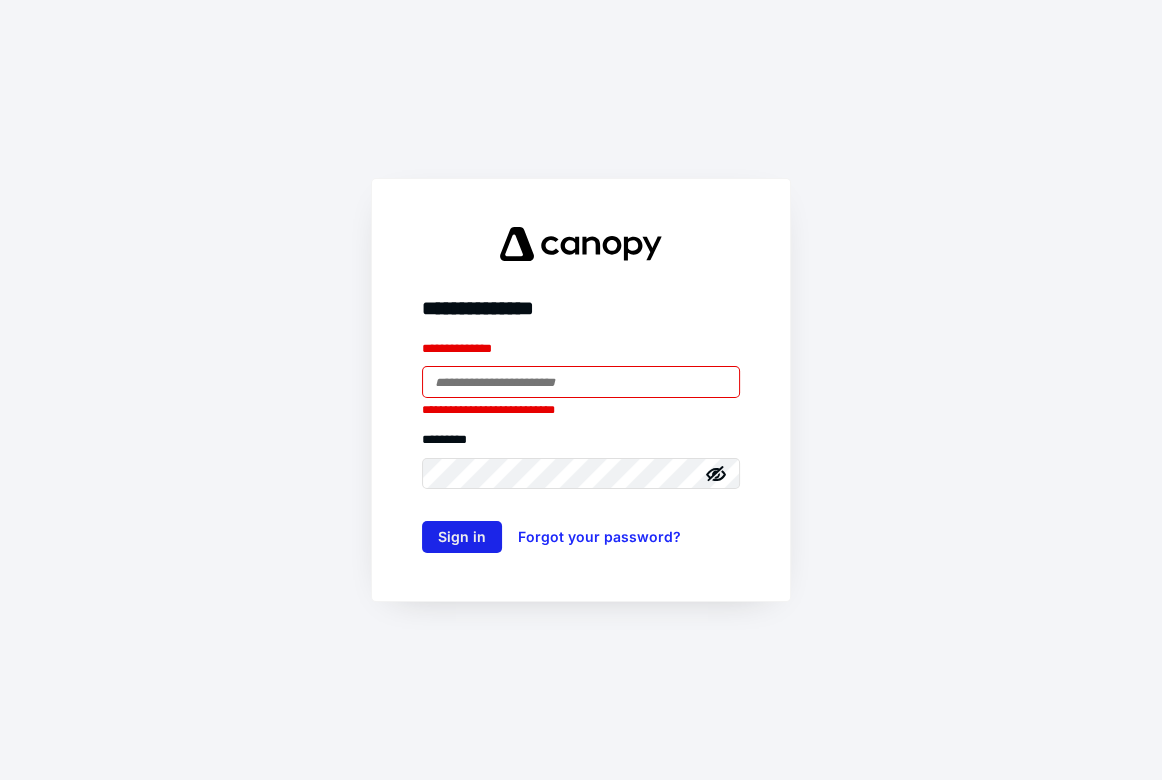 type on "**********" 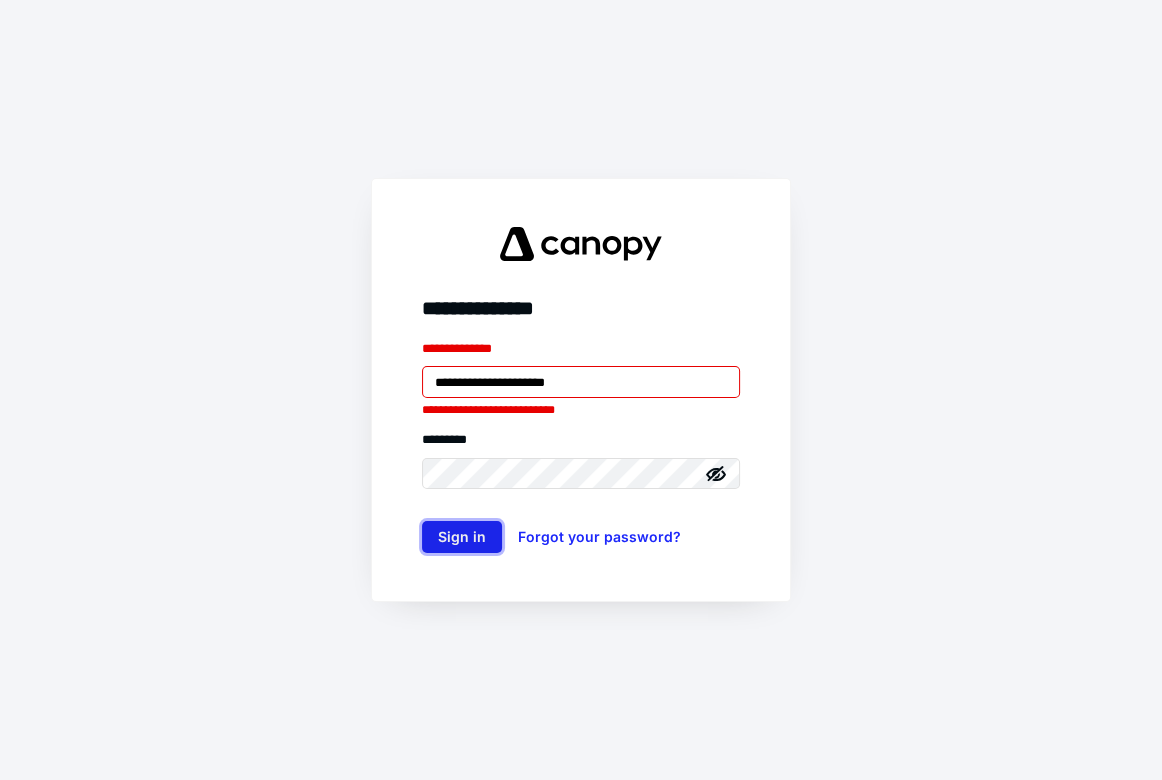 click on "Sign in" at bounding box center (462, 537) 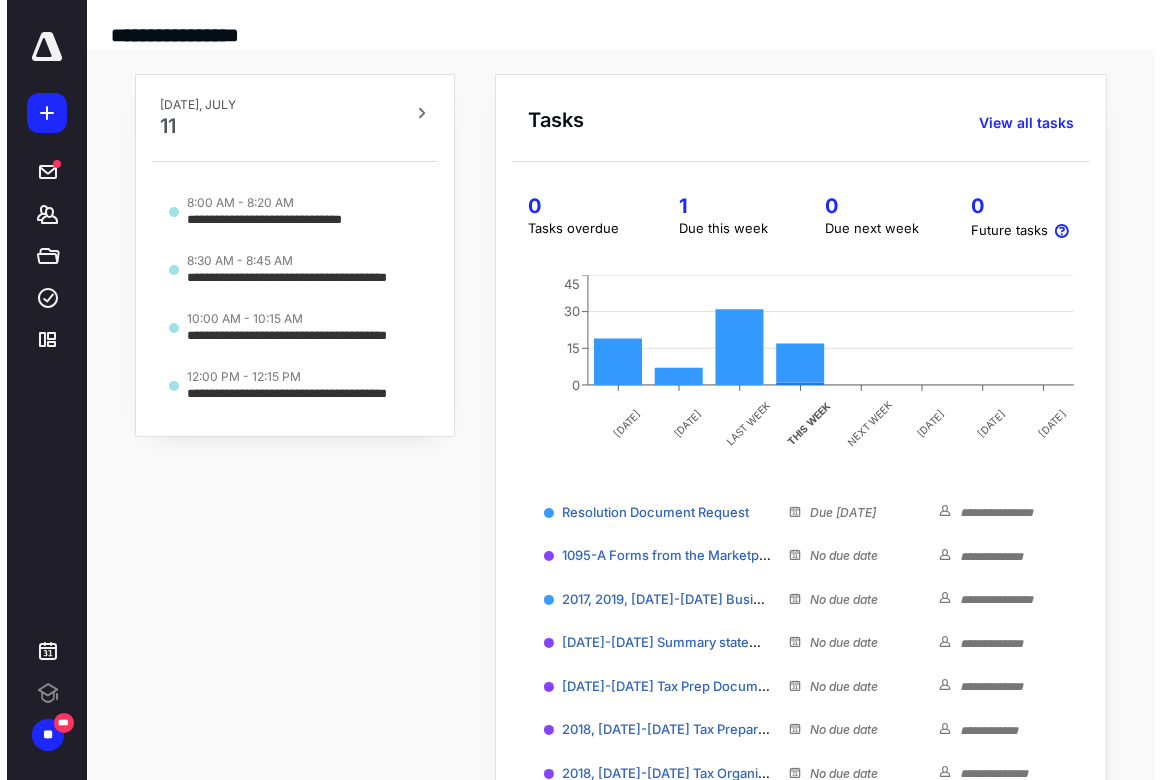 scroll, scrollTop: 0, scrollLeft: 0, axis: both 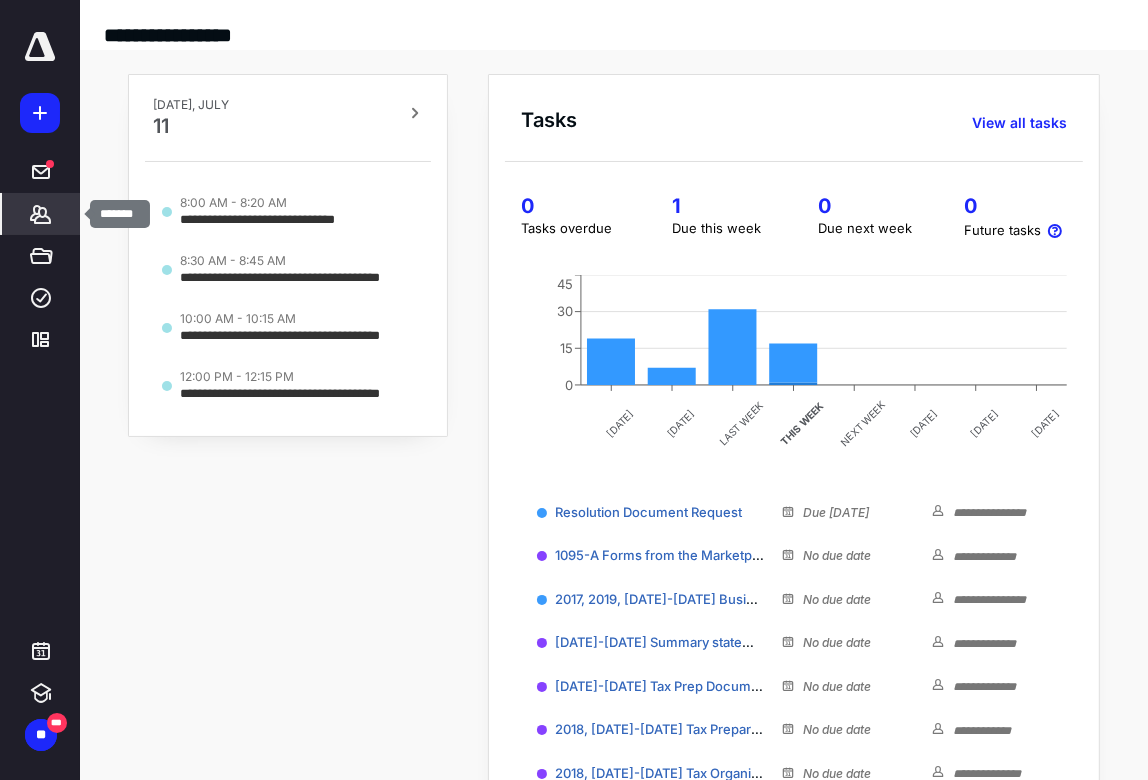 click 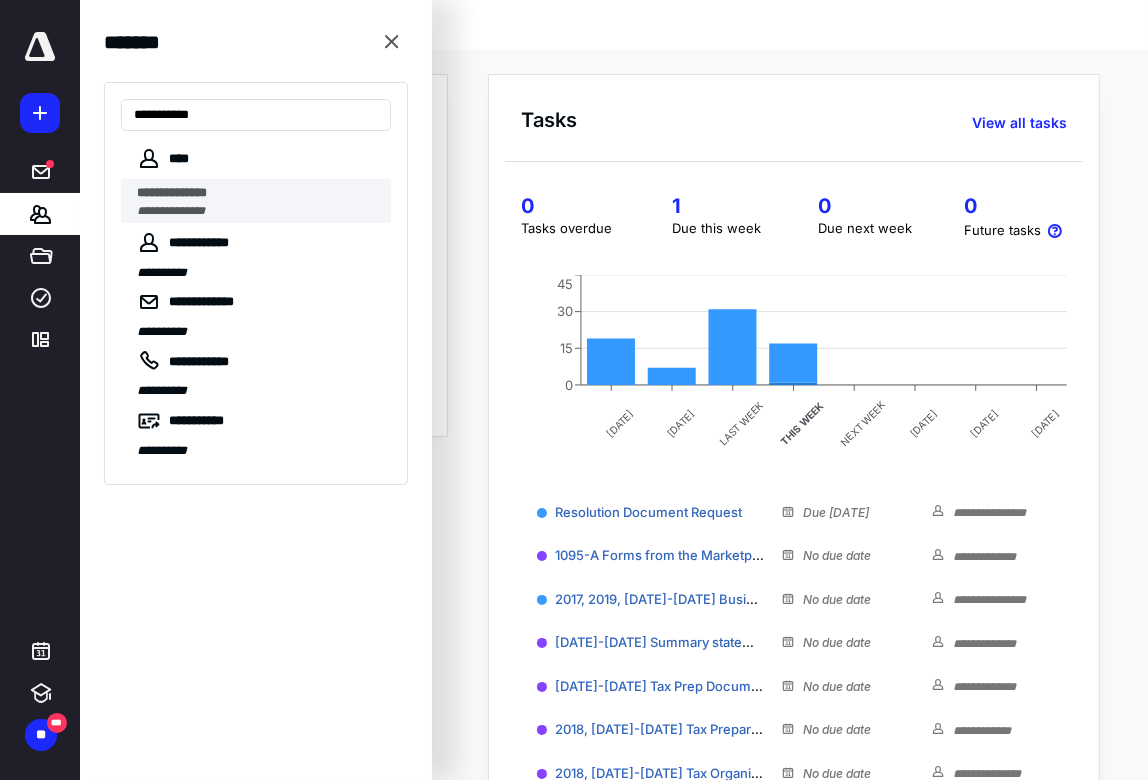 type on "**********" 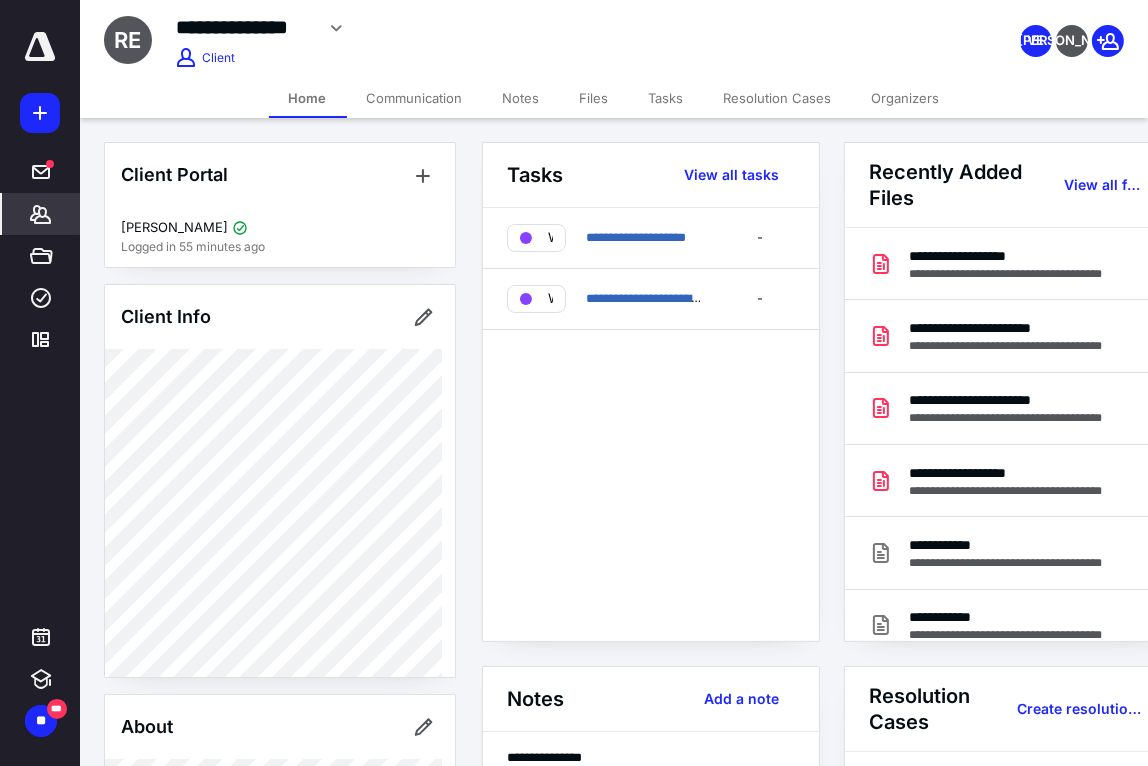 click on "Communication" at bounding box center (415, 98) 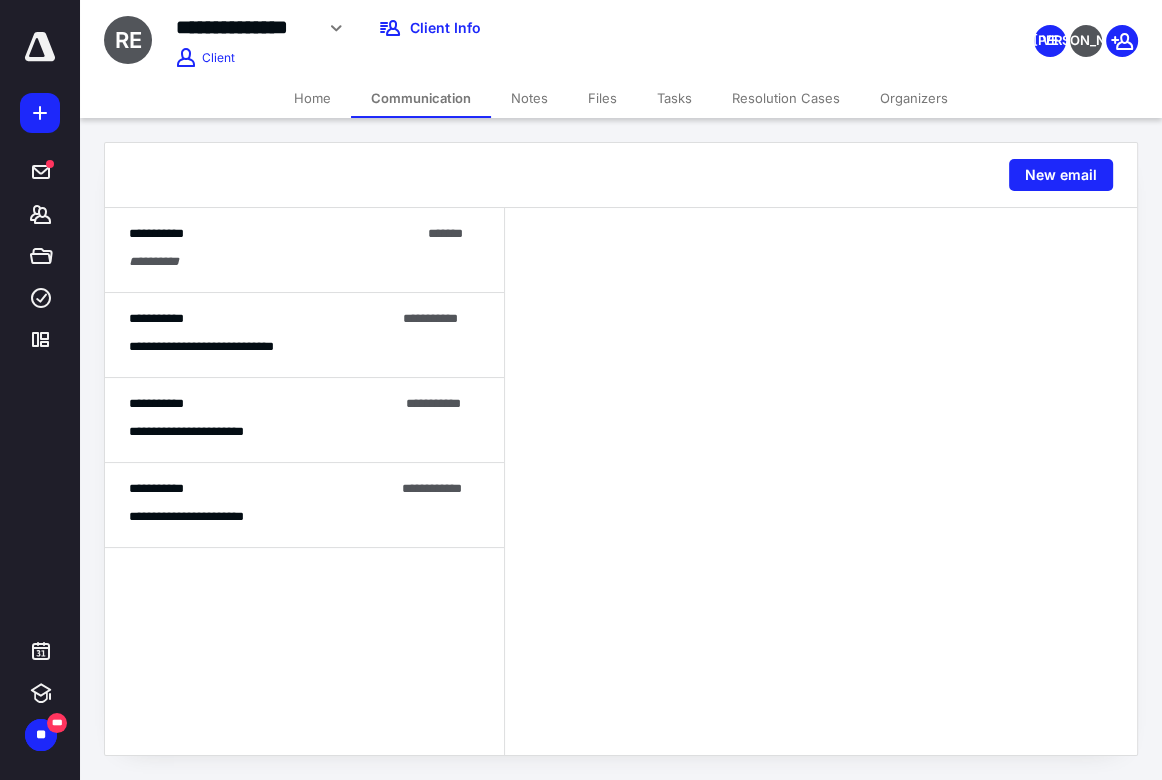click on "**********" at bounding box center [304, 261] 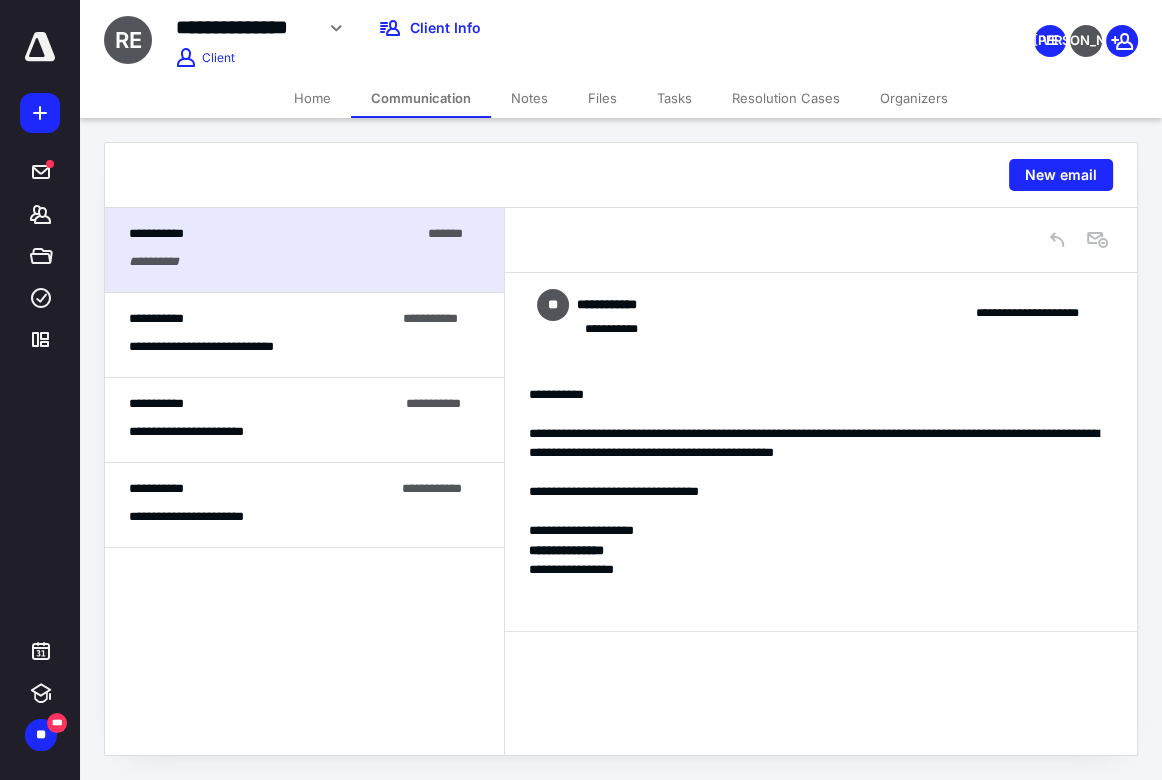 click on "**********" at bounding box center [262, 319] 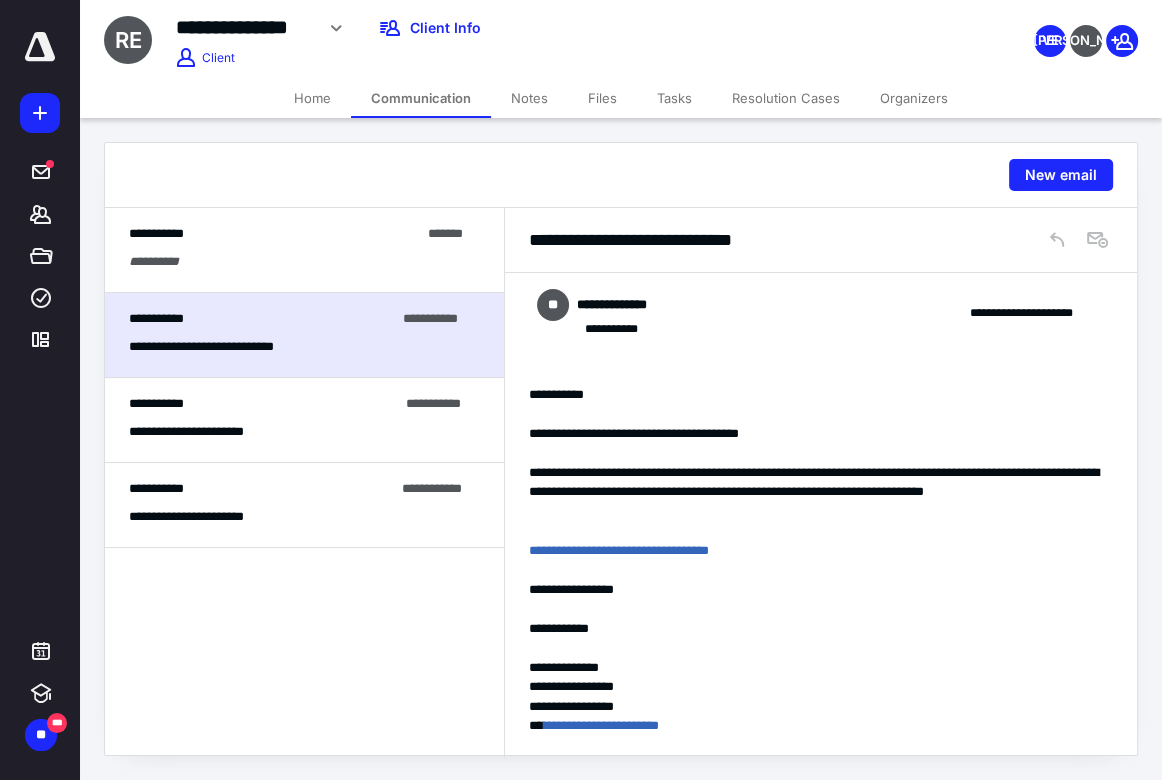 scroll, scrollTop: 49, scrollLeft: 0, axis: vertical 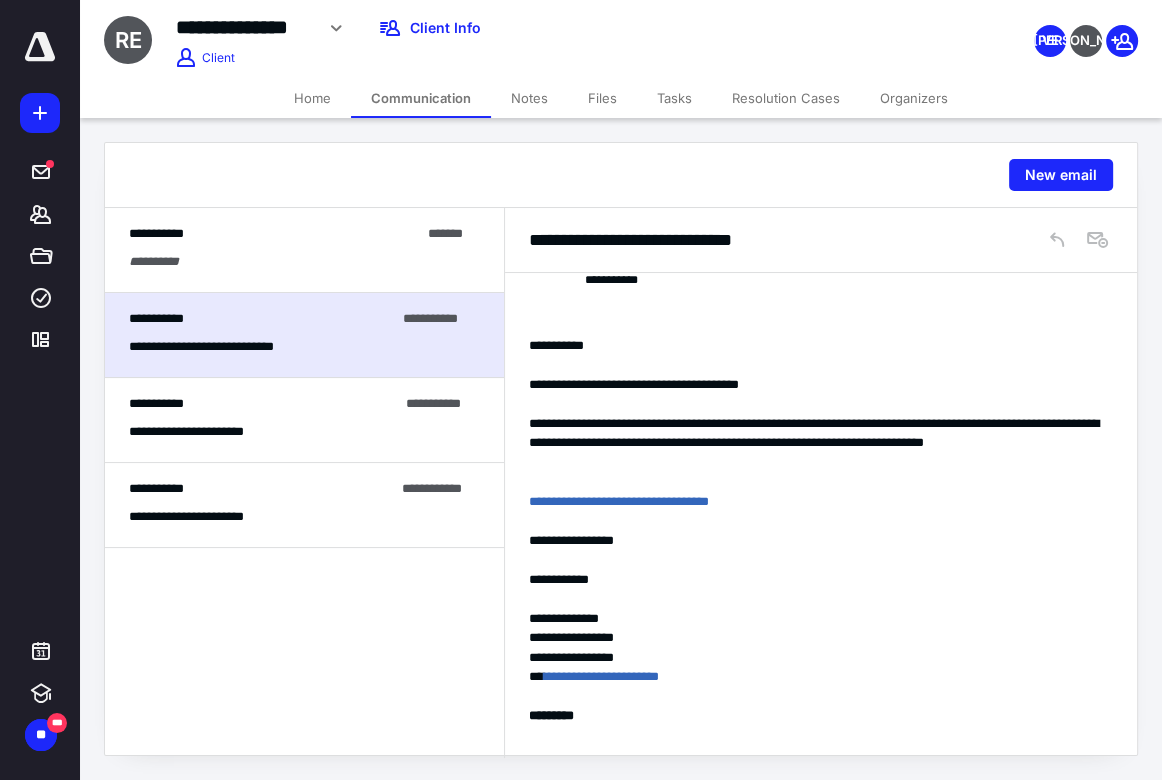 click on "**********" at bounding box center [304, 261] 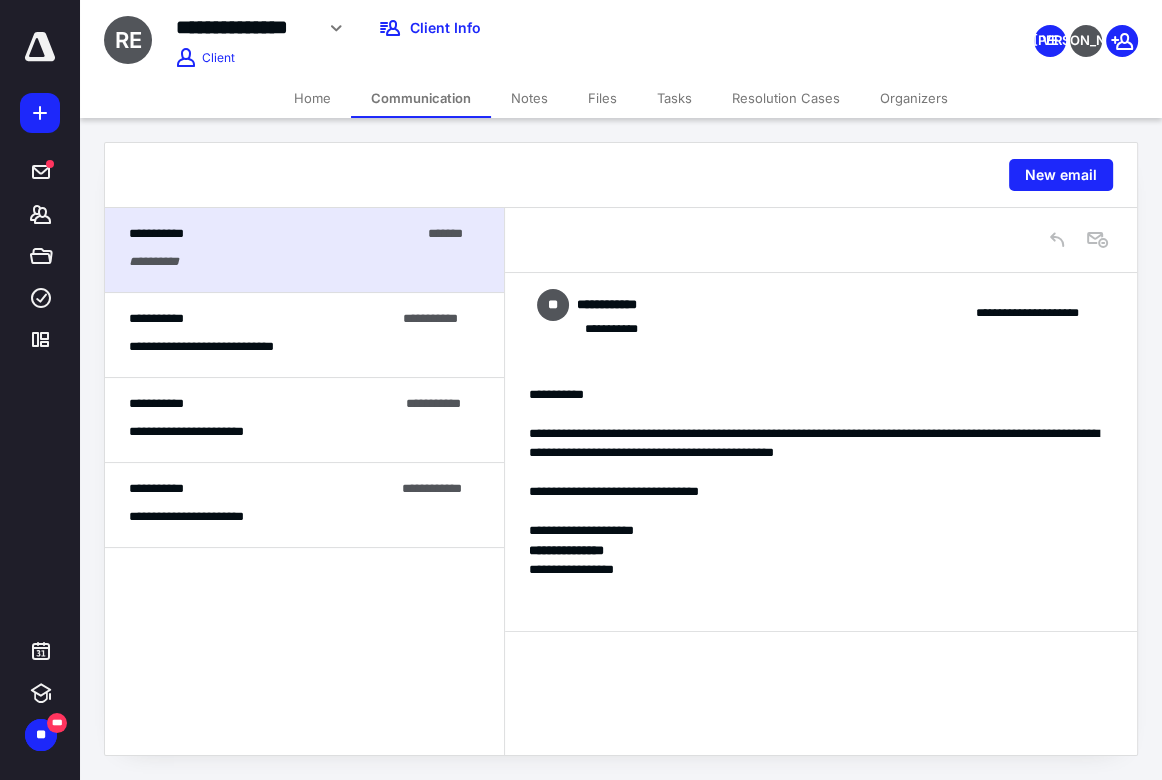 click on "Home" at bounding box center [312, 98] 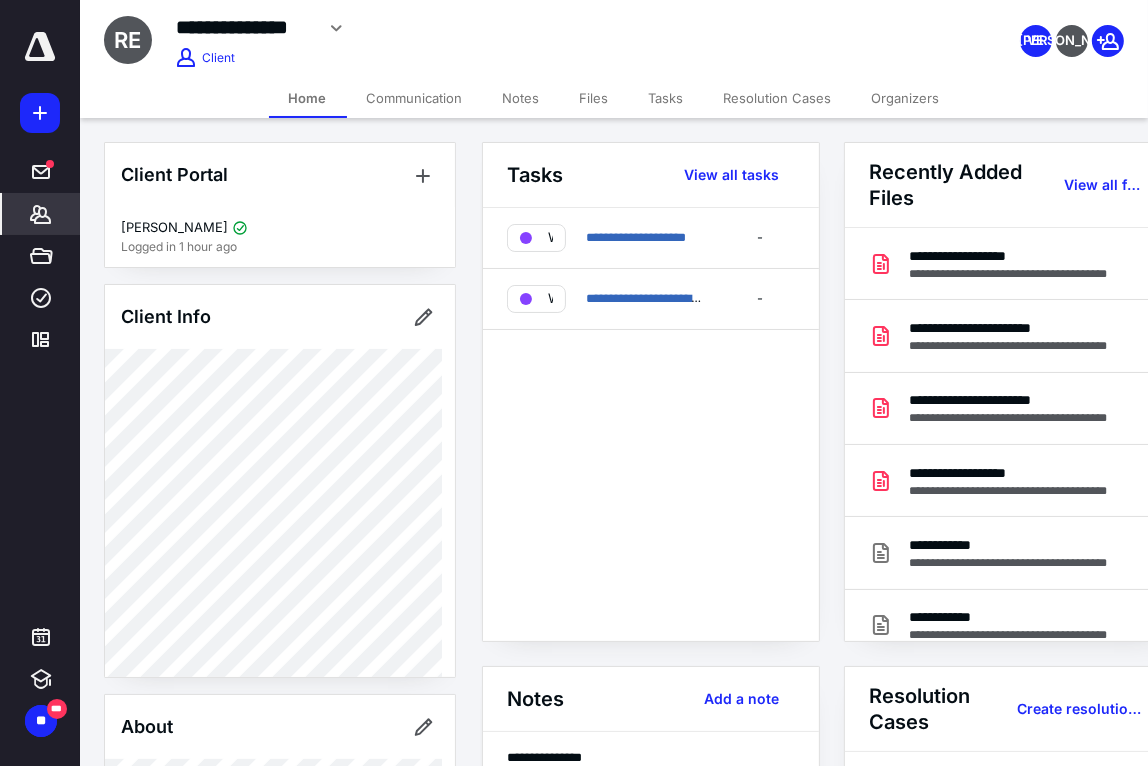 click on "**********" at bounding box center (477, 28) 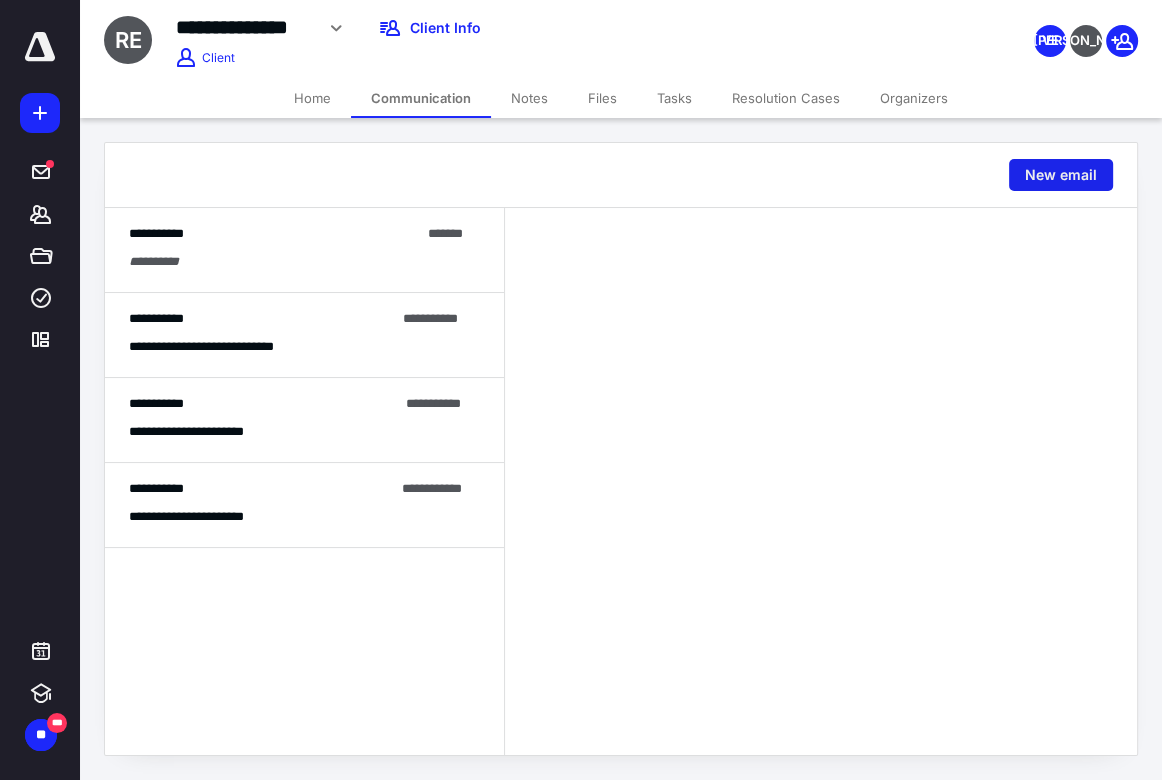 drag, startPoint x: 1073, startPoint y: 181, endPoint x: 1064, endPoint y: 193, distance: 15 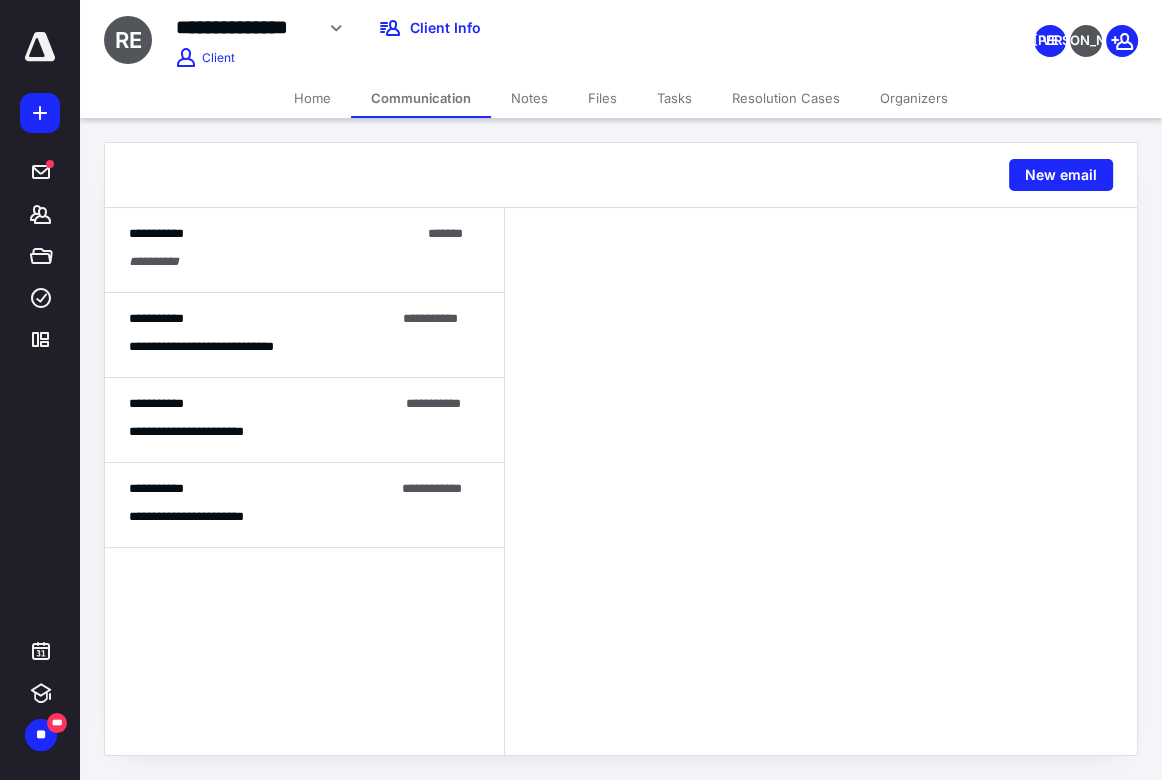 click on "New email" at bounding box center (1061, 175) 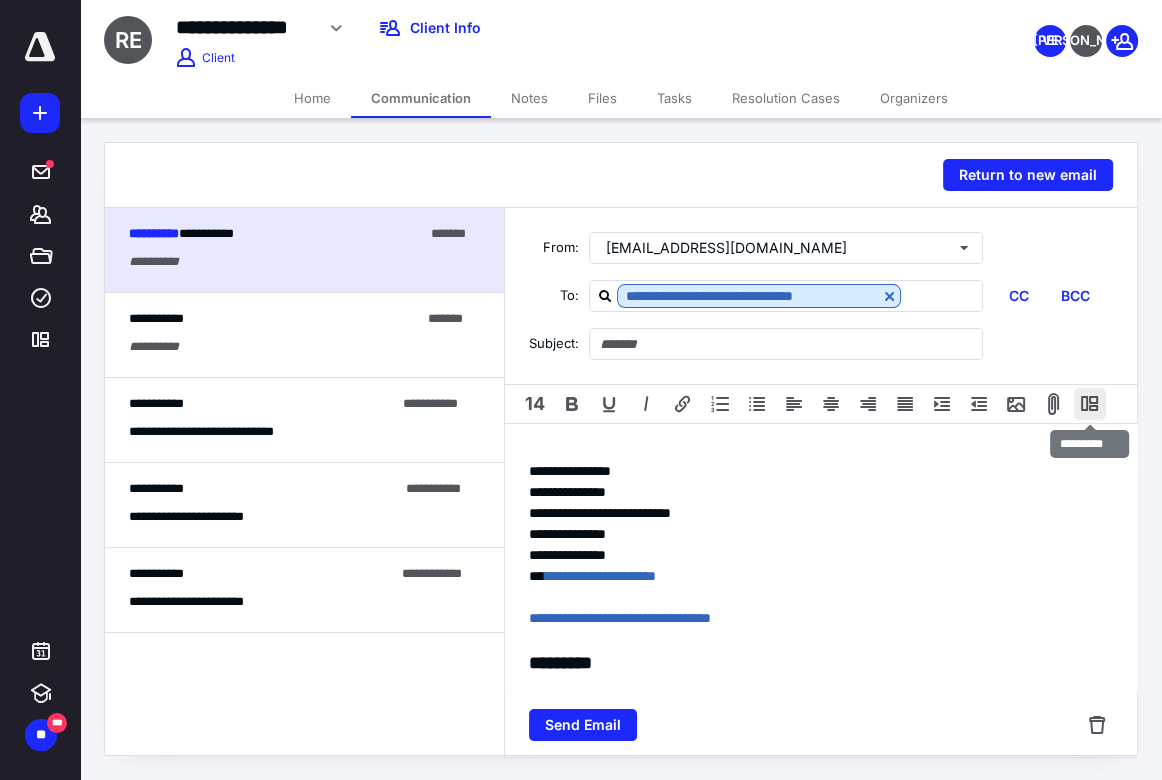 click at bounding box center (1090, 404) 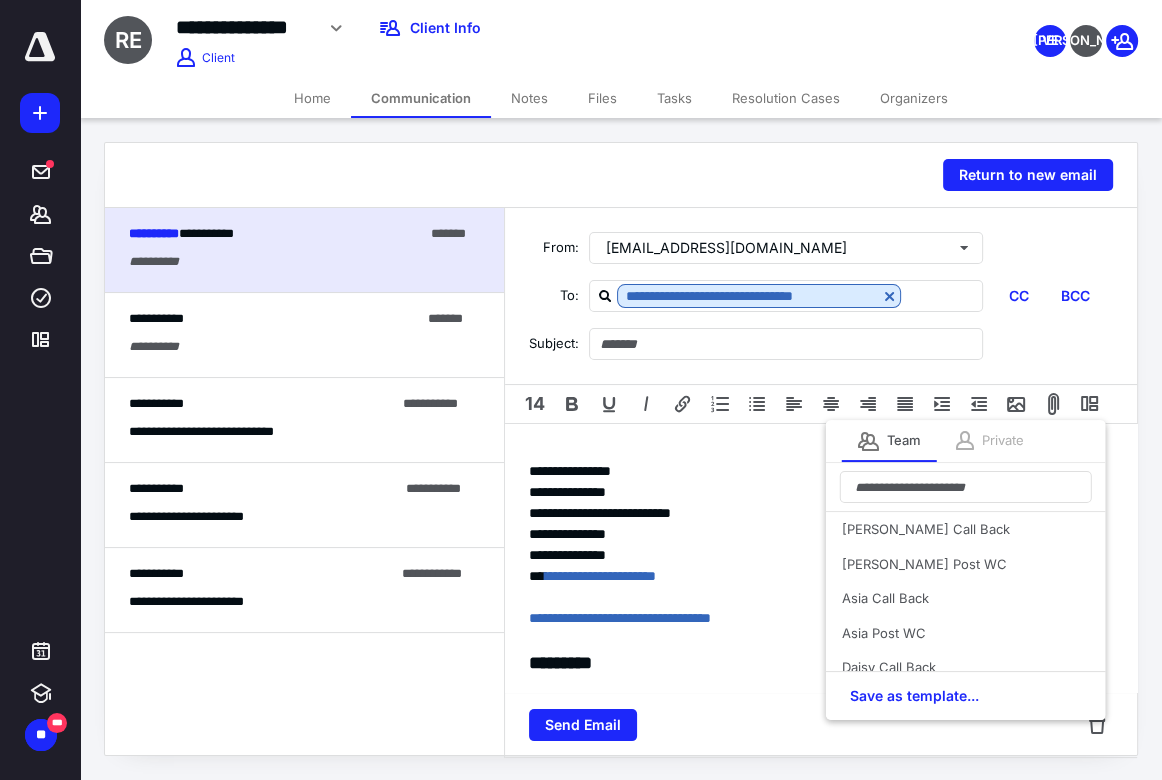 click on "Private" at bounding box center (1002, 441) 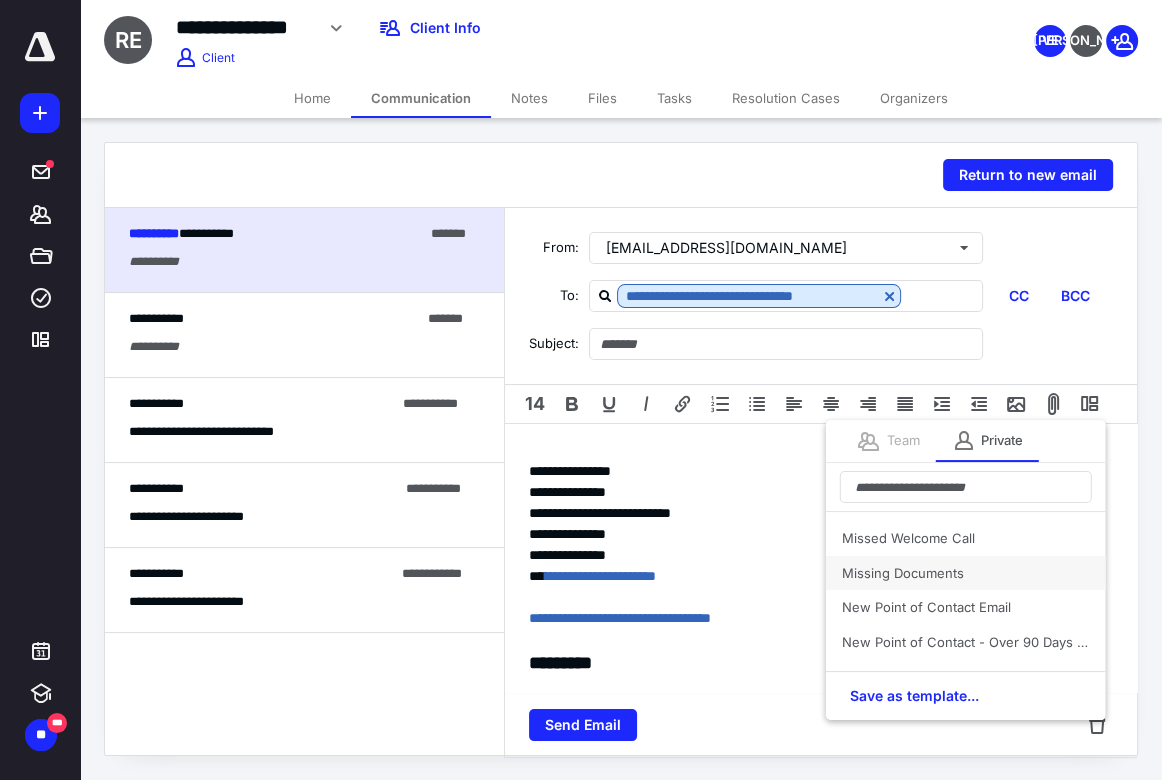 scroll, scrollTop: 454, scrollLeft: 0, axis: vertical 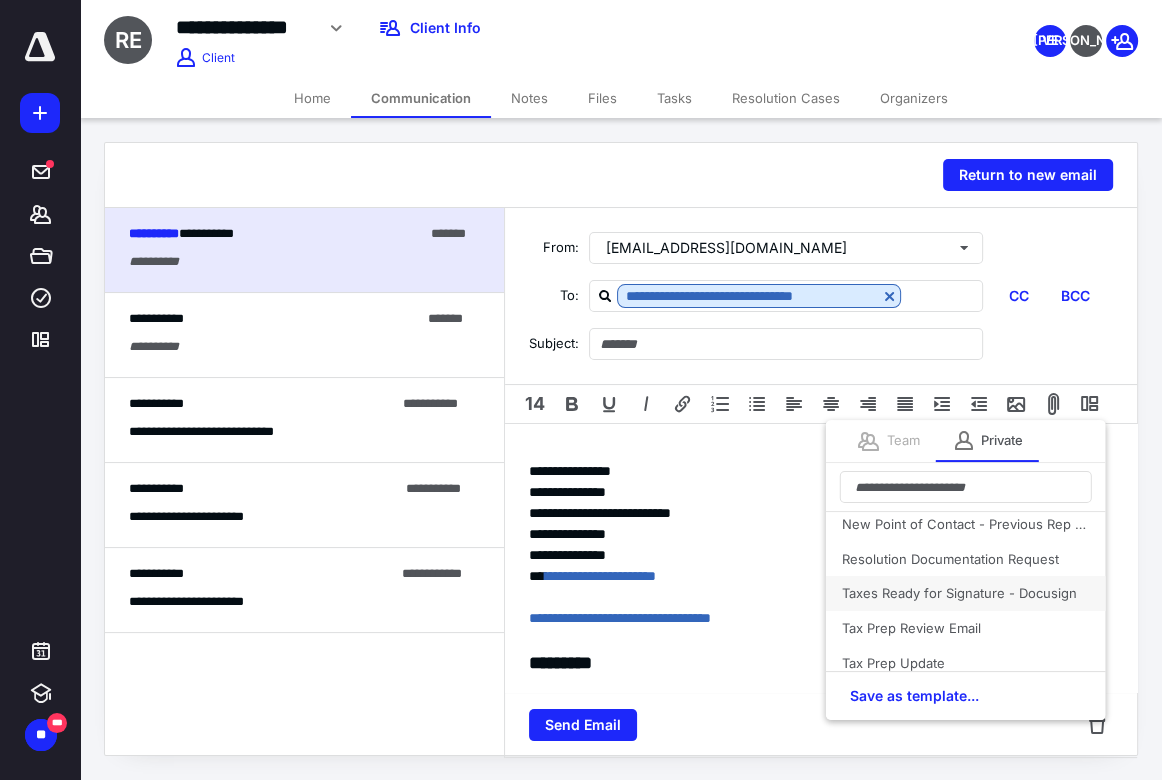 click on "Taxes Ready for Signature - Docusign" at bounding box center (965, 593) 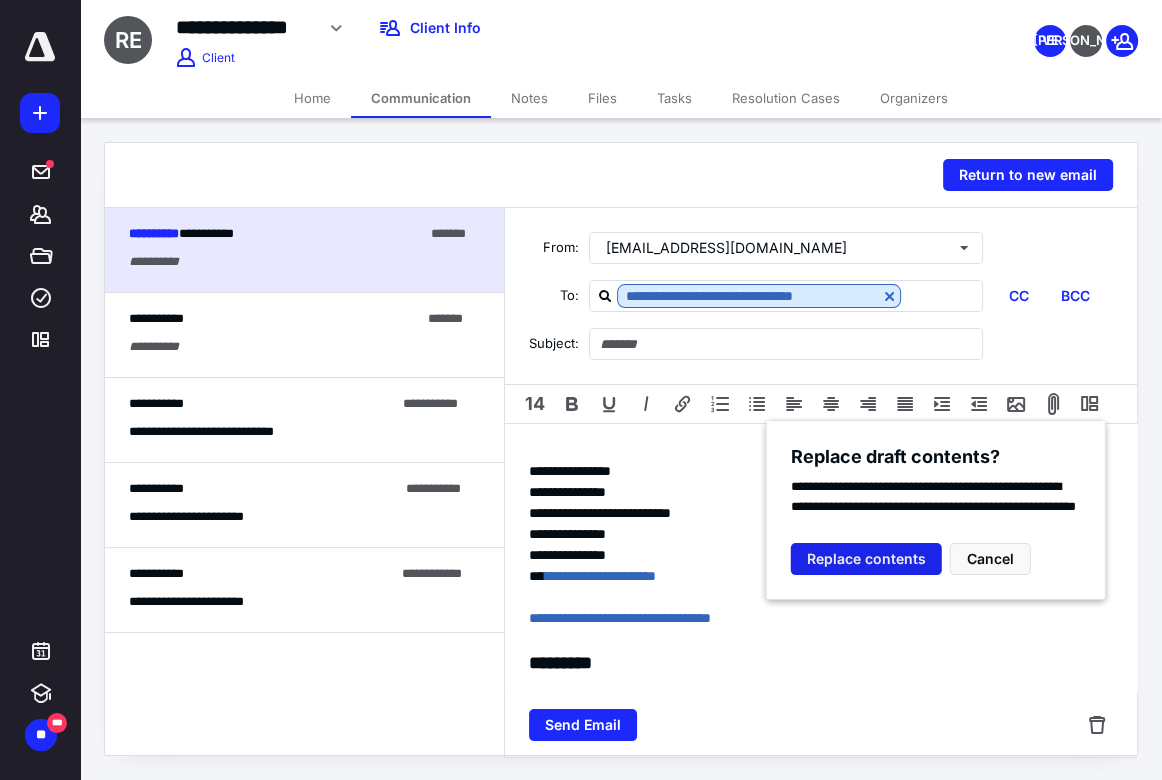 click on "Replace contents" at bounding box center (865, 559) 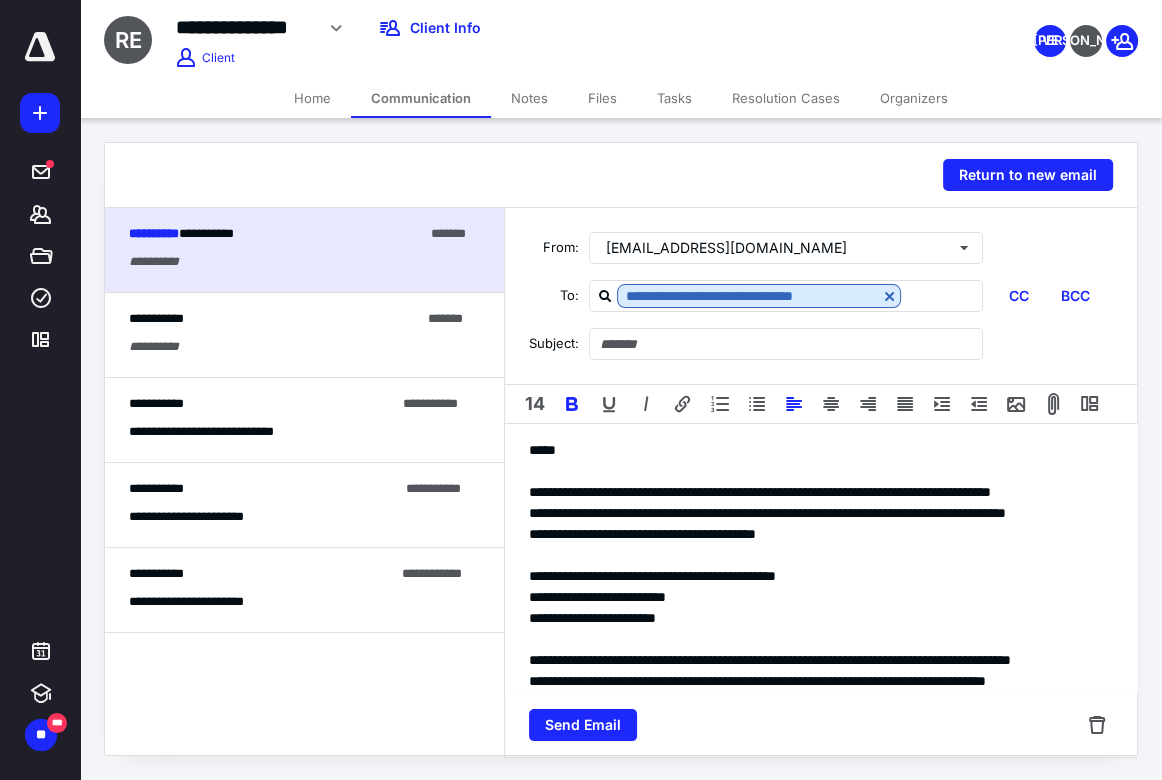 type on "**********" 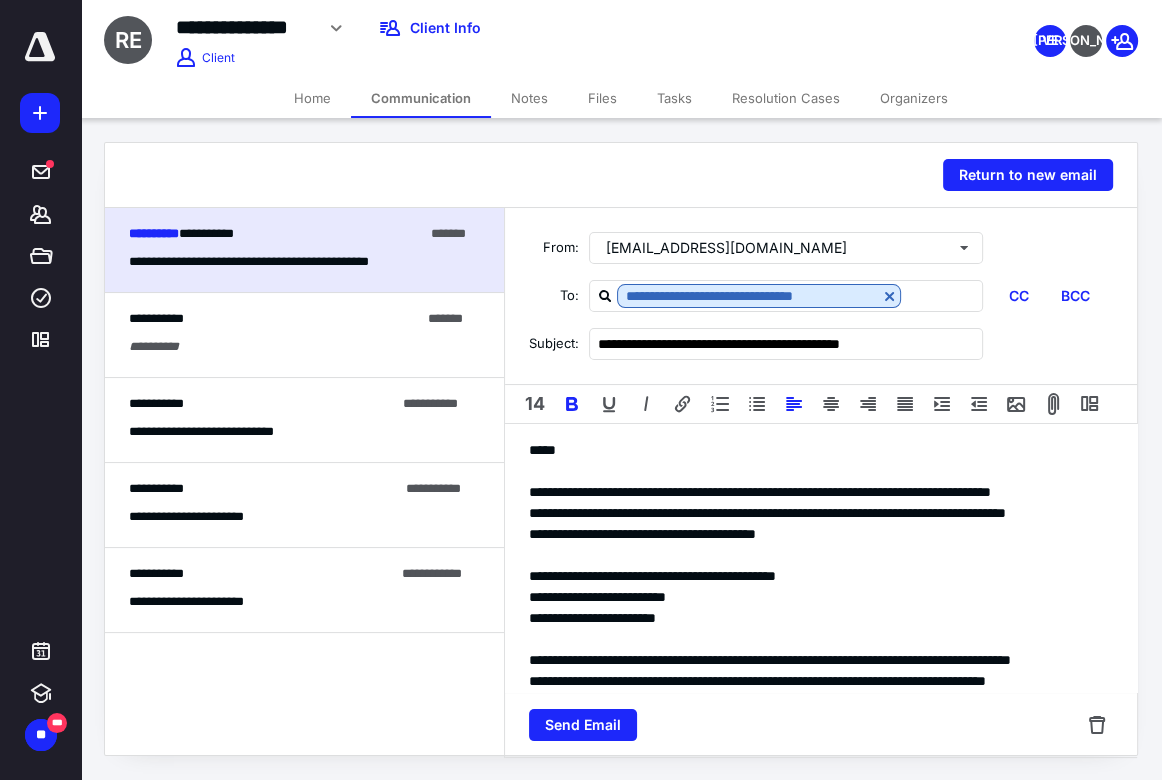 click at bounding box center (821, 471) 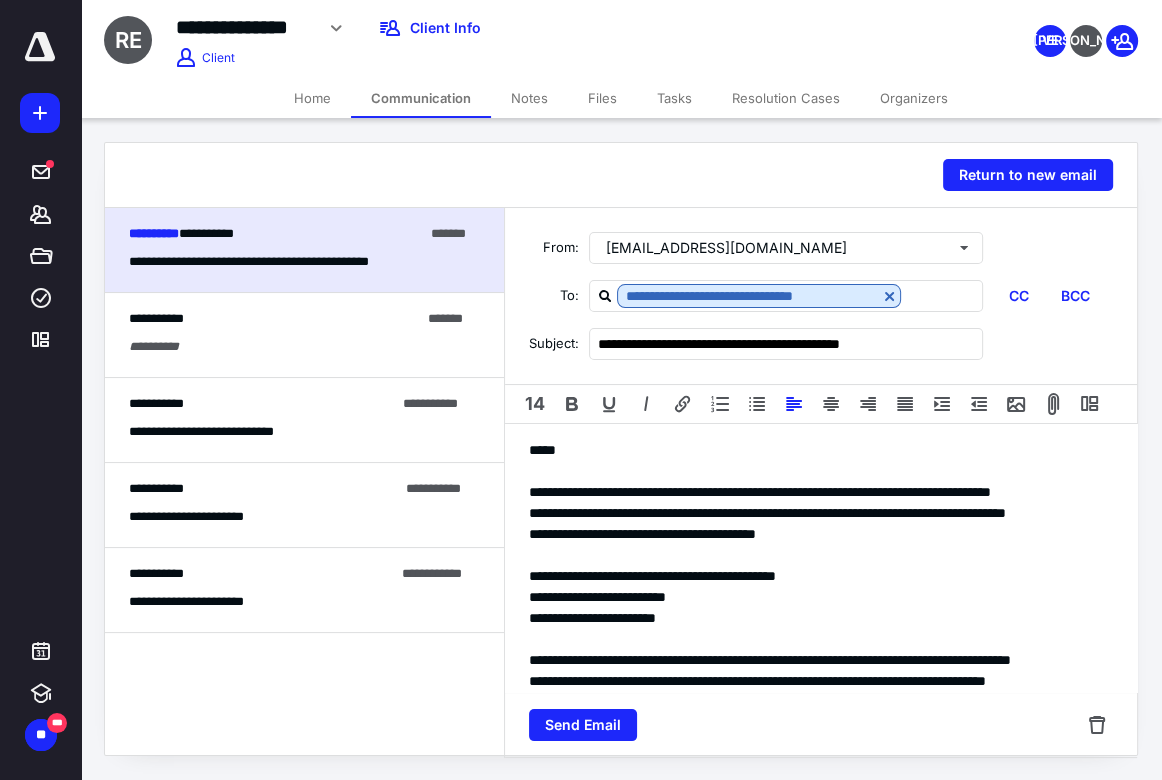 click on "*****" at bounding box center (821, 450) 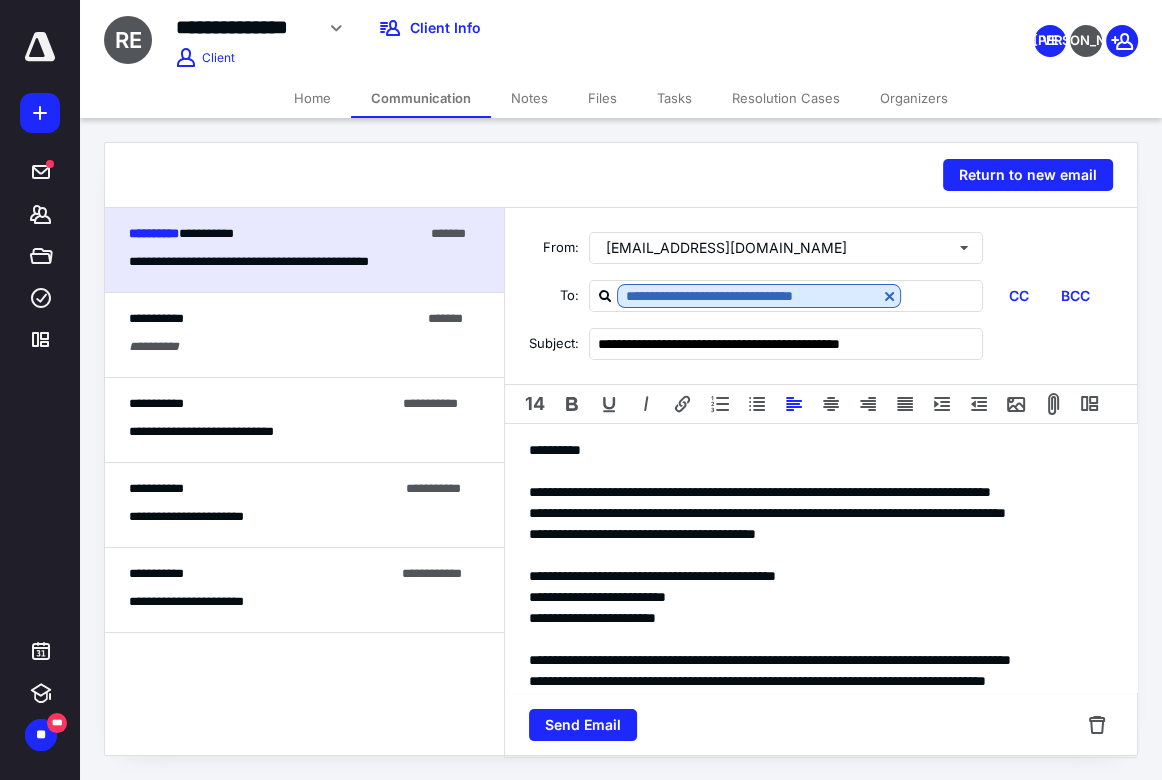 click on "**********" at bounding box center [767, 513] 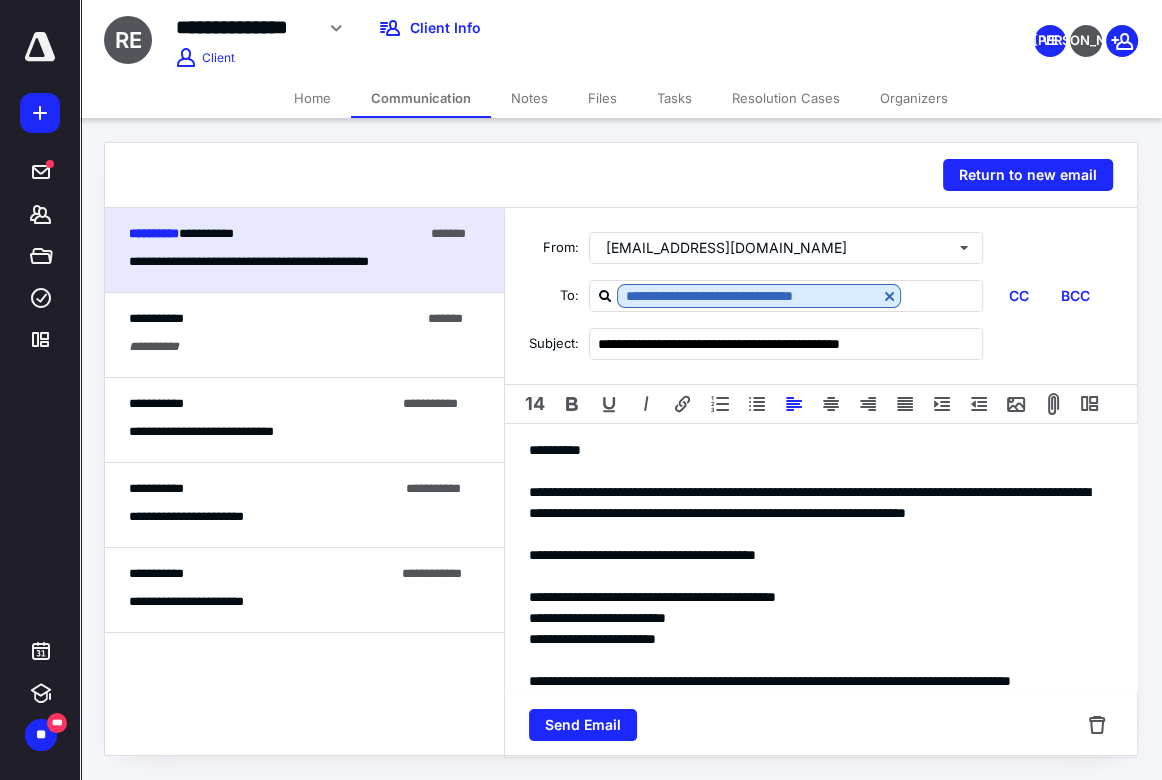 click on "**********" at bounding box center [821, 817] 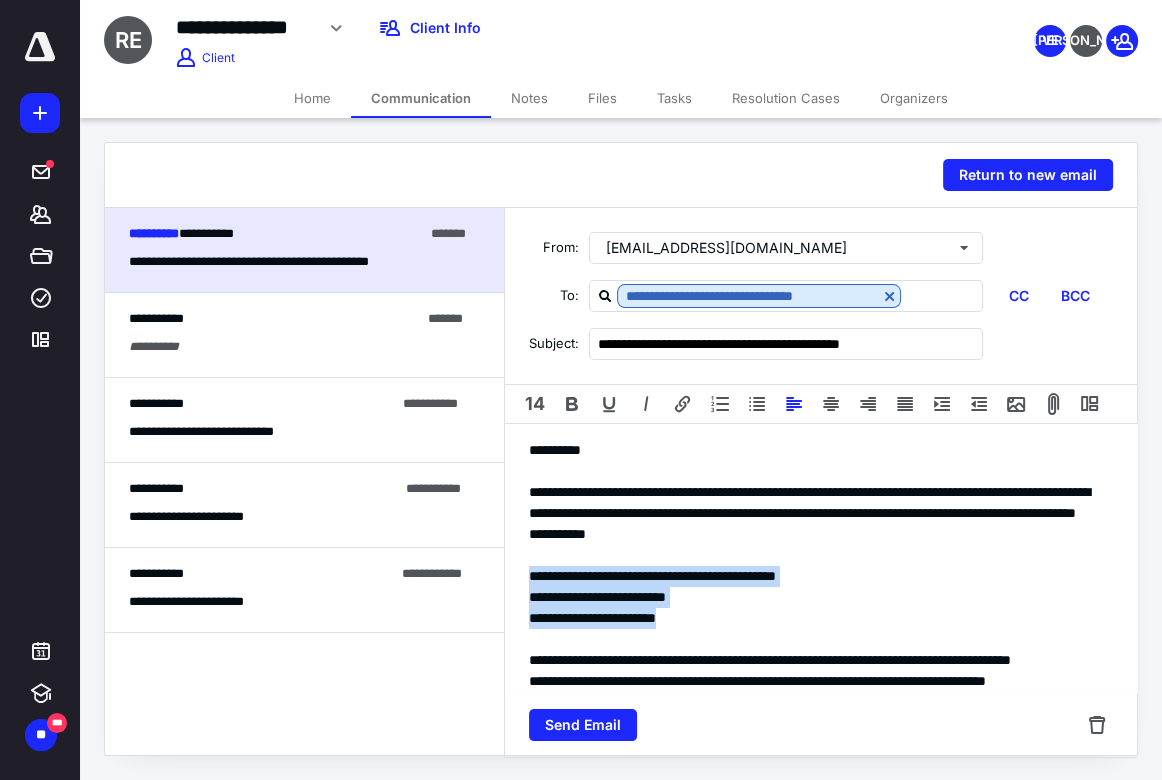 drag, startPoint x: 719, startPoint y: 626, endPoint x: 506, endPoint y: 580, distance: 217.91054 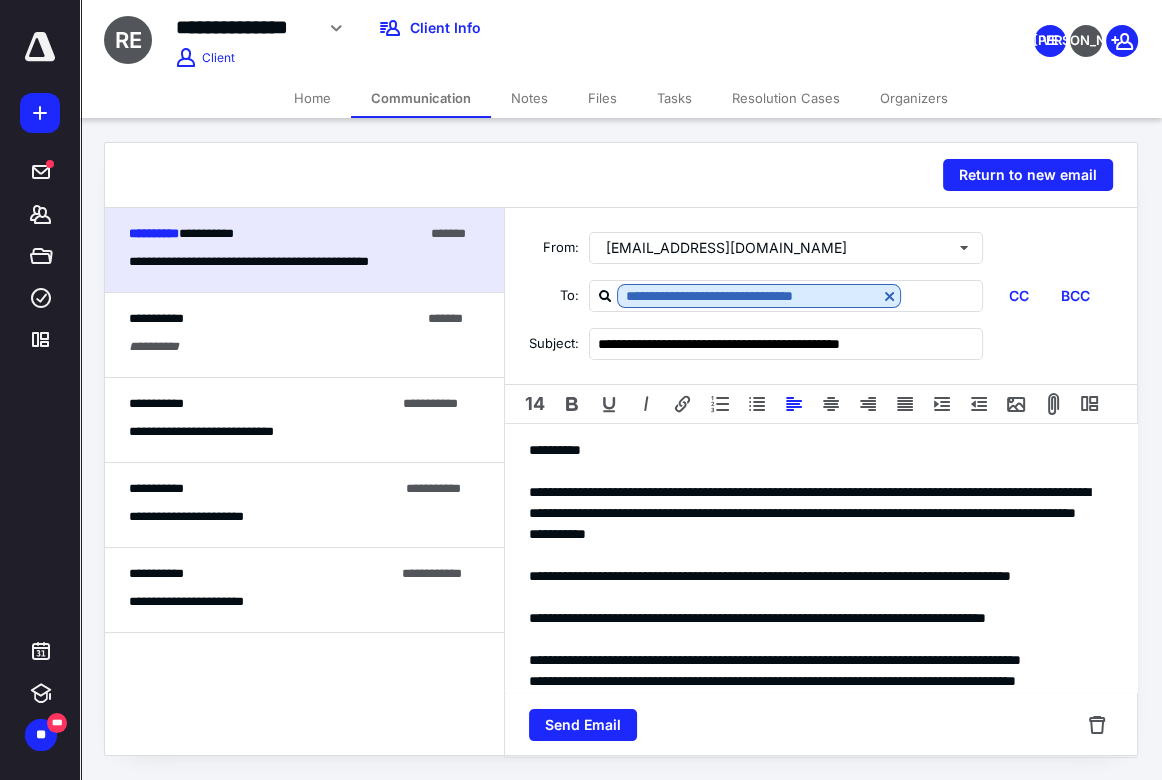 click on "**********" at bounding box center [821, 775] 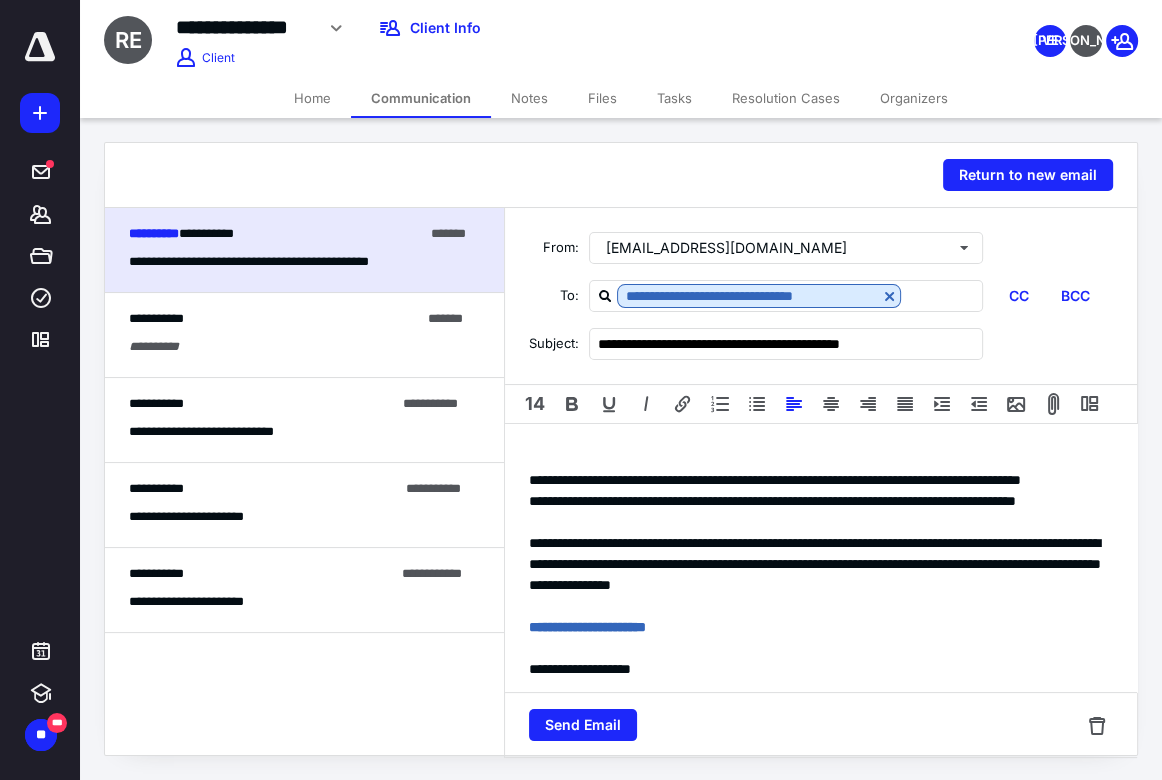 scroll, scrollTop: 181, scrollLeft: 0, axis: vertical 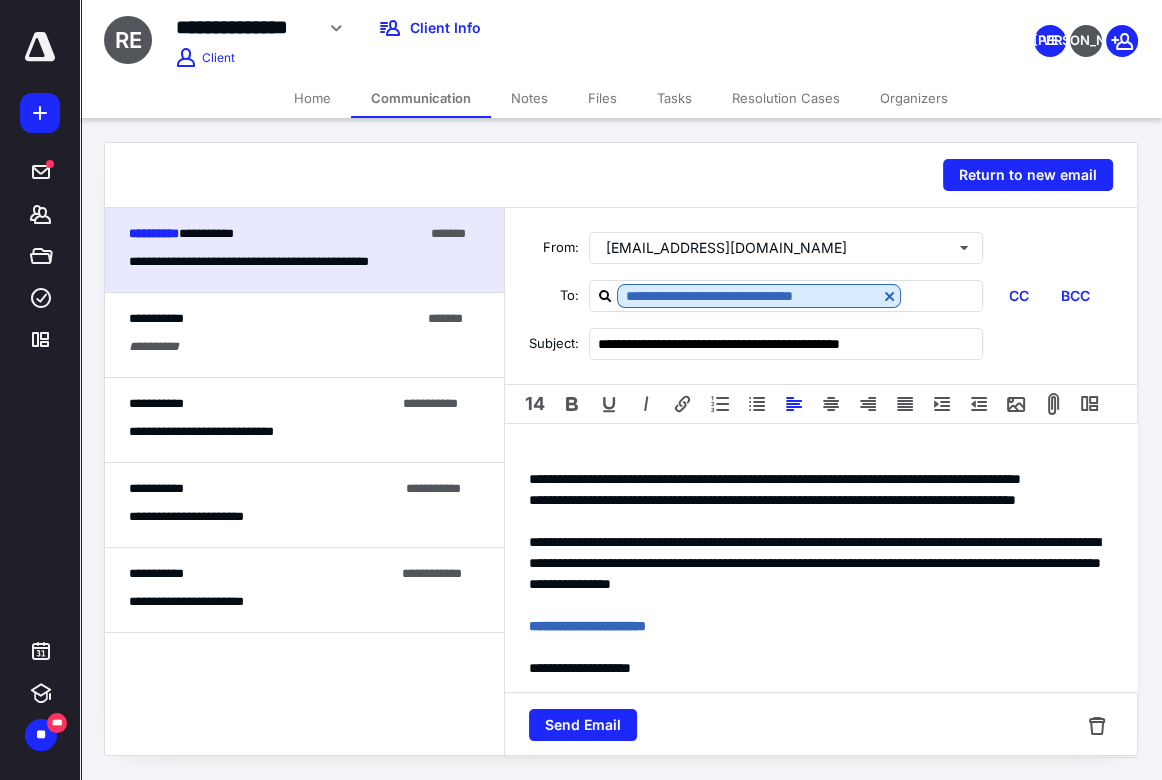 click on "**********" at bounding box center [772, 500] 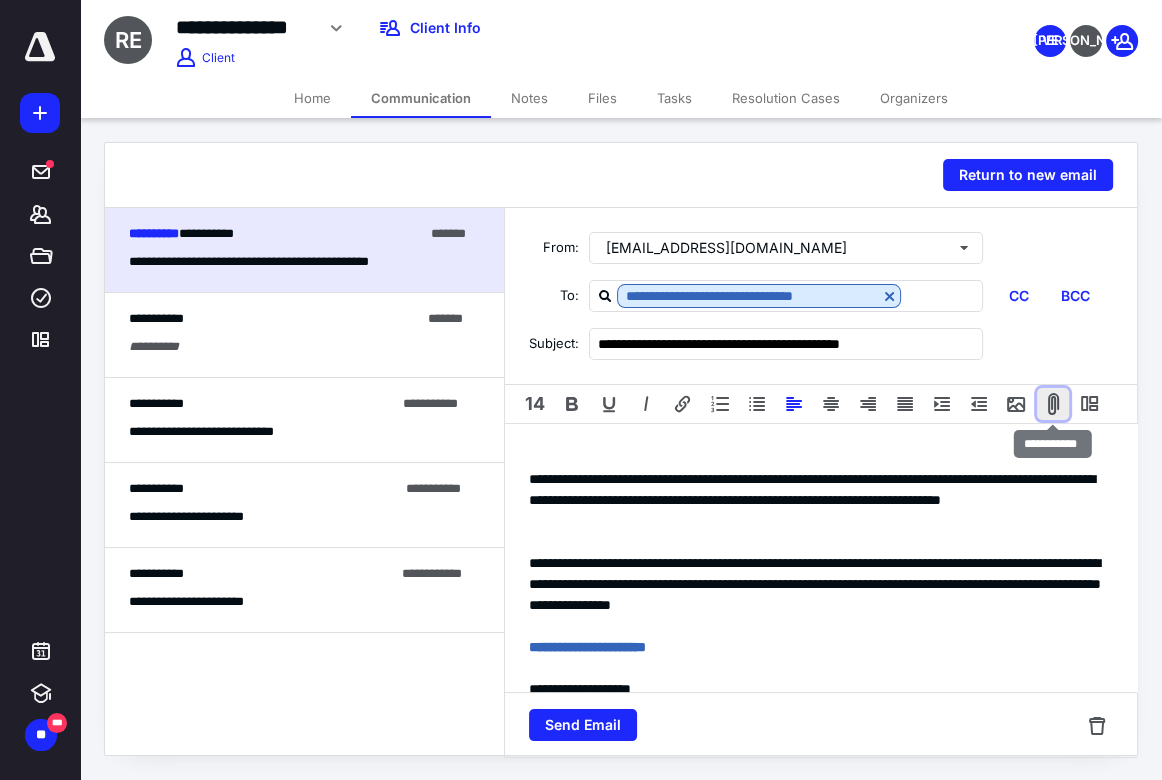 click at bounding box center [1053, 404] 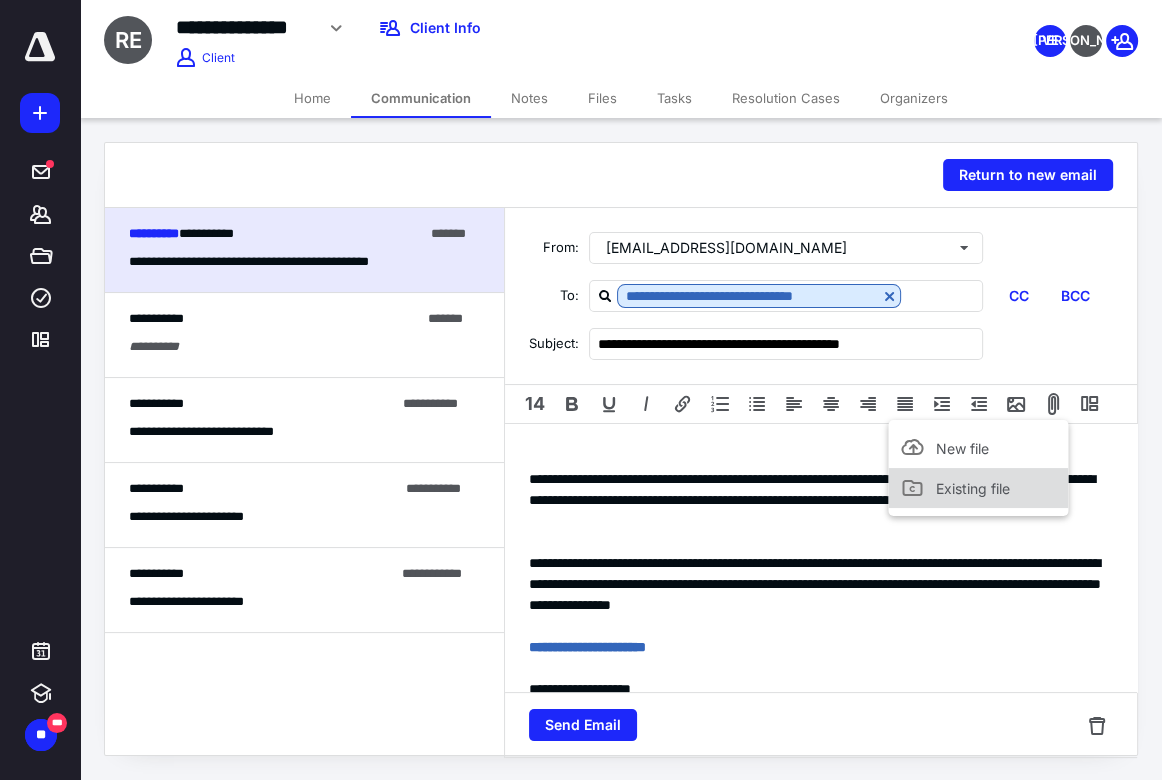click on "Existing file" at bounding box center (973, 488) 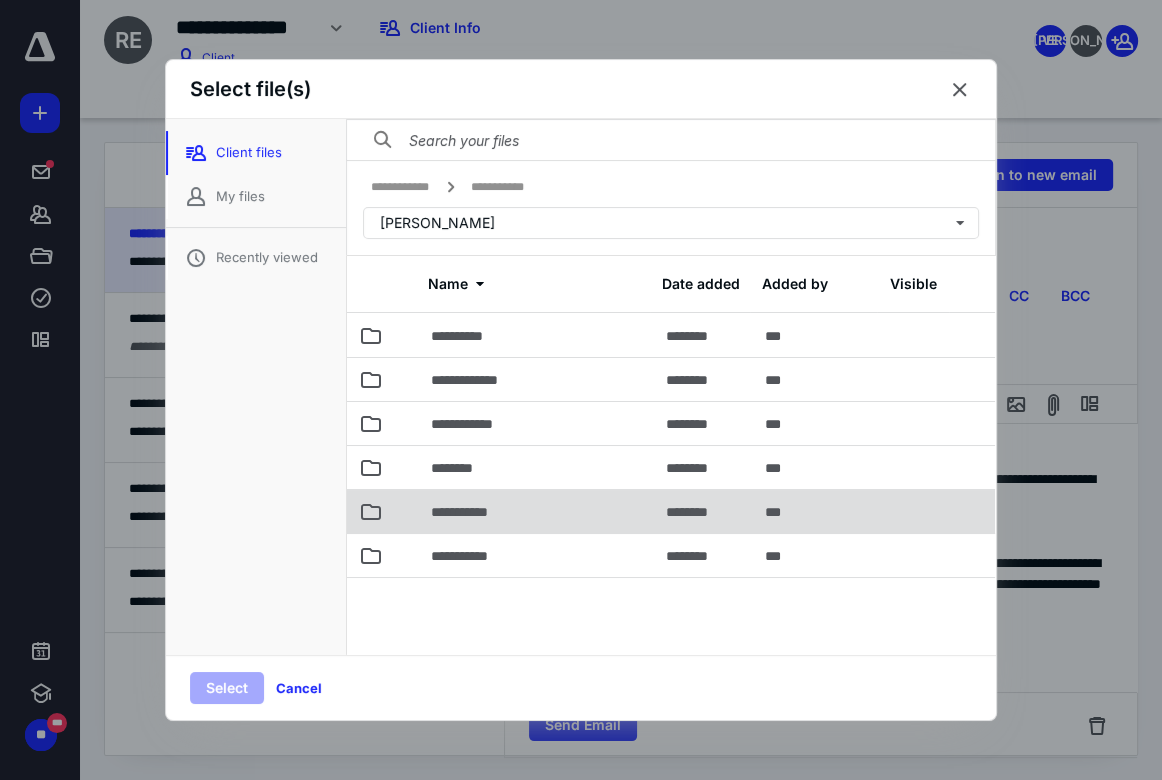 click on "**********" at bounding box center [479, 512] 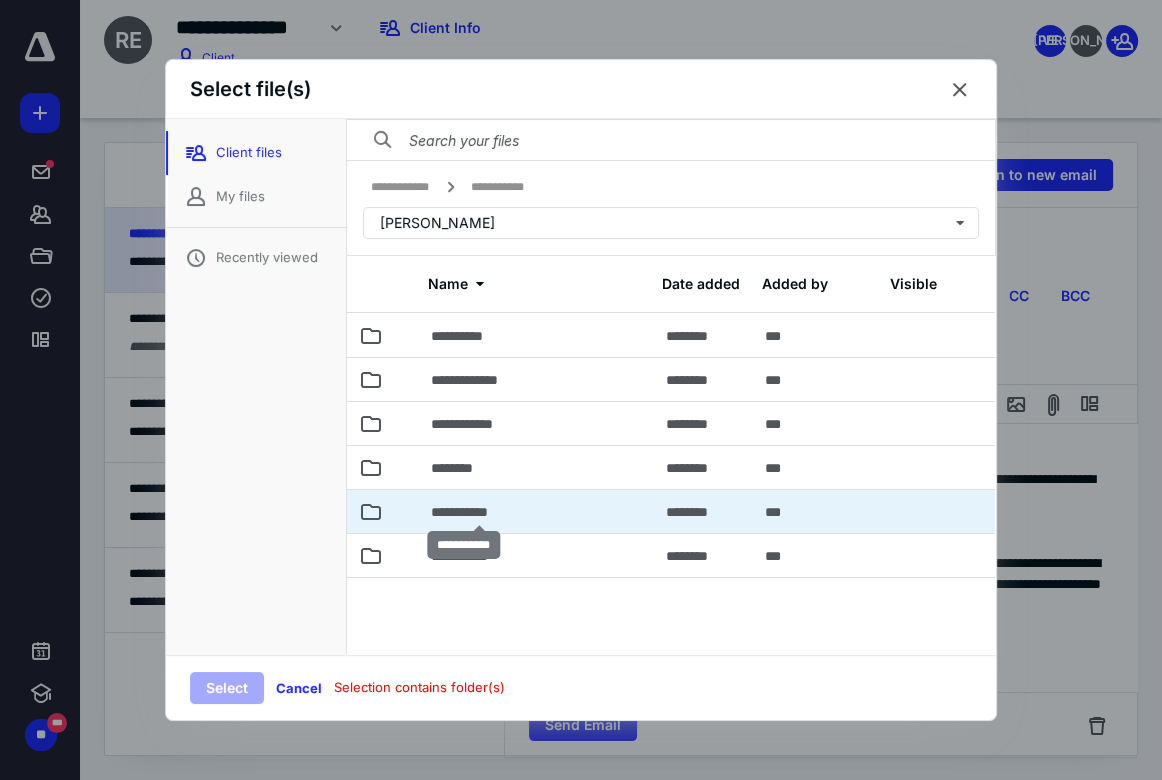 click on "**********" at bounding box center (479, 512) 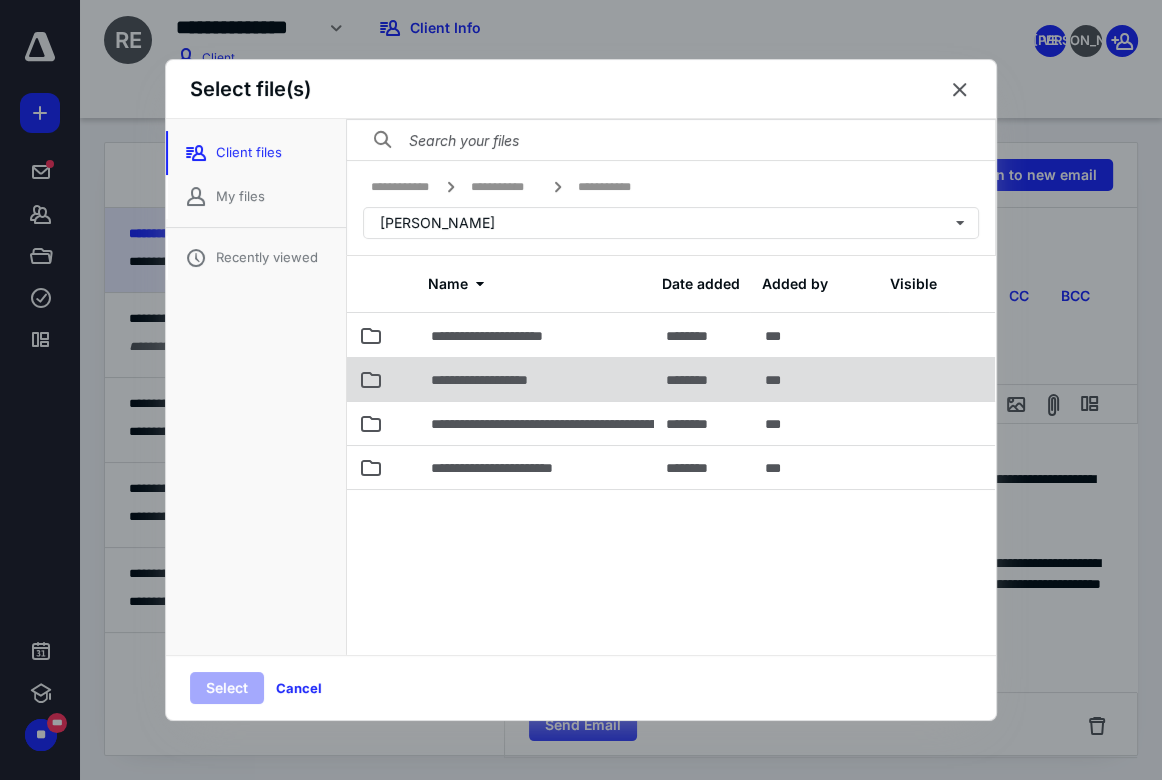 click on "**********" at bounding box center (498, 380) 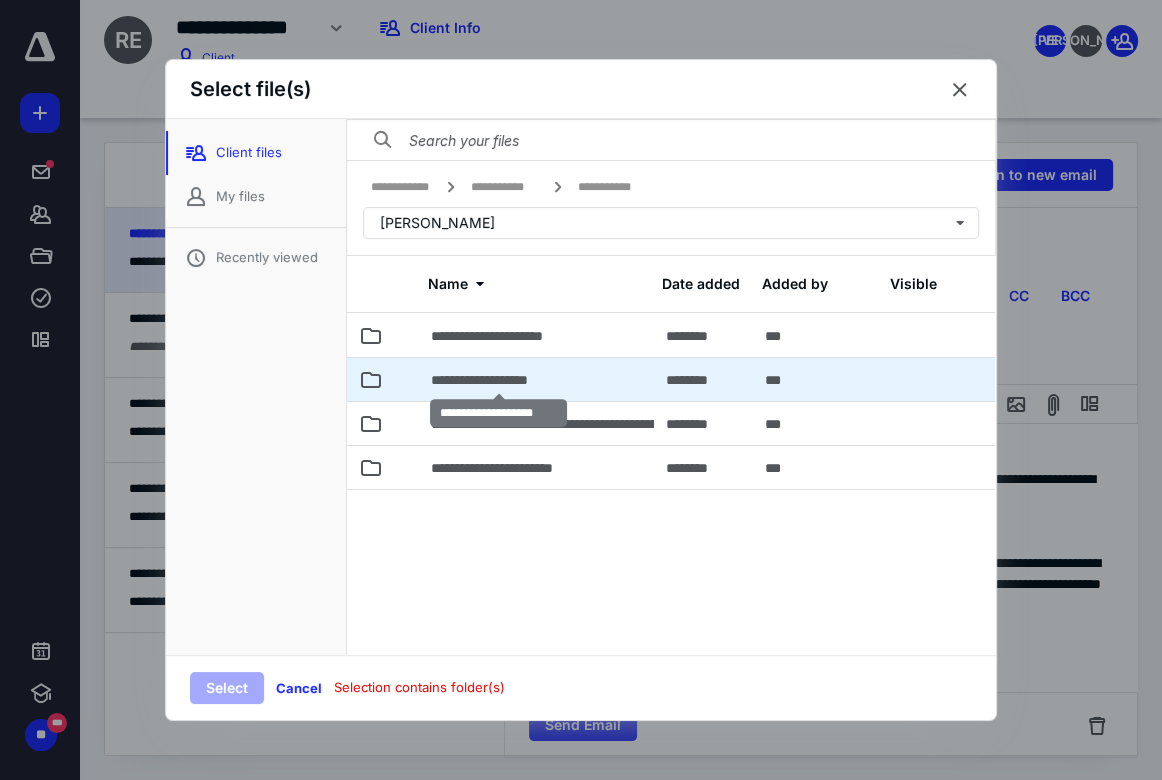 click on "**********" at bounding box center (498, 380) 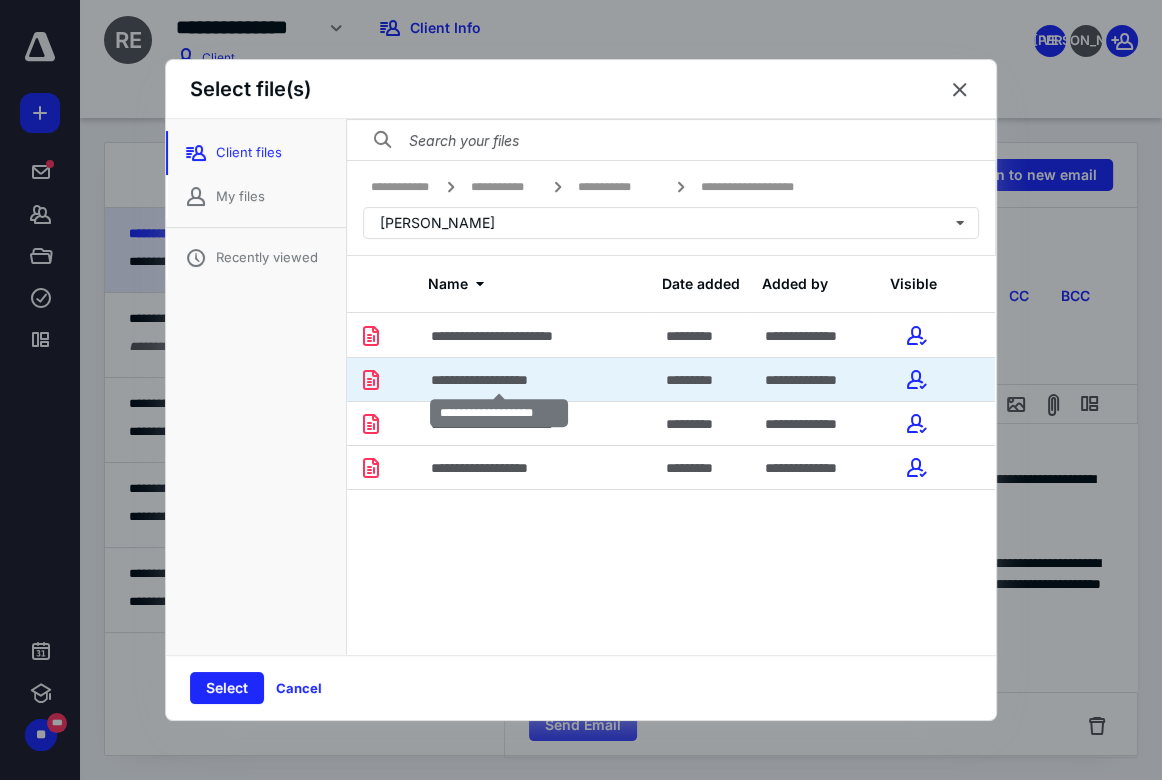 click on "**********" at bounding box center (499, 380) 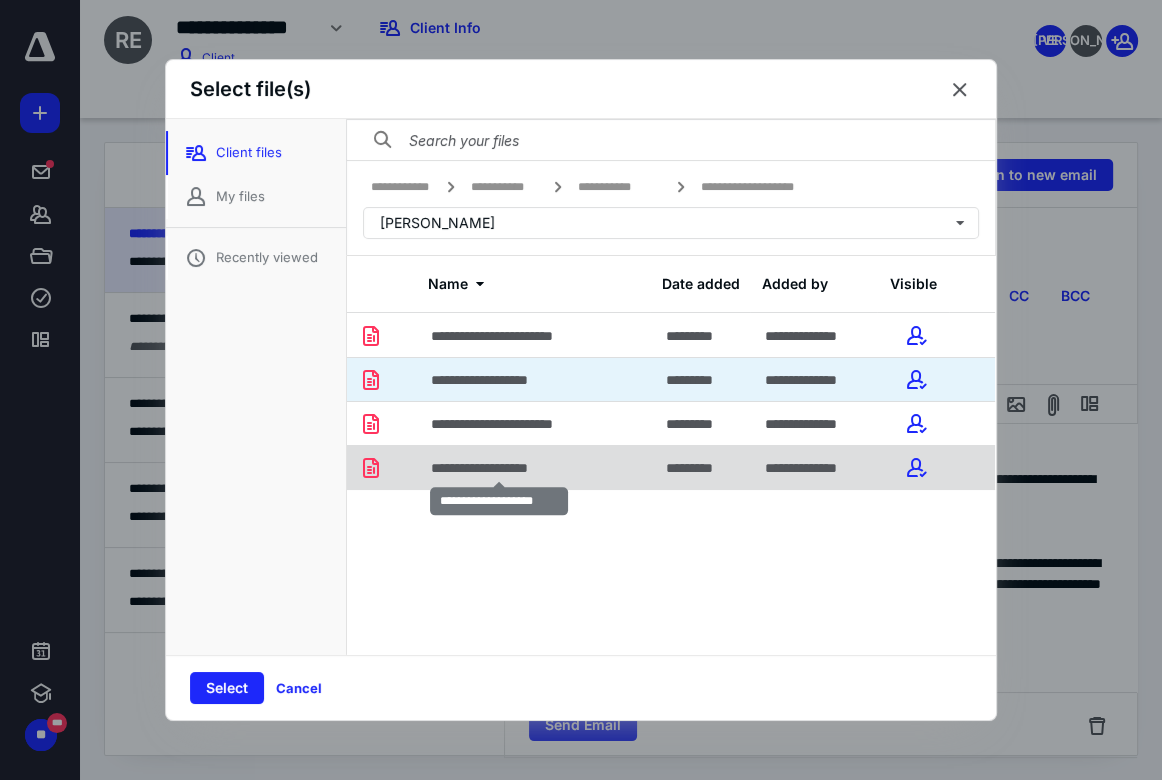 click on "**********" at bounding box center [499, 468] 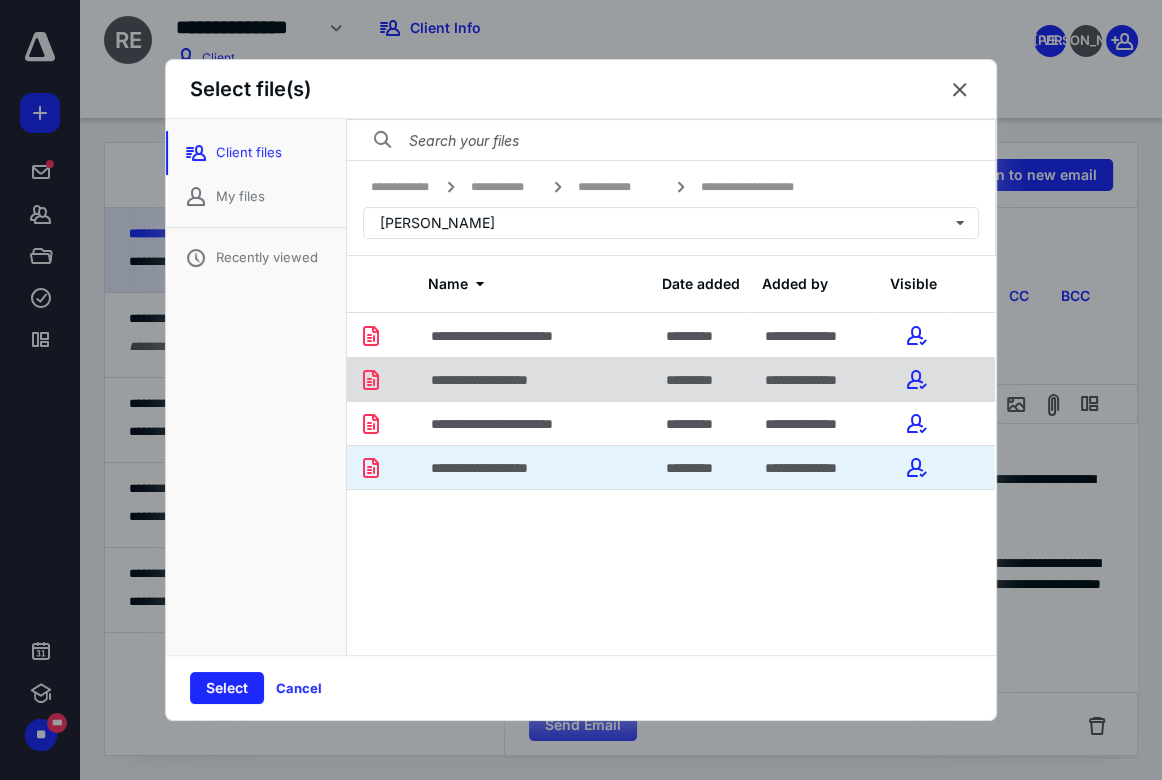 click on "**********" at bounding box center [536, 379] 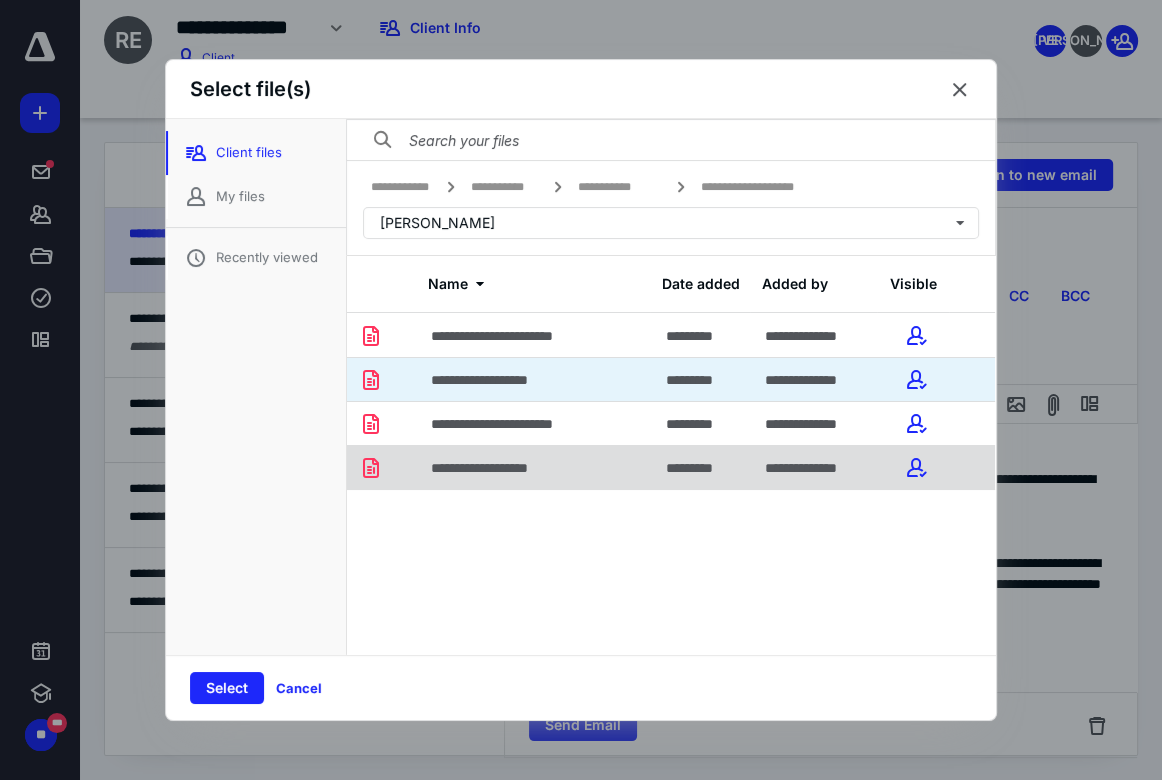 click on "**********" at bounding box center [499, 468] 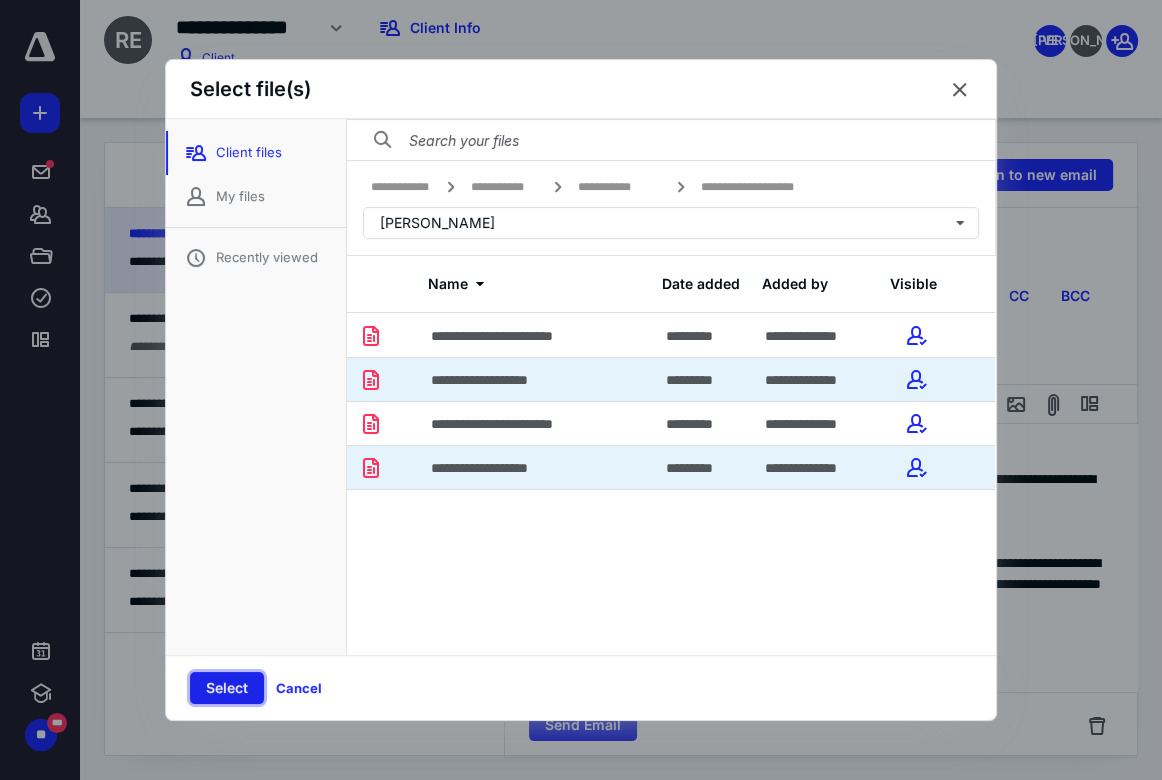 click on "Select" at bounding box center [227, 688] 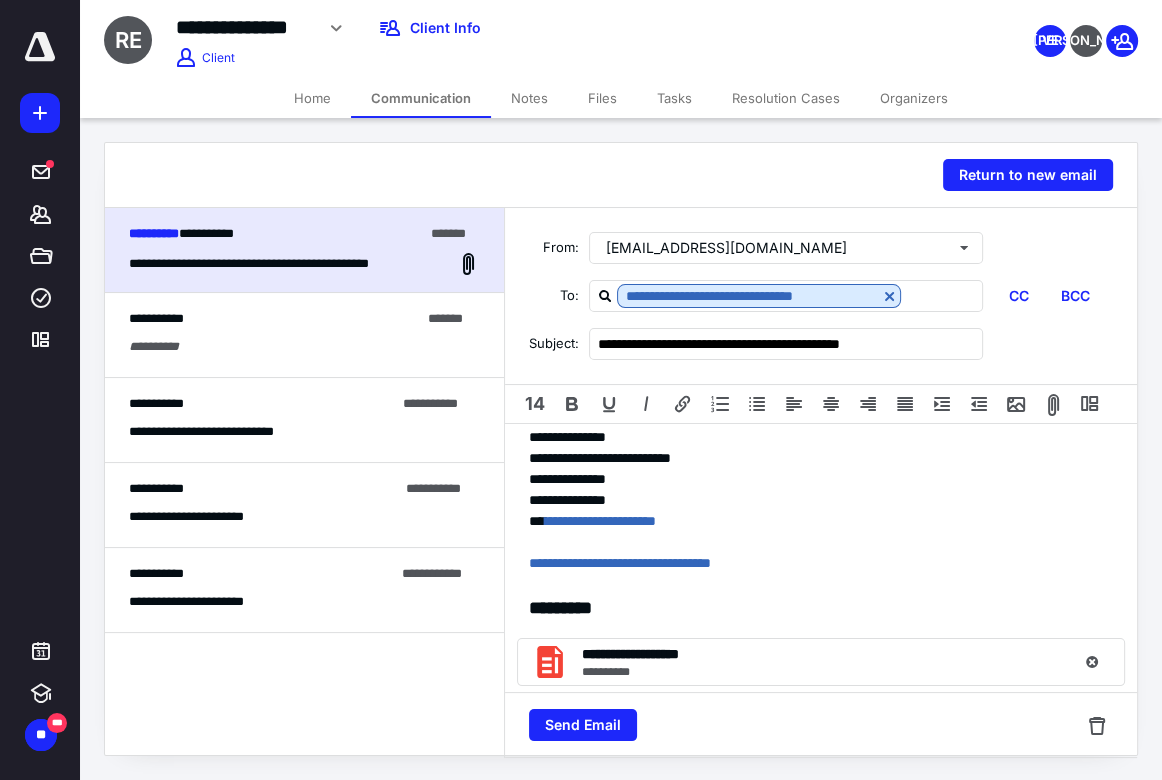 scroll, scrollTop: 571, scrollLeft: 0, axis: vertical 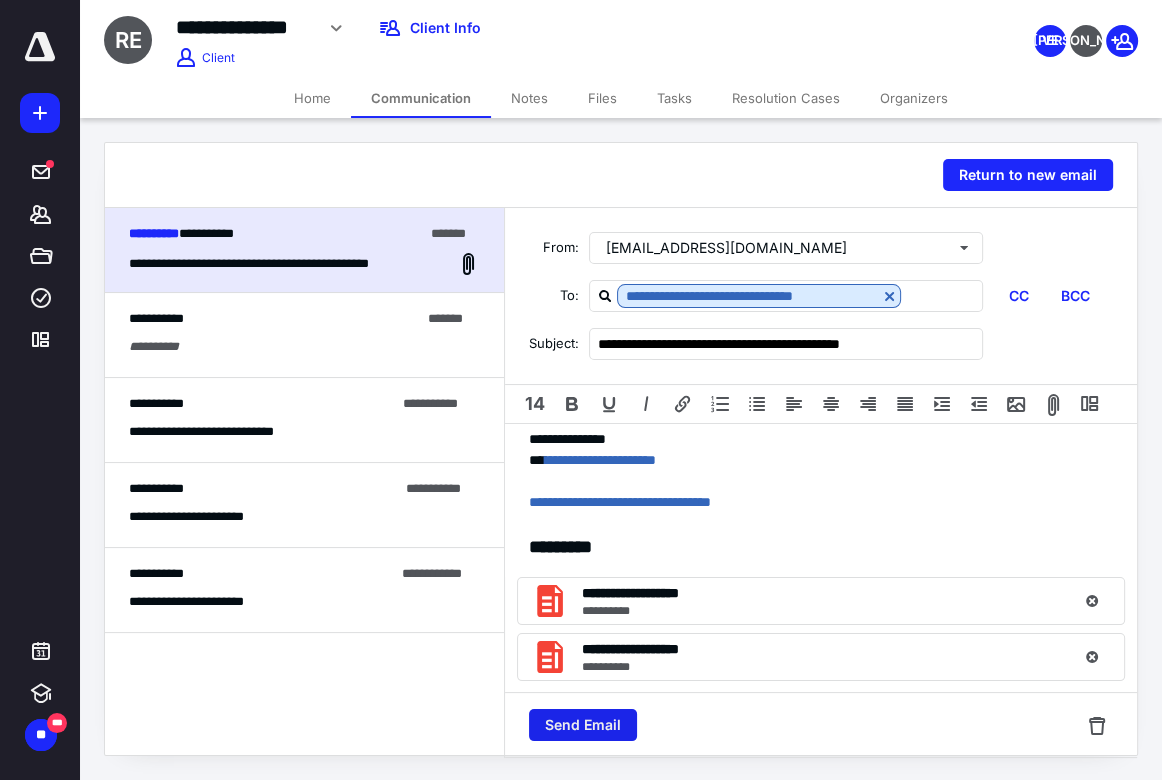 click on "Send Email" at bounding box center (583, 725) 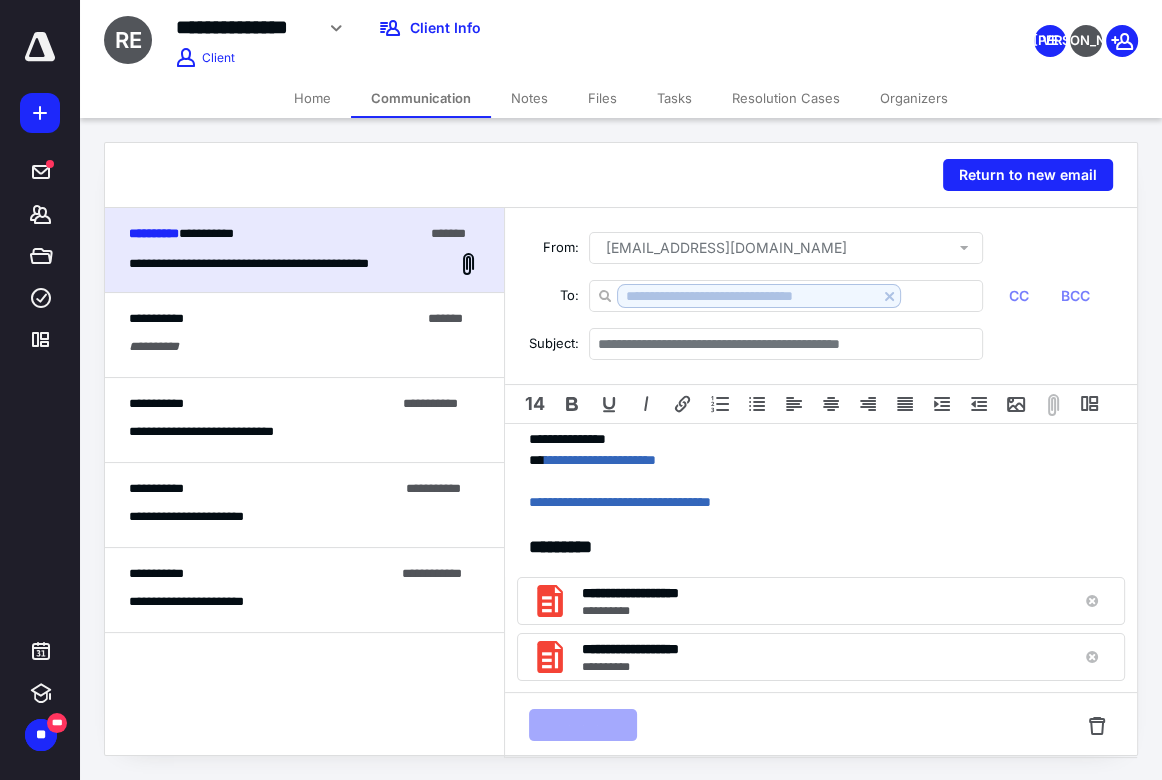 click on "Files" at bounding box center (602, 98) 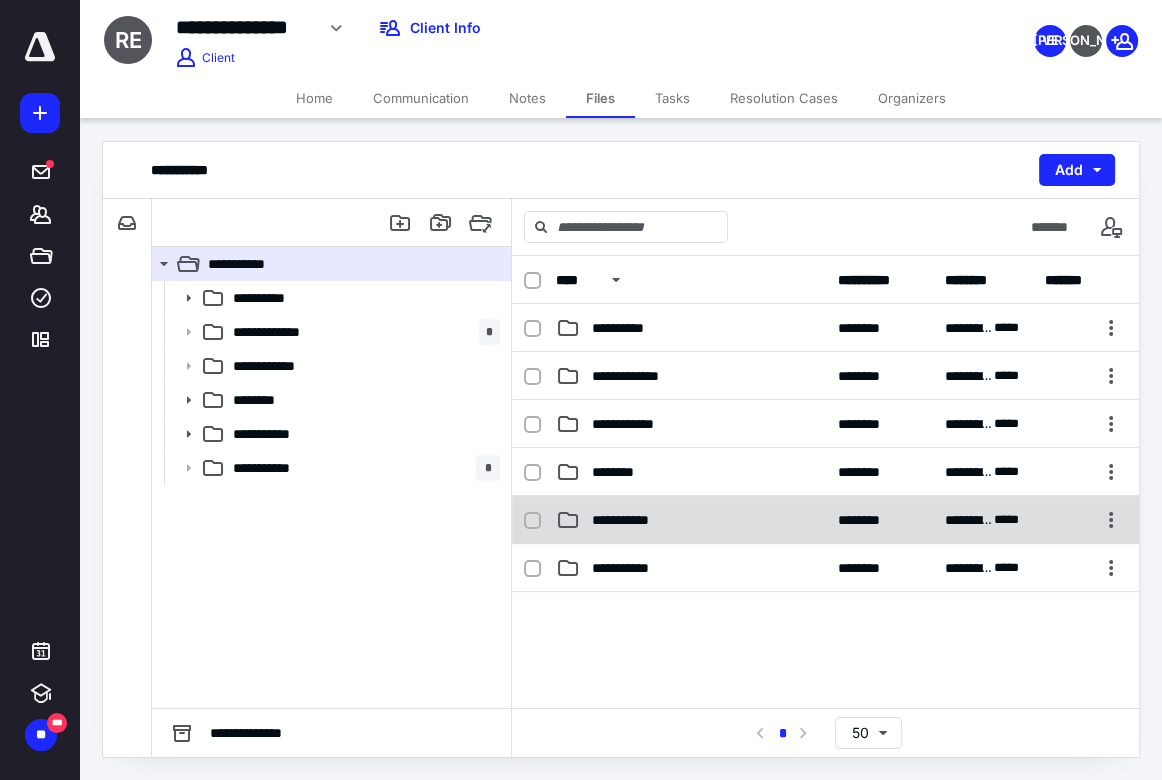 click on "**********" at bounding box center [690, 520] 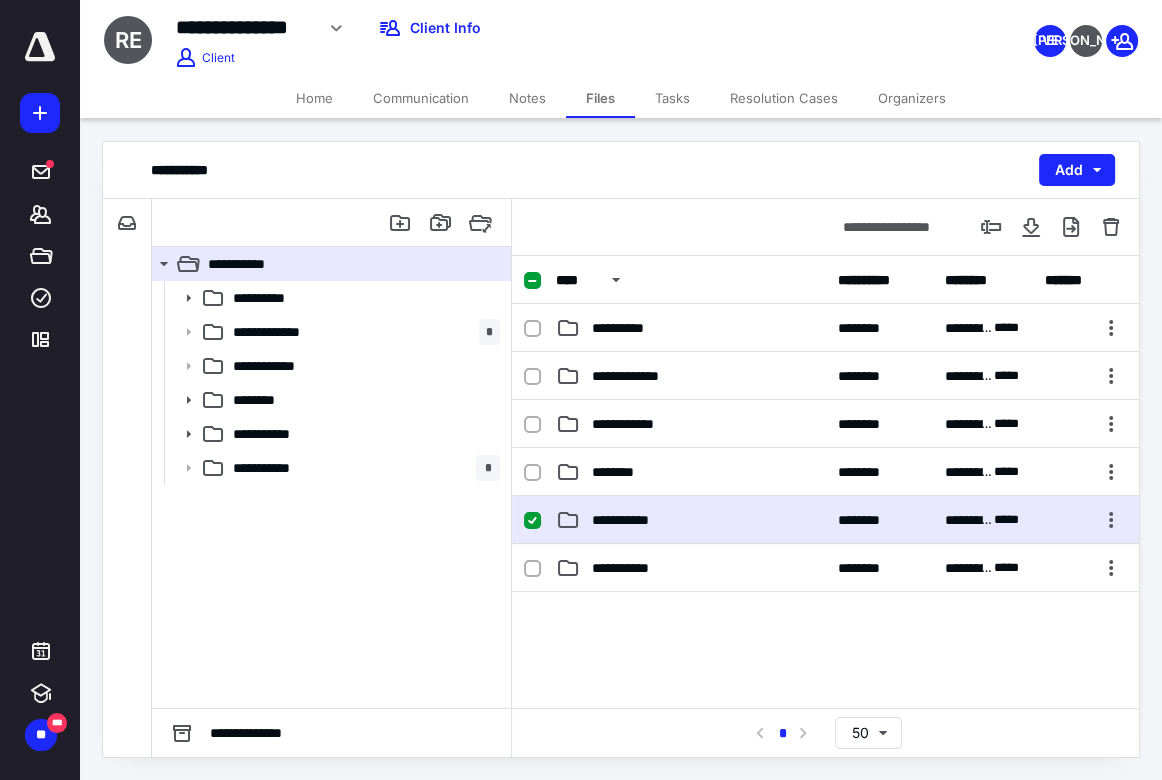 click on "**********" at bounding box center [690, 520] 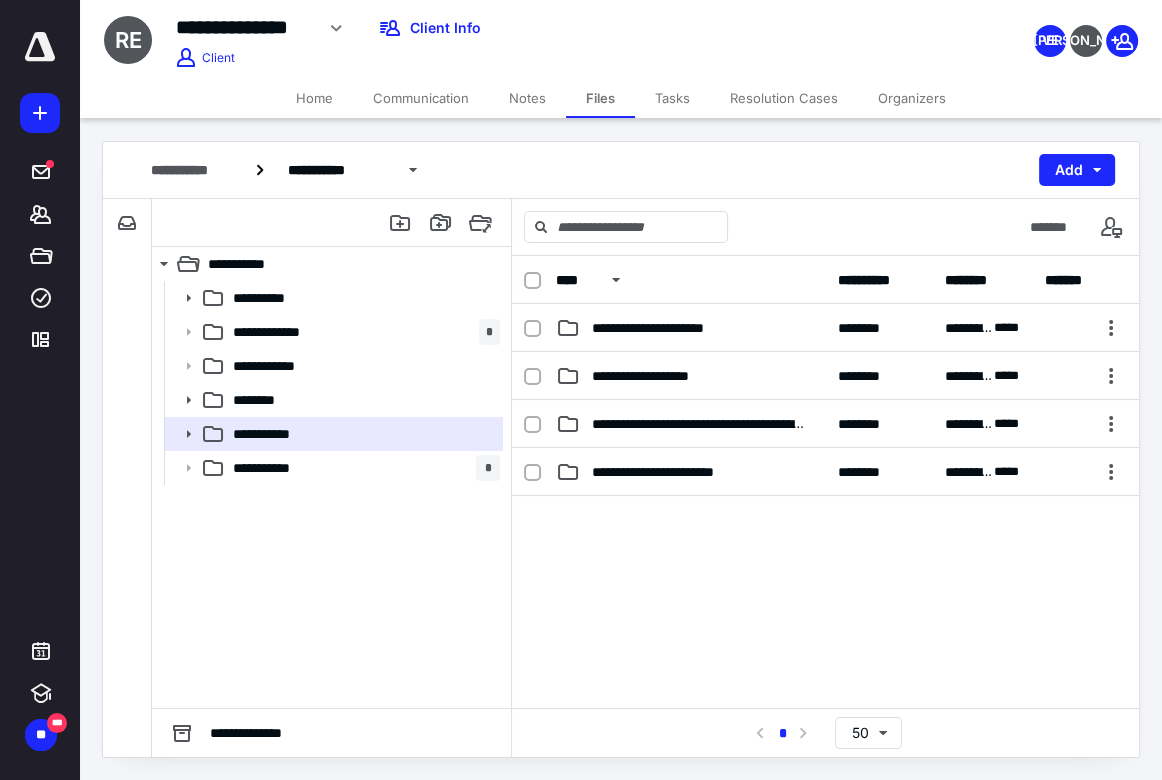 click on "**********" at bounding box center (659, 376) 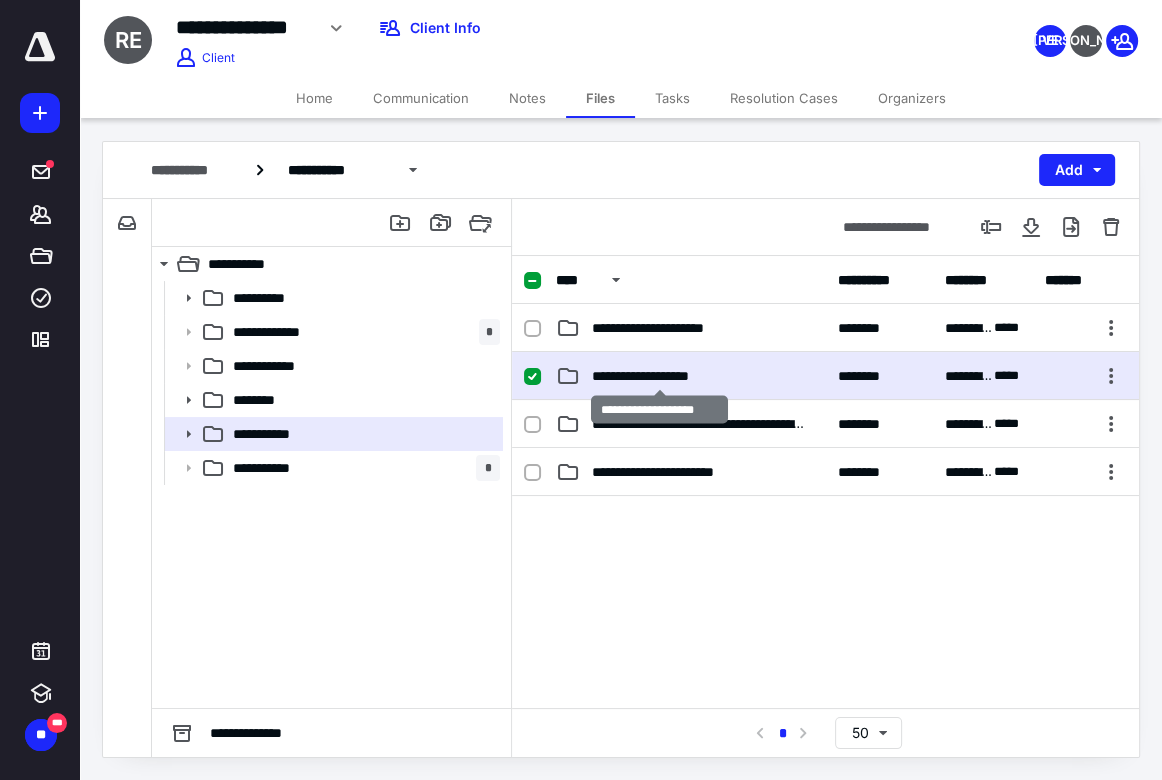 click on "**********" at bounding box center (659, 376) 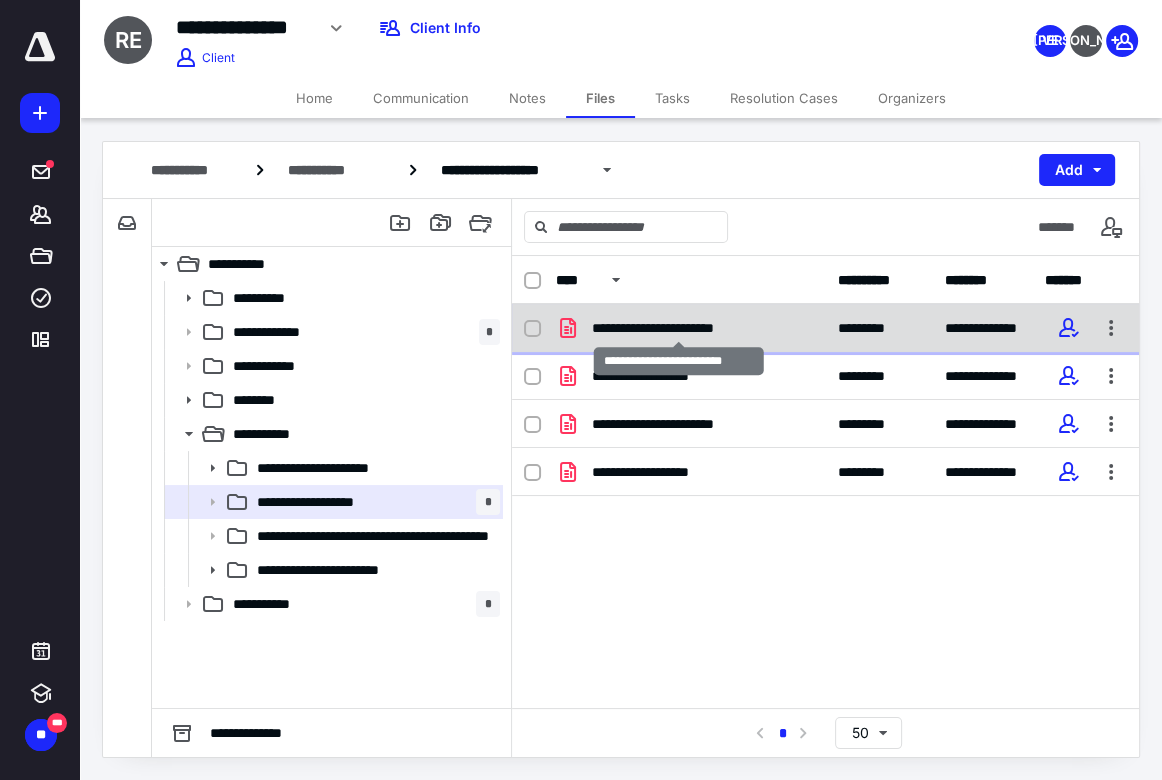 click on "**********" at bounding box center (678, 328) 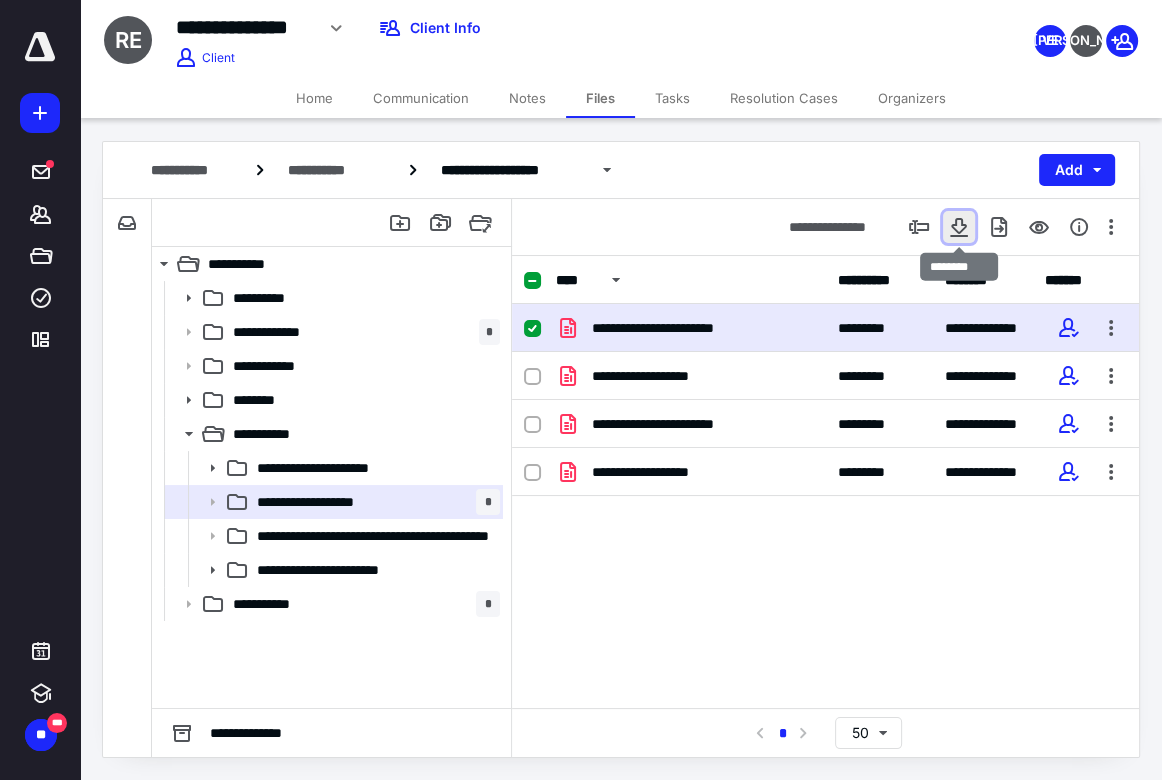 click at bounding box center [959, 227] 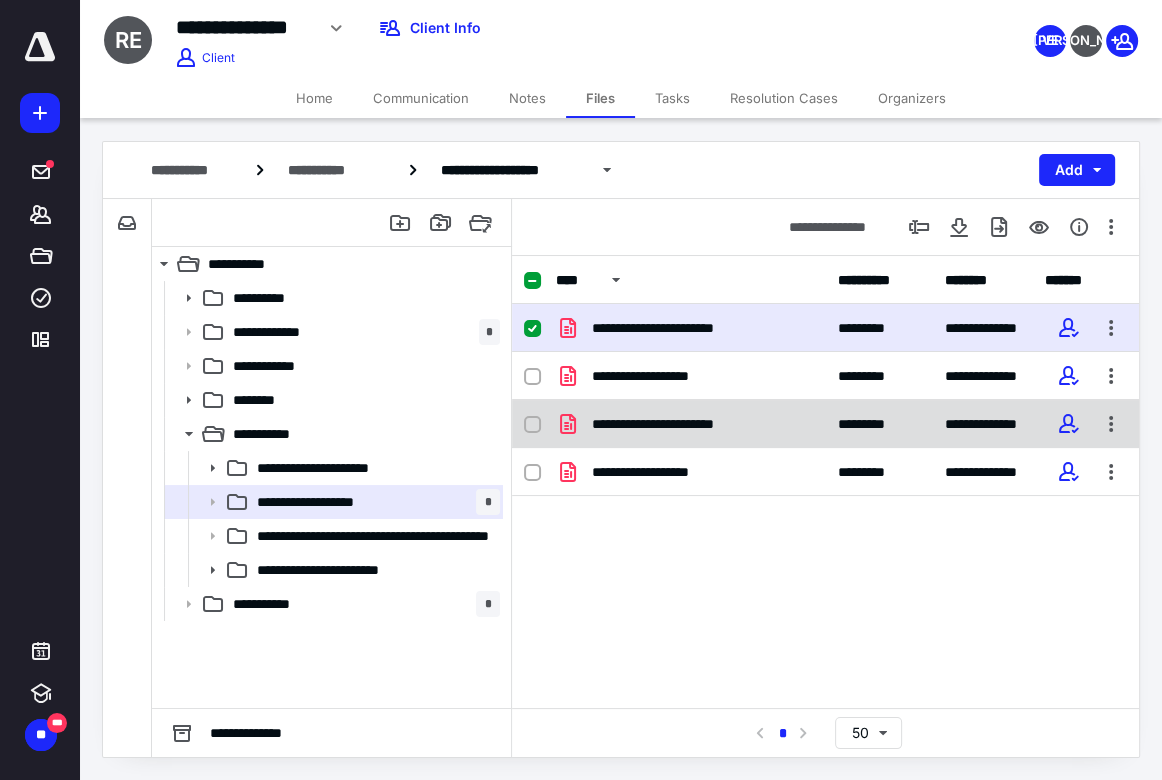 click on "**********" at bounding box center (678, 424) 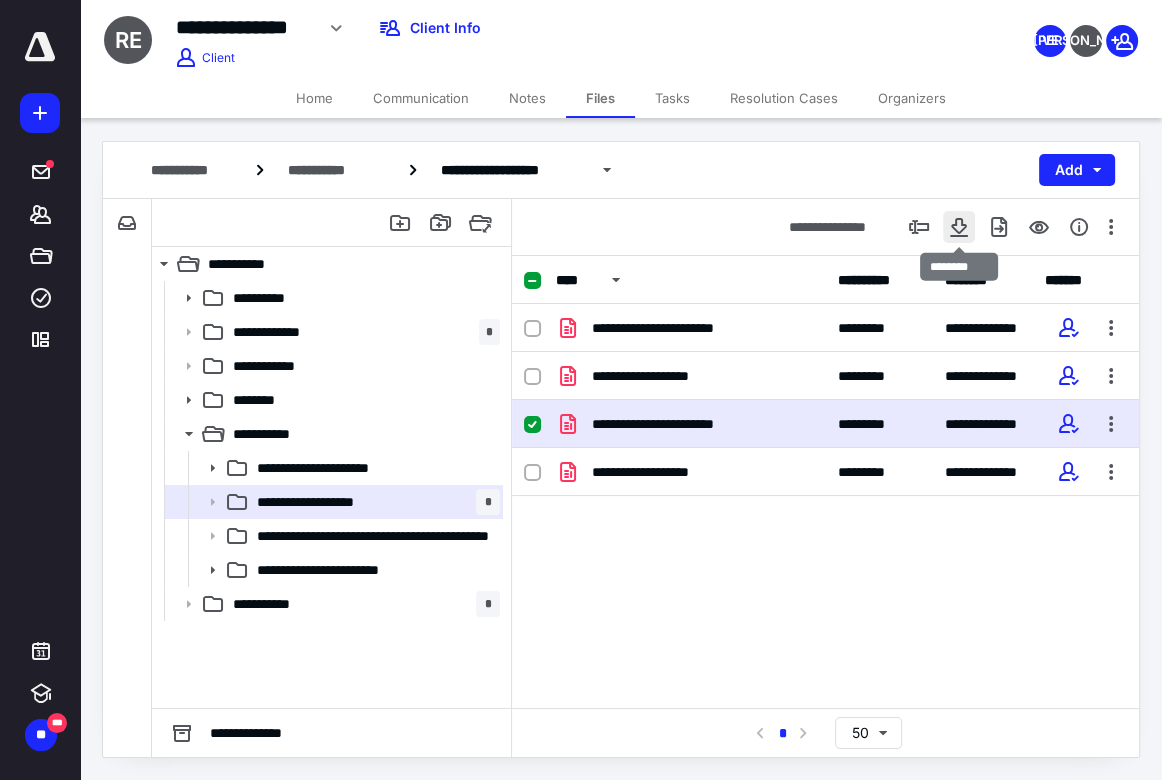 click at bounding box center [959, 227] 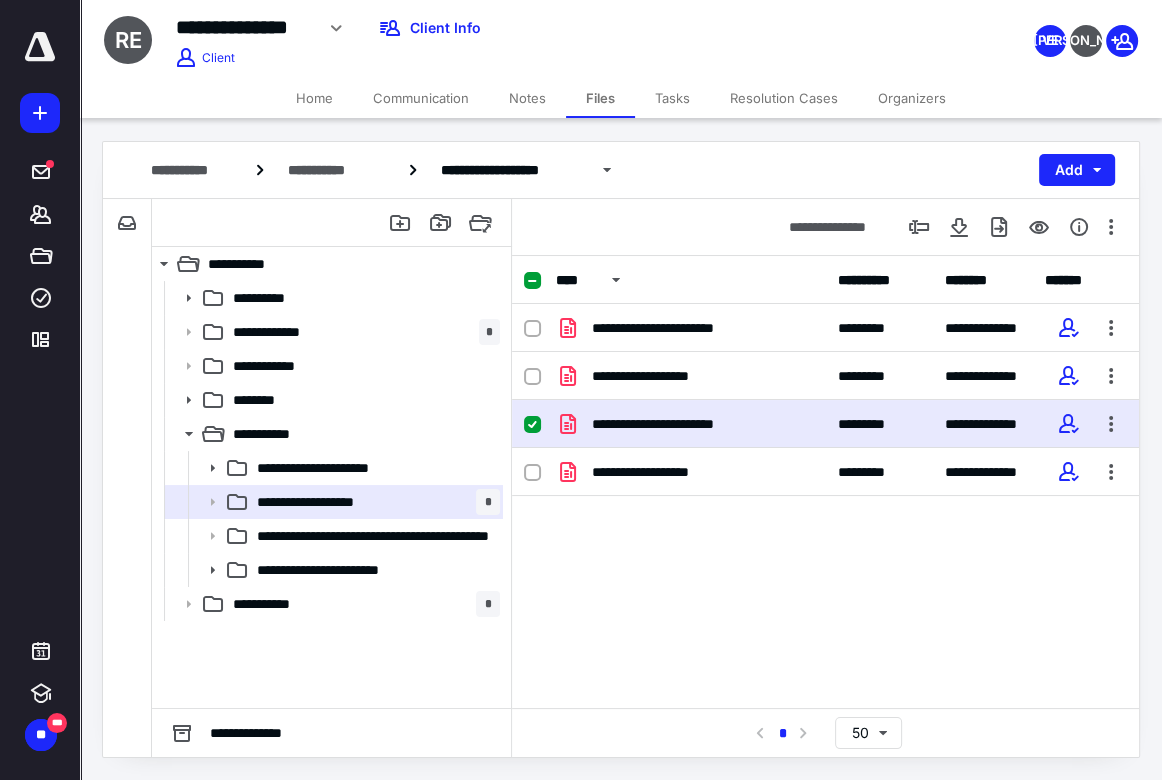 click on "**********" at bounding box center [244, 27] 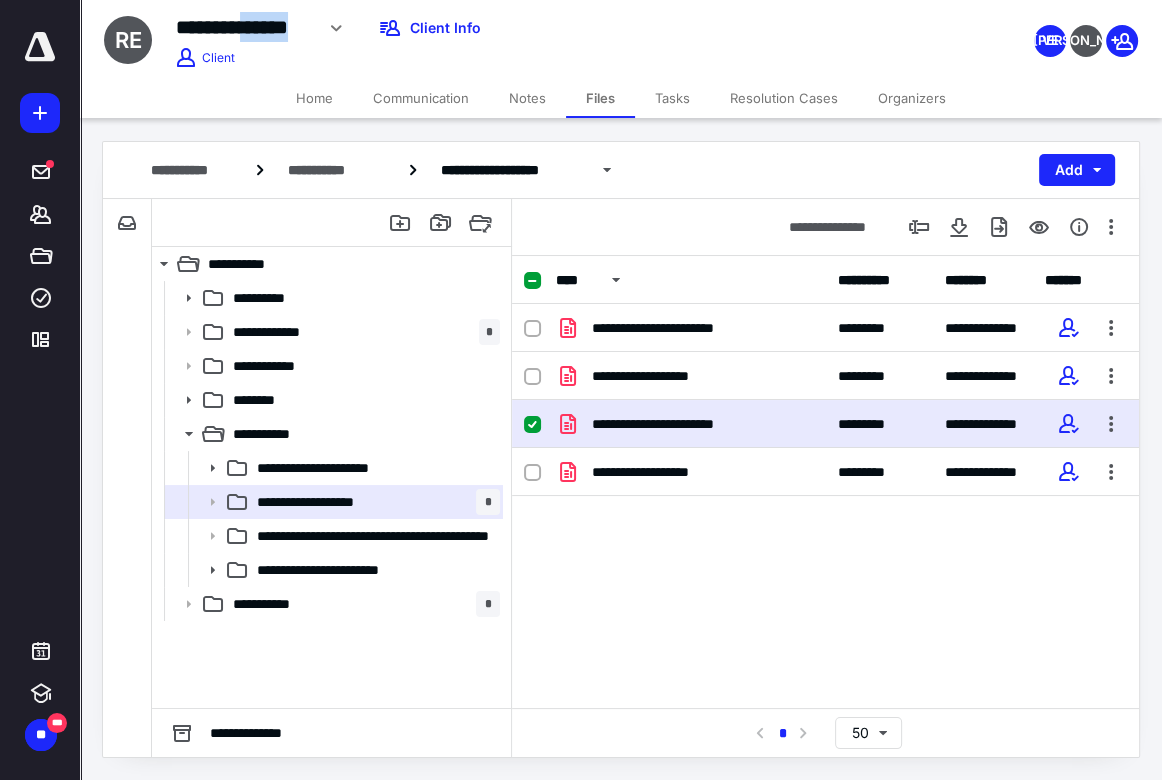 click on "**********" at bounding box center [244, 27] 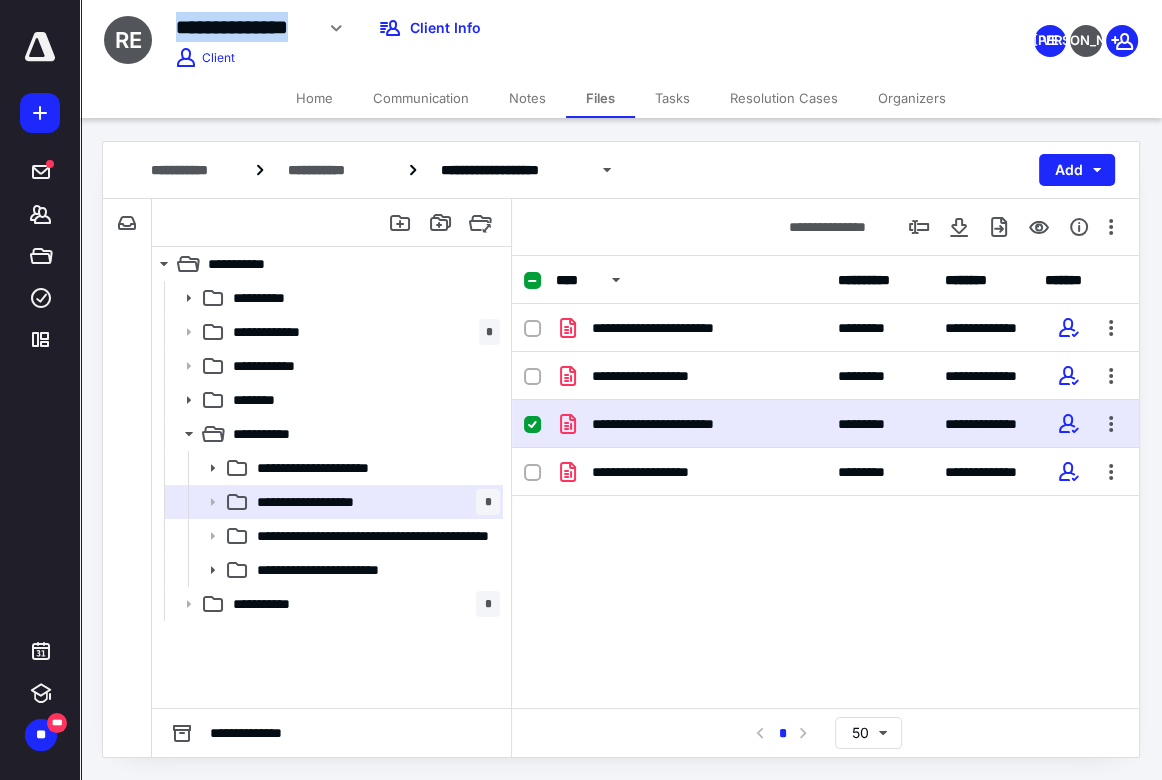 click on "**********" at bounding box center (244, 27) 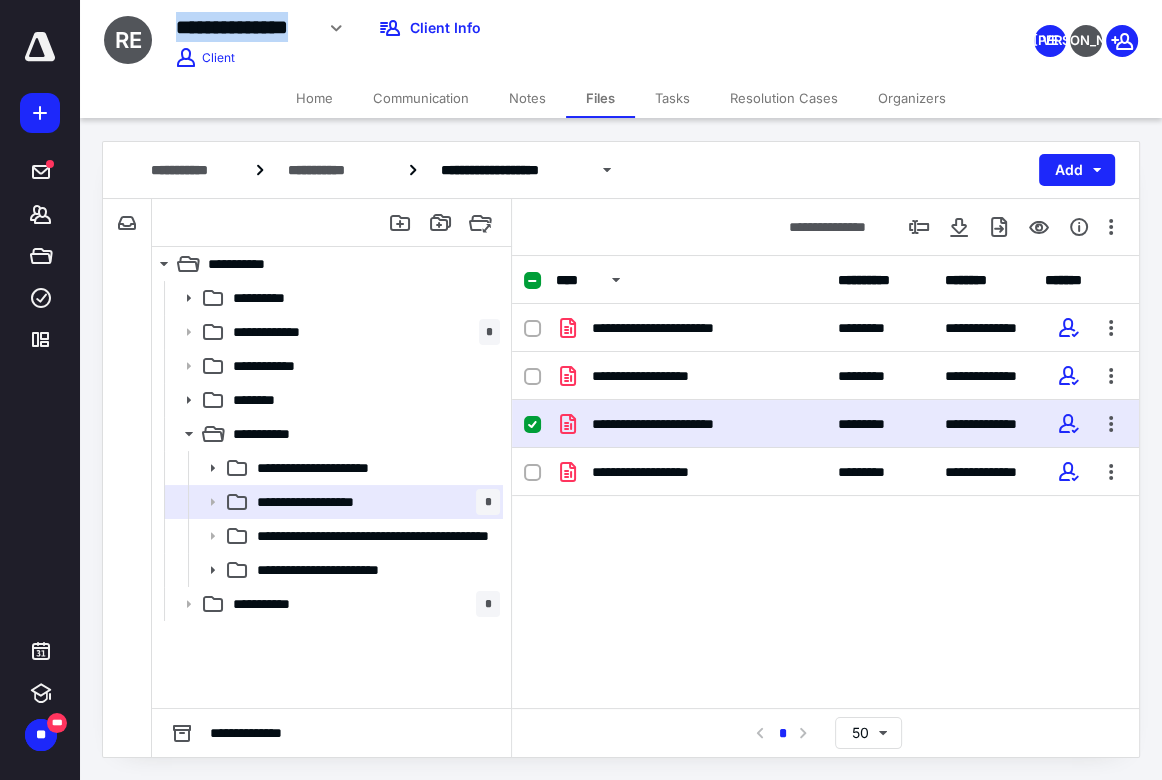 drag, startPoint x: 310, startPoint y: 93, endPoint x: 322, endPoint y: 101, distance: 14.422205 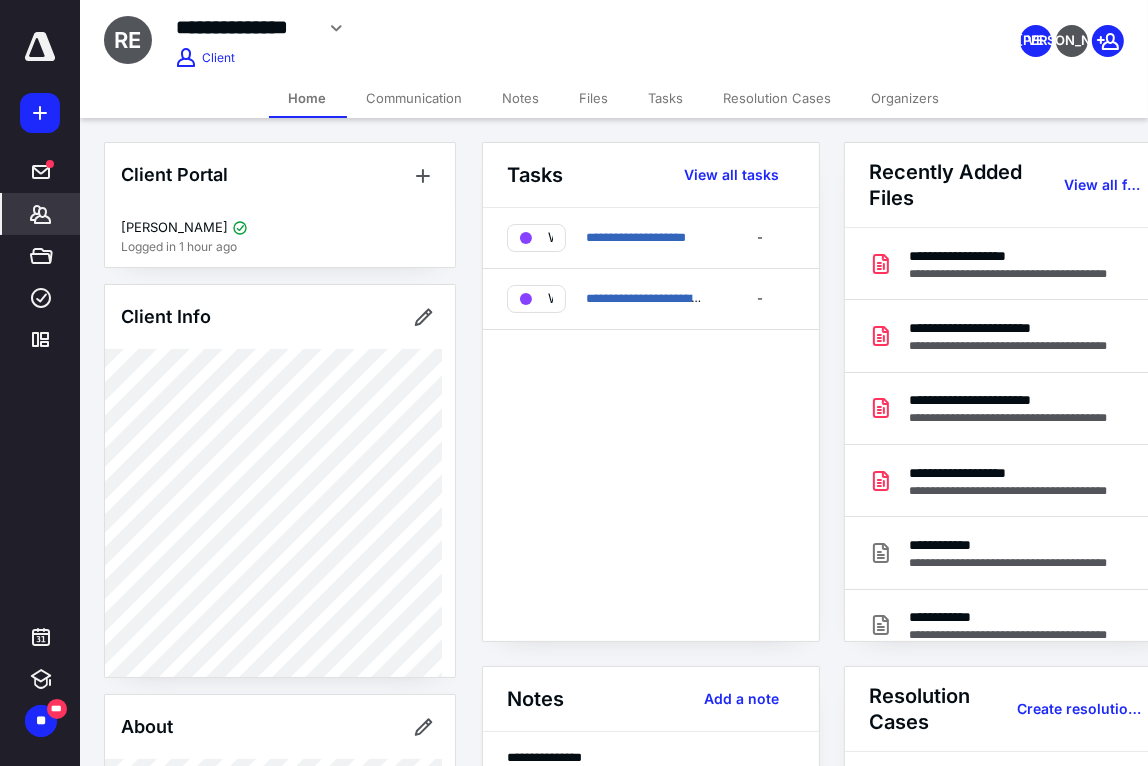 click on "**********" at bounding box center (477, 28) 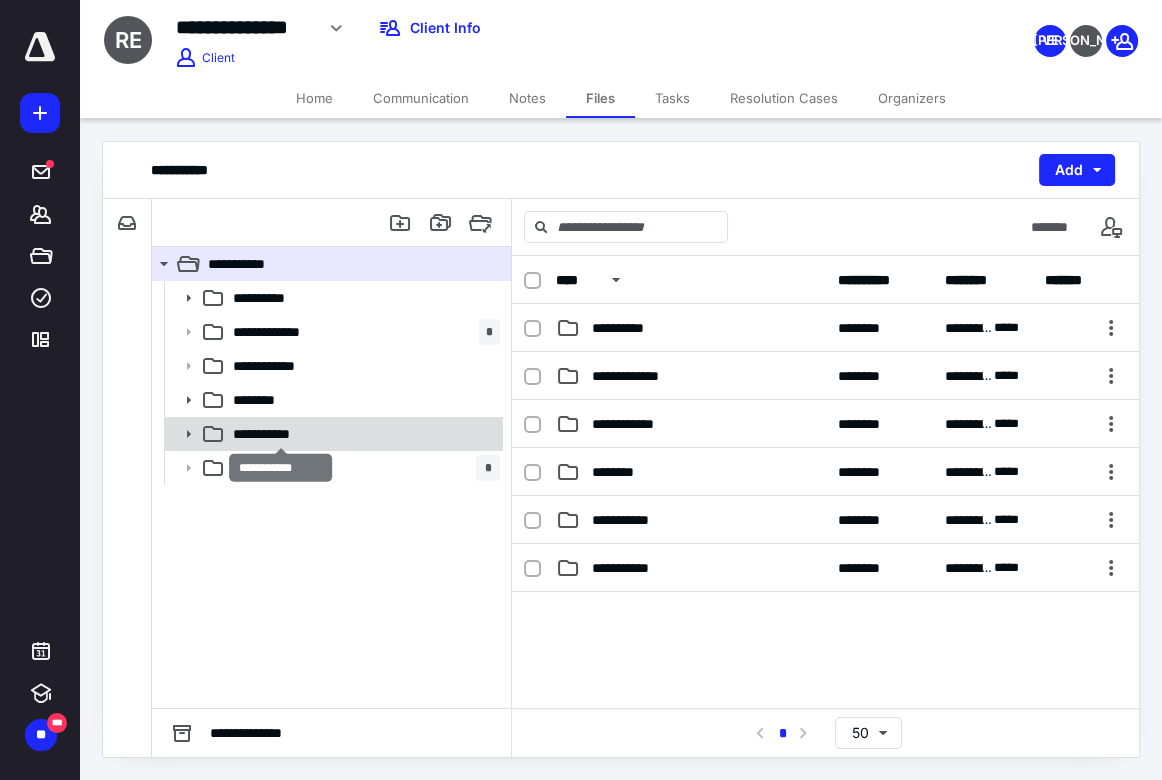 click on "**********" at bounding box center (281, 434) 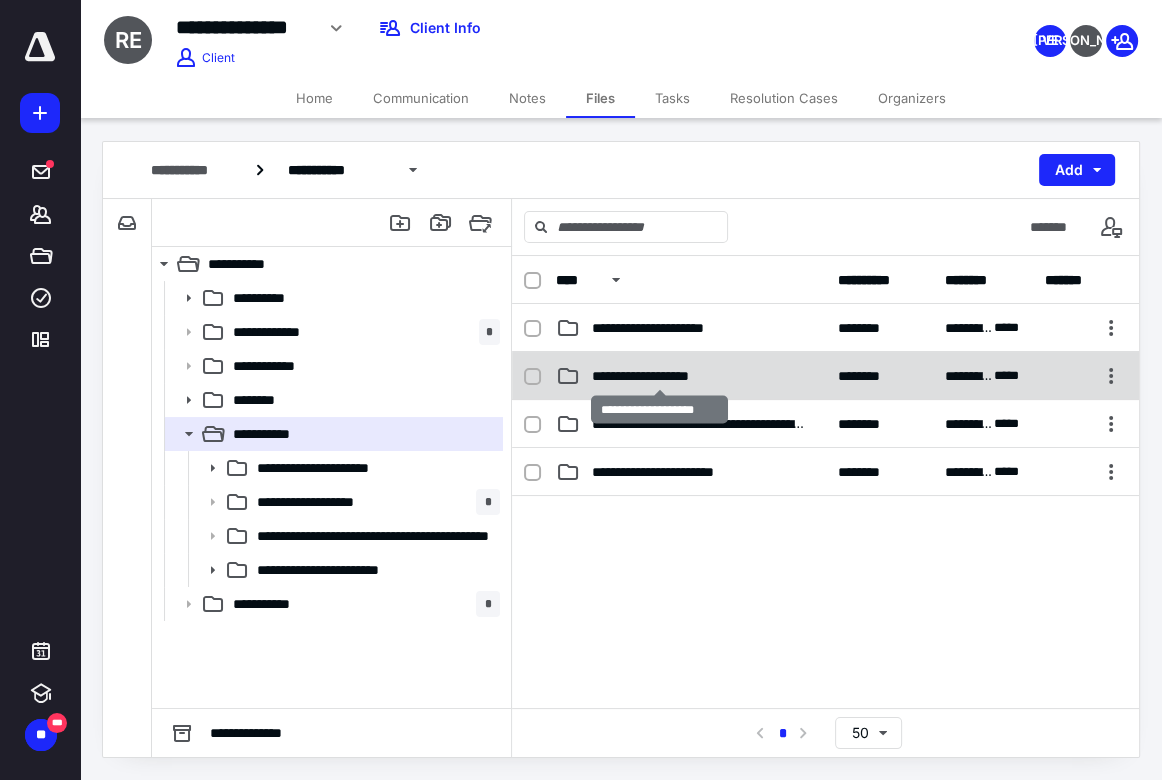 click on "**********" at bounding box center (659, 376) 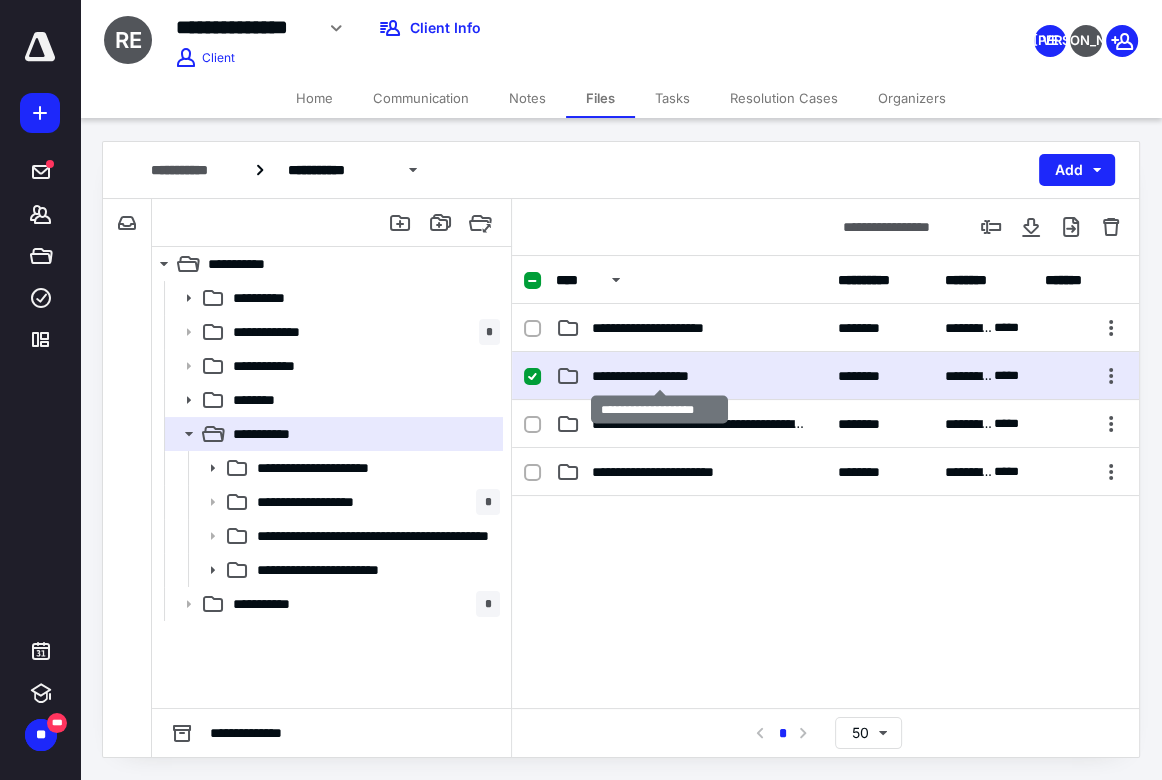 click on "**********" at bounding box center (659, 376) 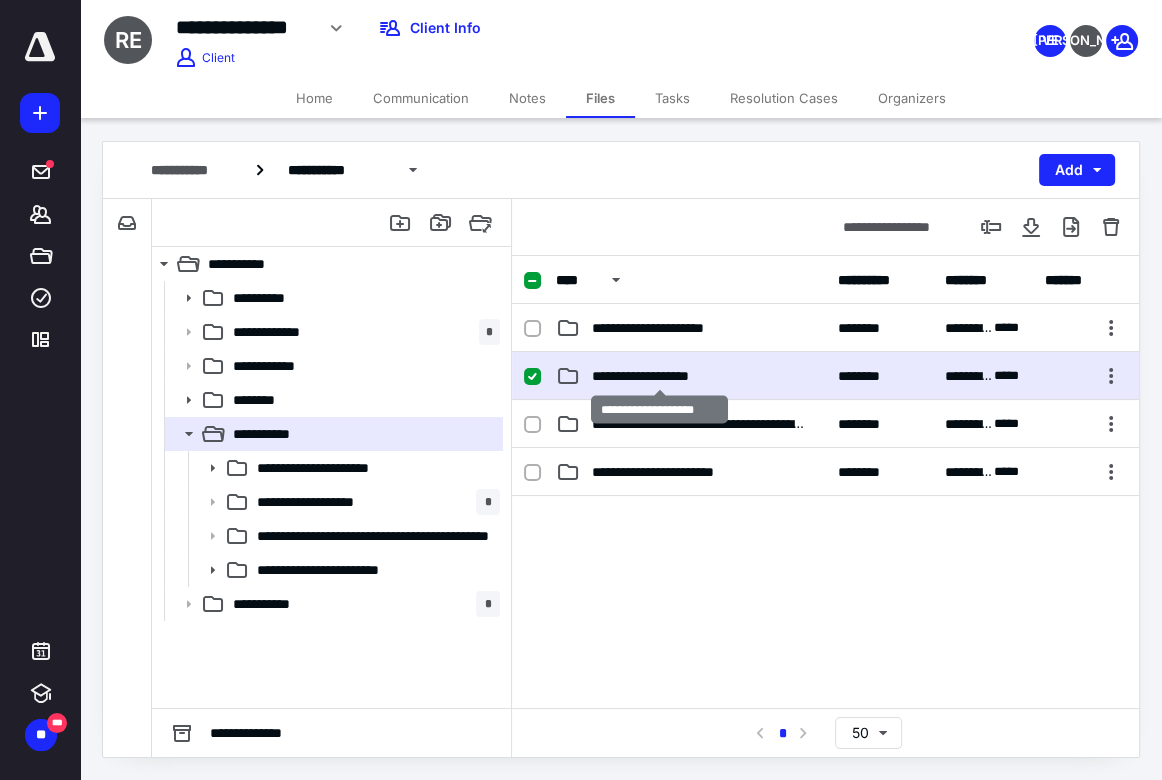 click on "**********" at bounding box center (659, 376) 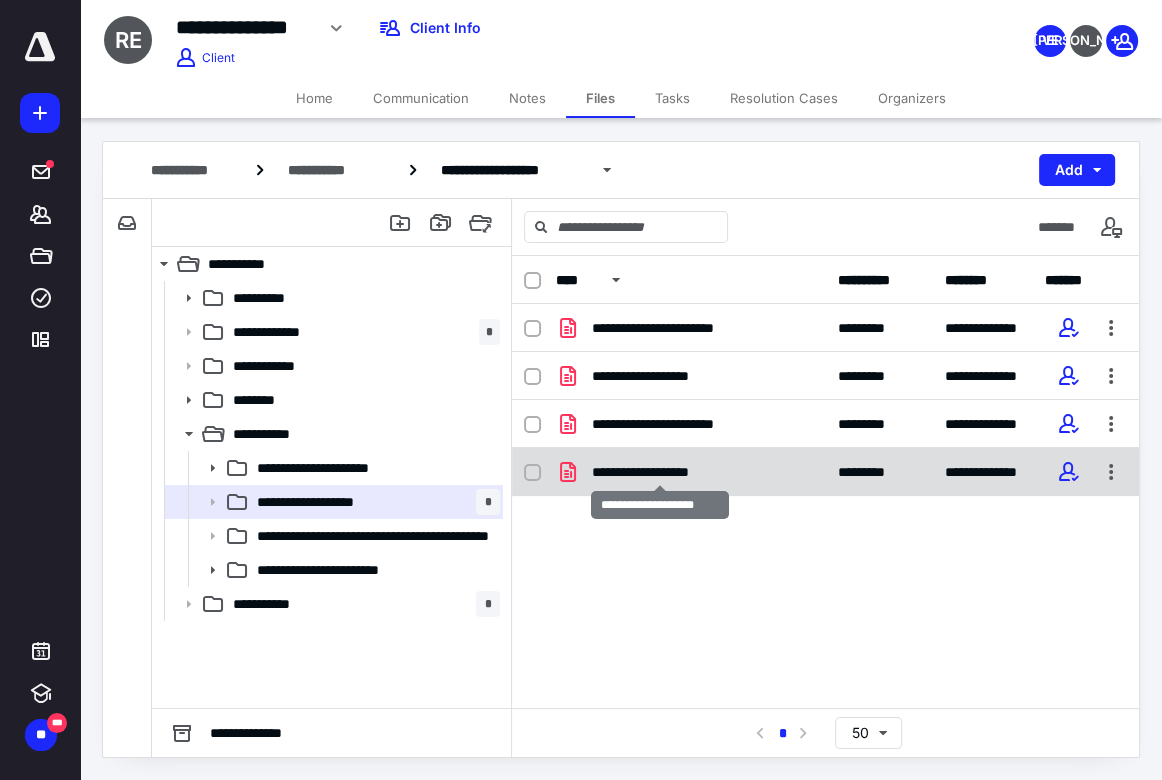 click on "**********" at bounding box center [660, 472] 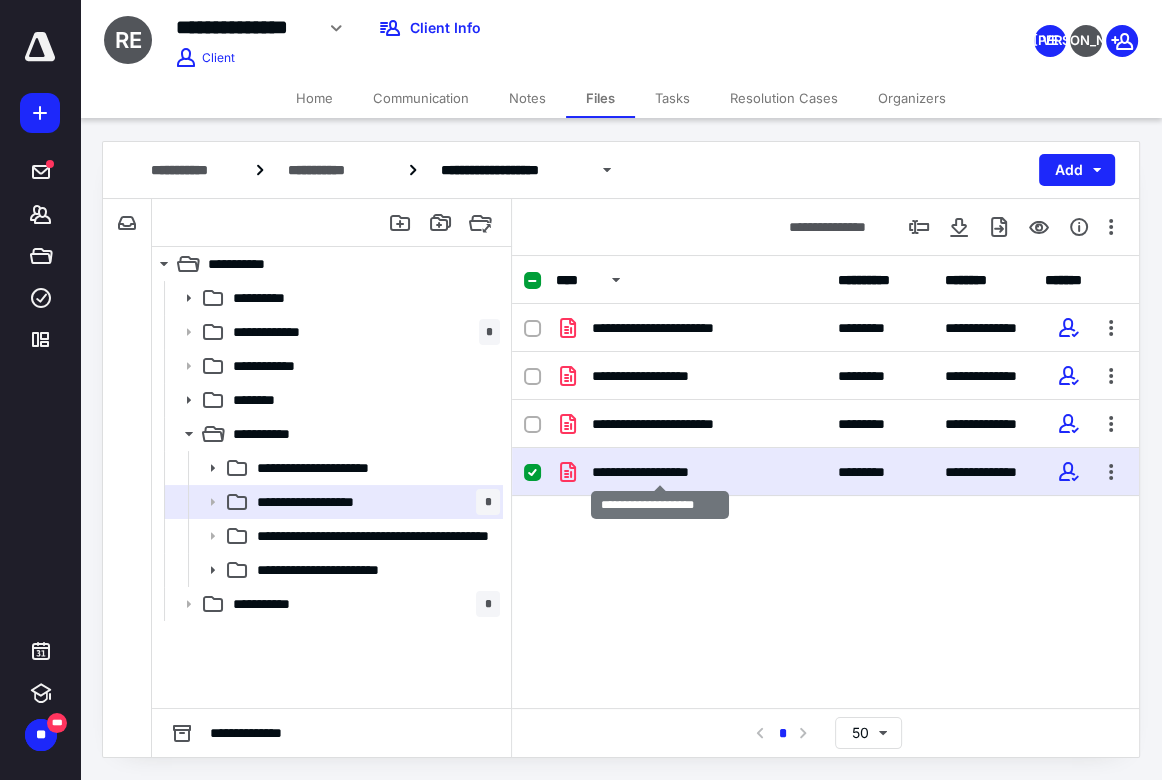 click on "**********" at bounding box center (660, 472) 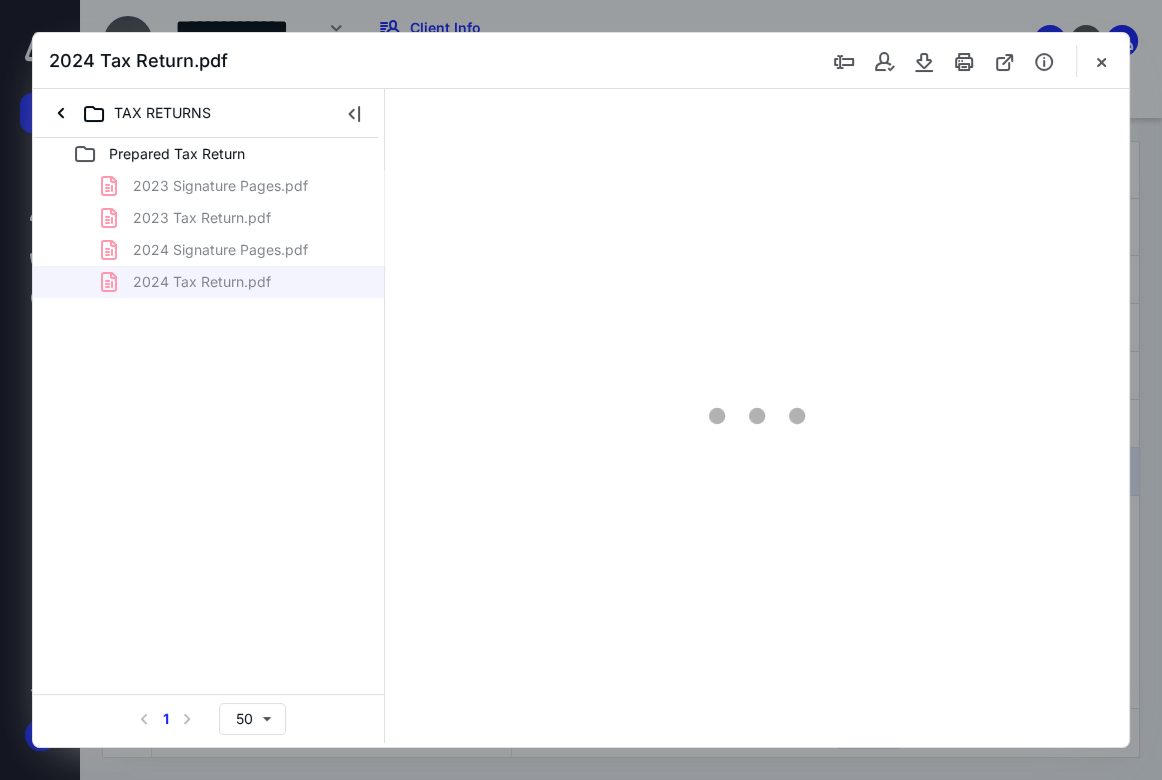 scroll, scrollTop: 0, scrollLeft: 0, axis: both 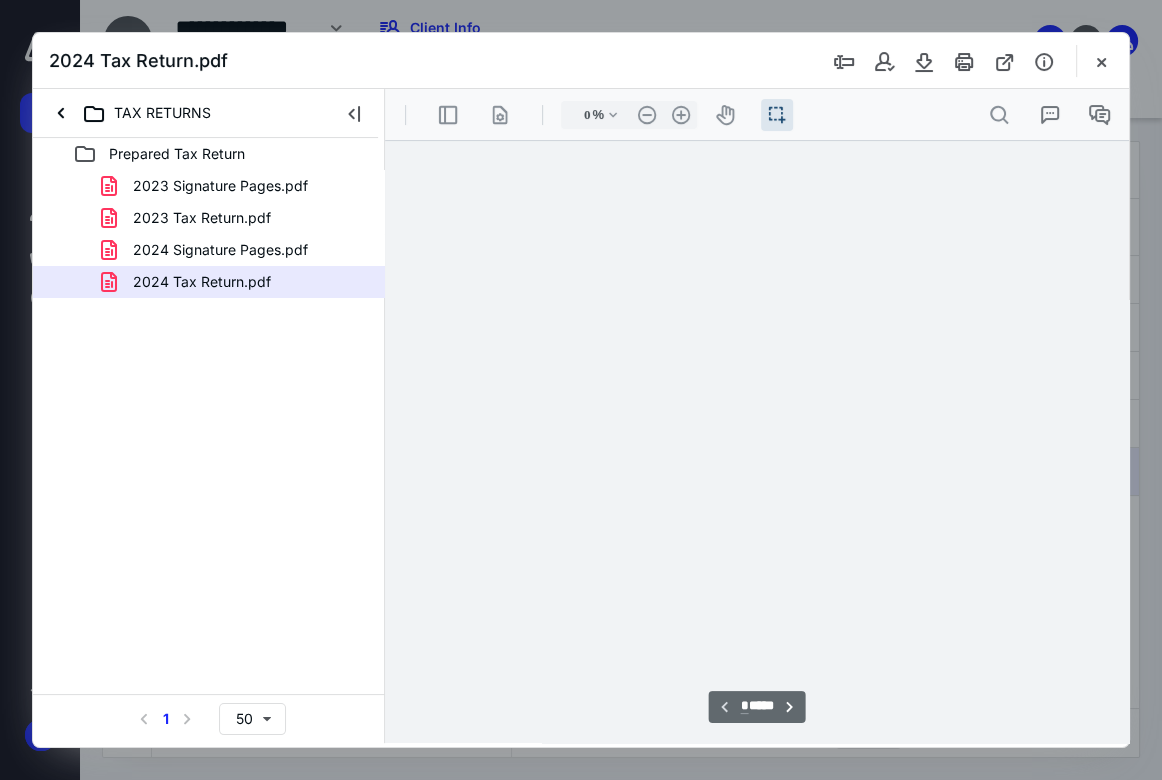 type on "76" 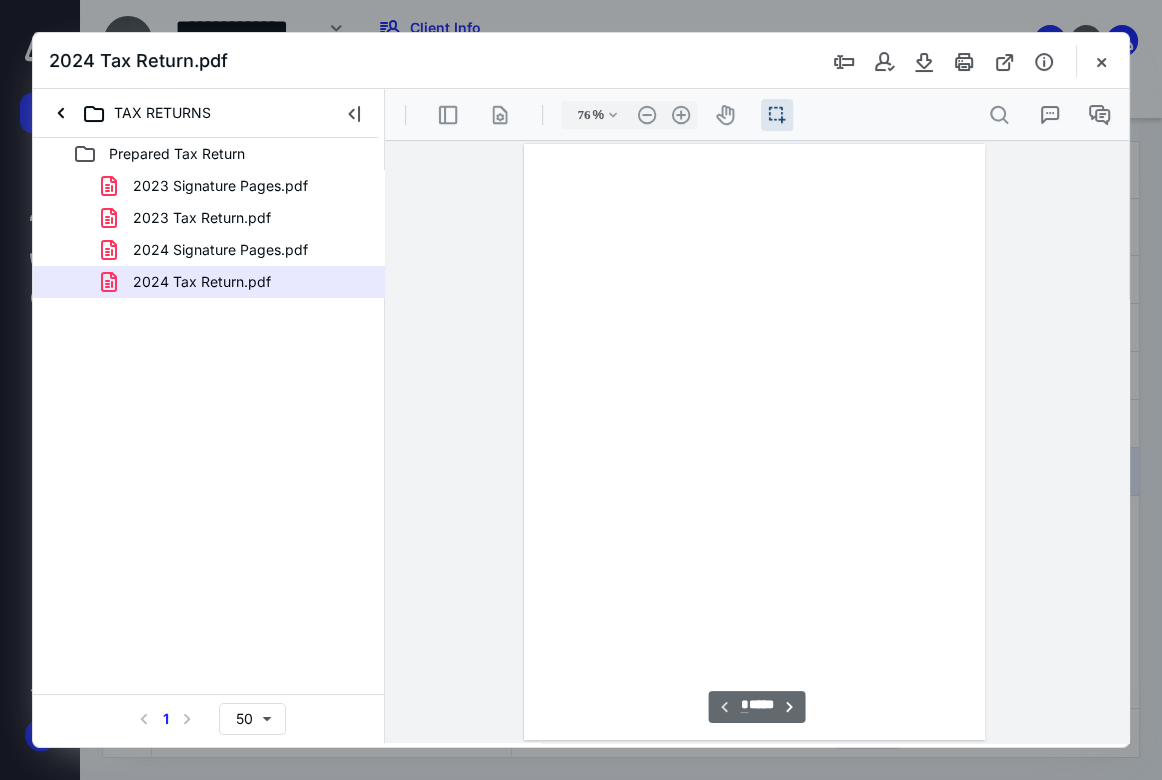 scroll, scrollTop: 55, scrollLeft: 0, axis: vertical 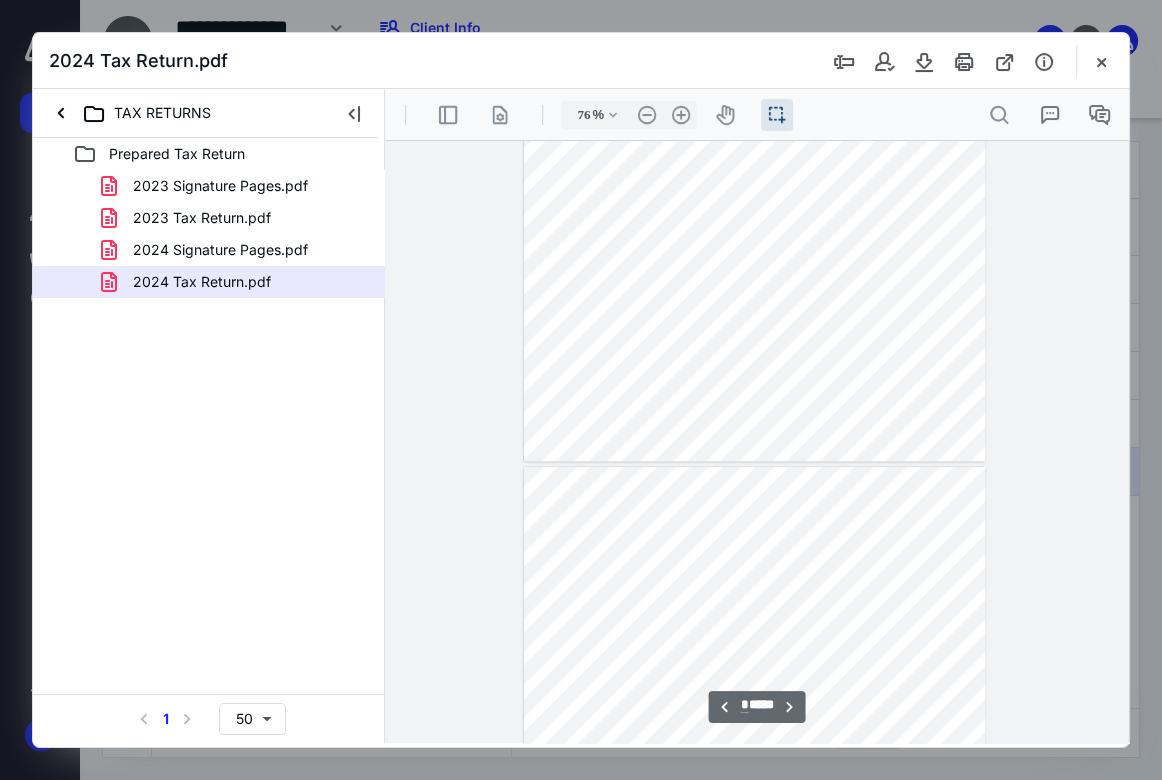 type on "*" 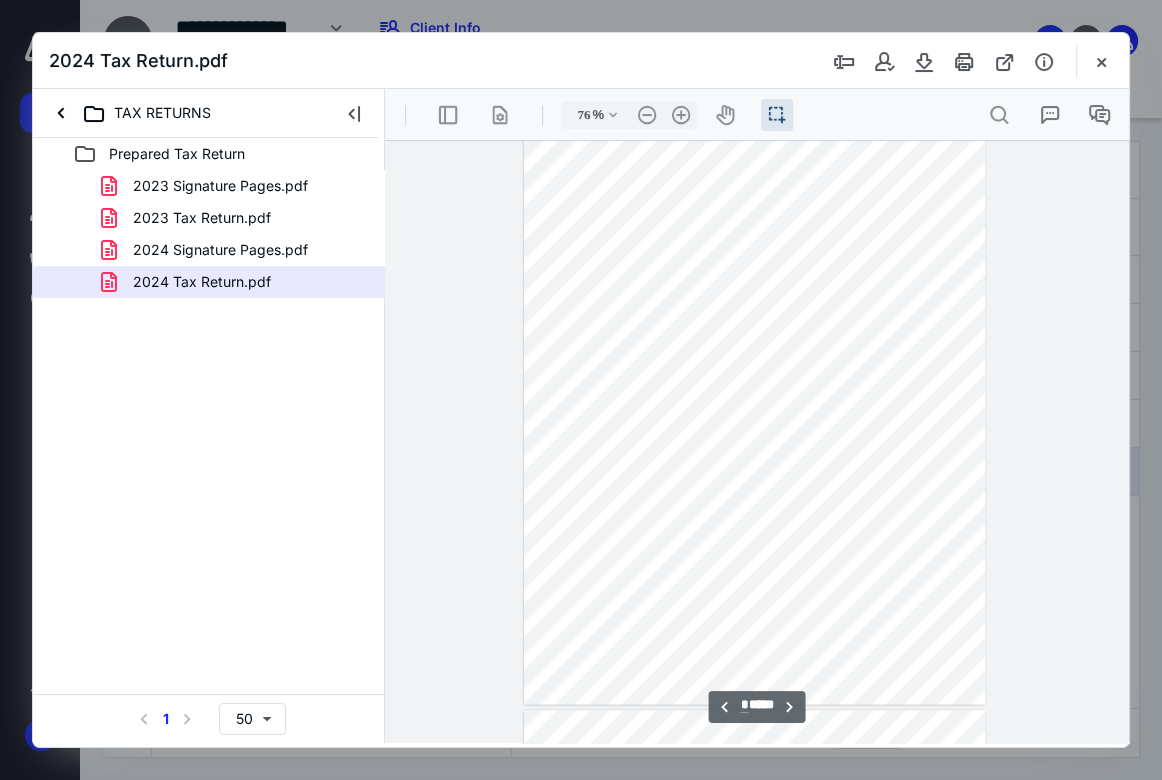 scroll, scrollTop: 1843, scrollLeft: 0, axis: vertical 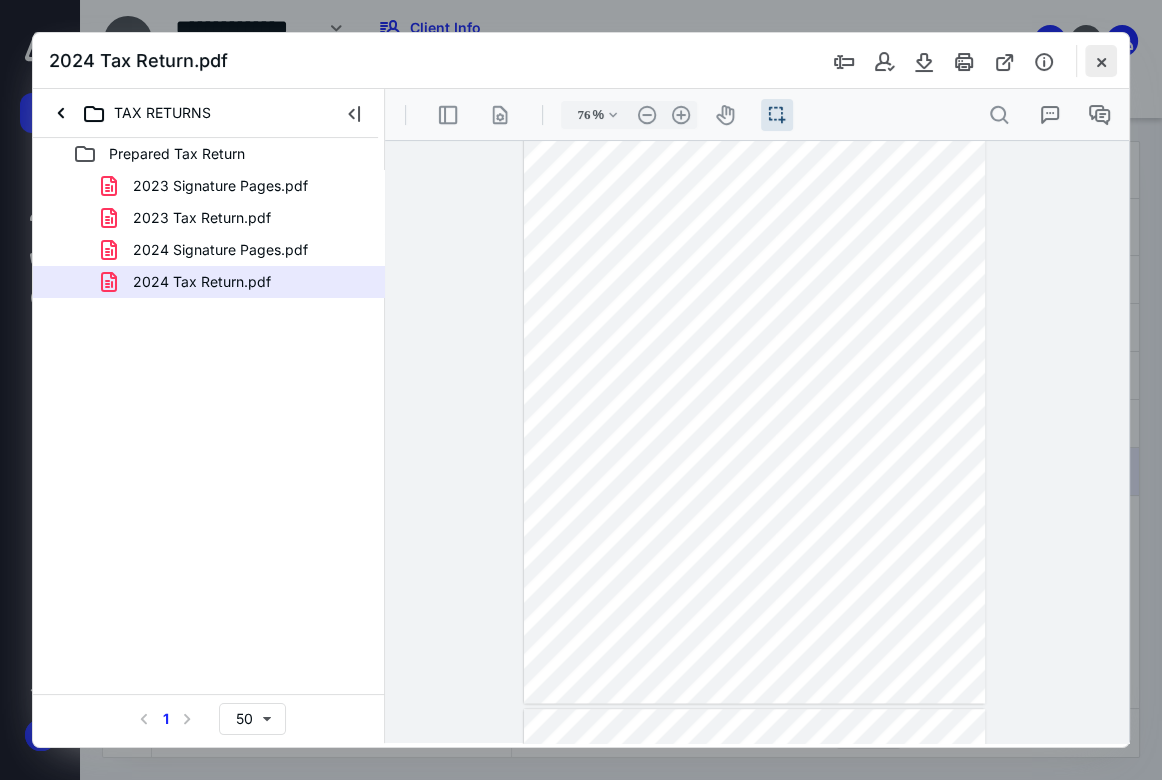 click at bounding box center [1101, 61] 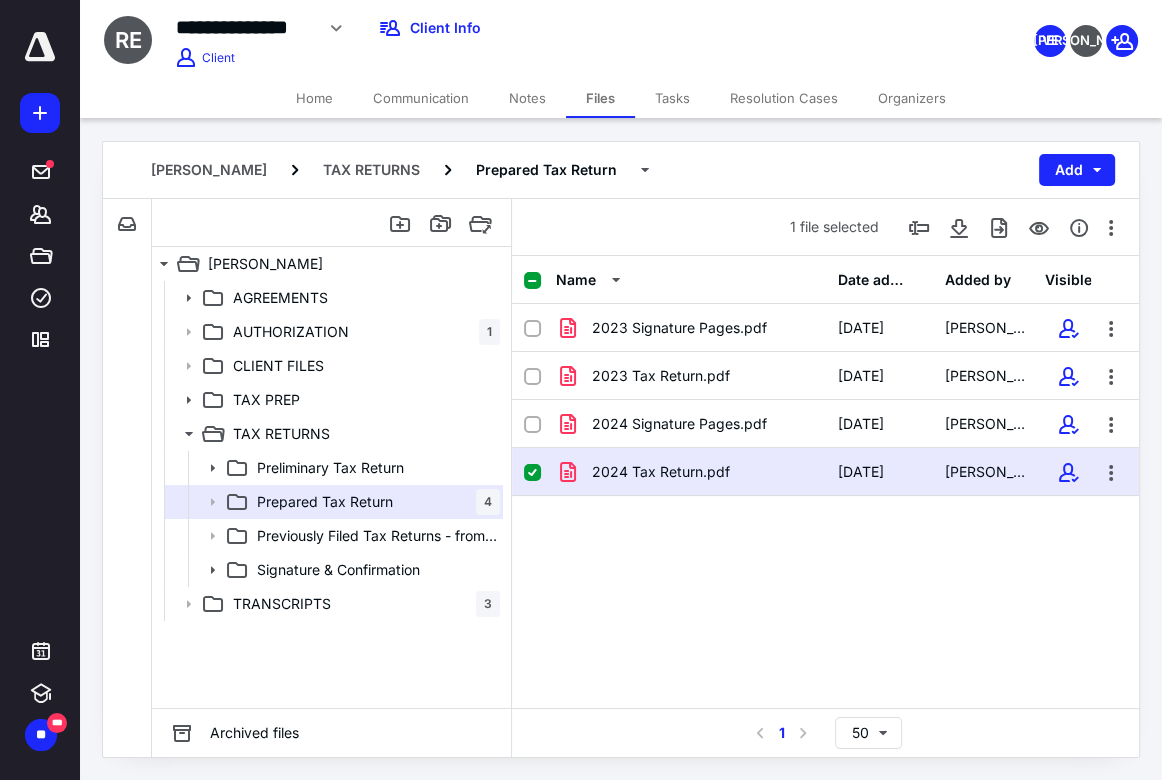 drag, startPoint x: 693, startPoint y: 33, endPoint x: 691, endPoint y: 45, distance: 12.165525 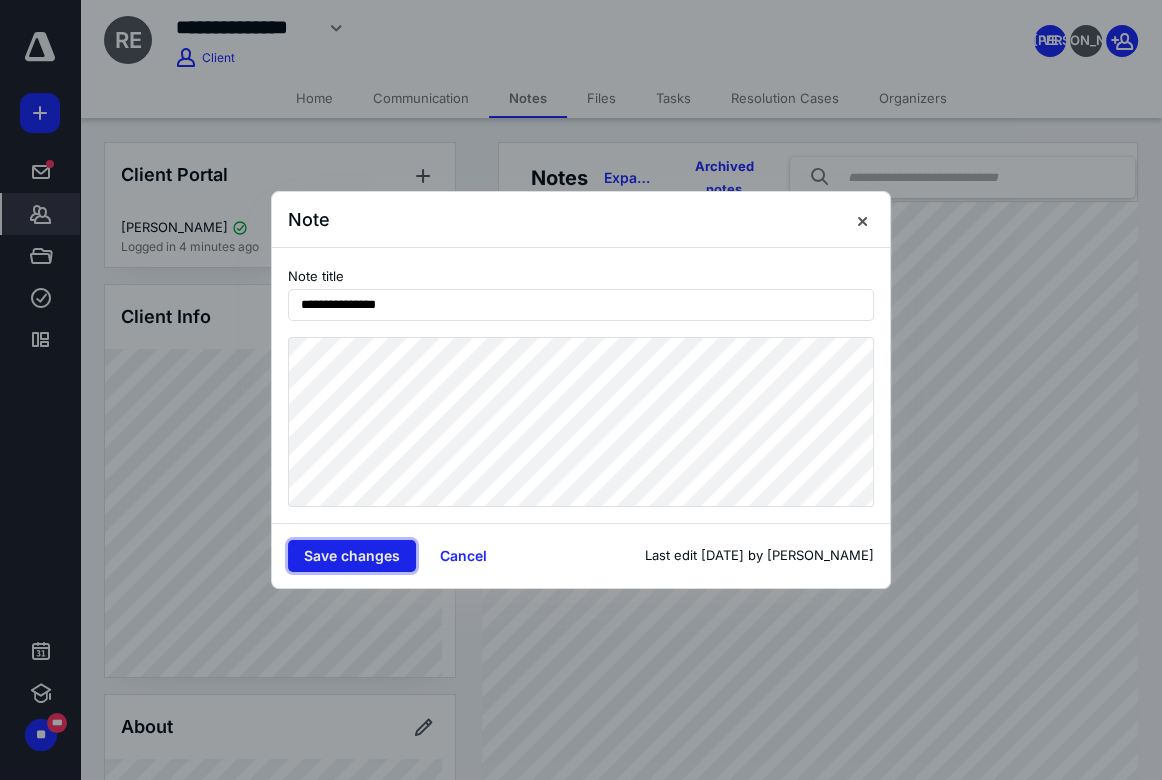 click on "Save changes" at bounding box center [352, 556] 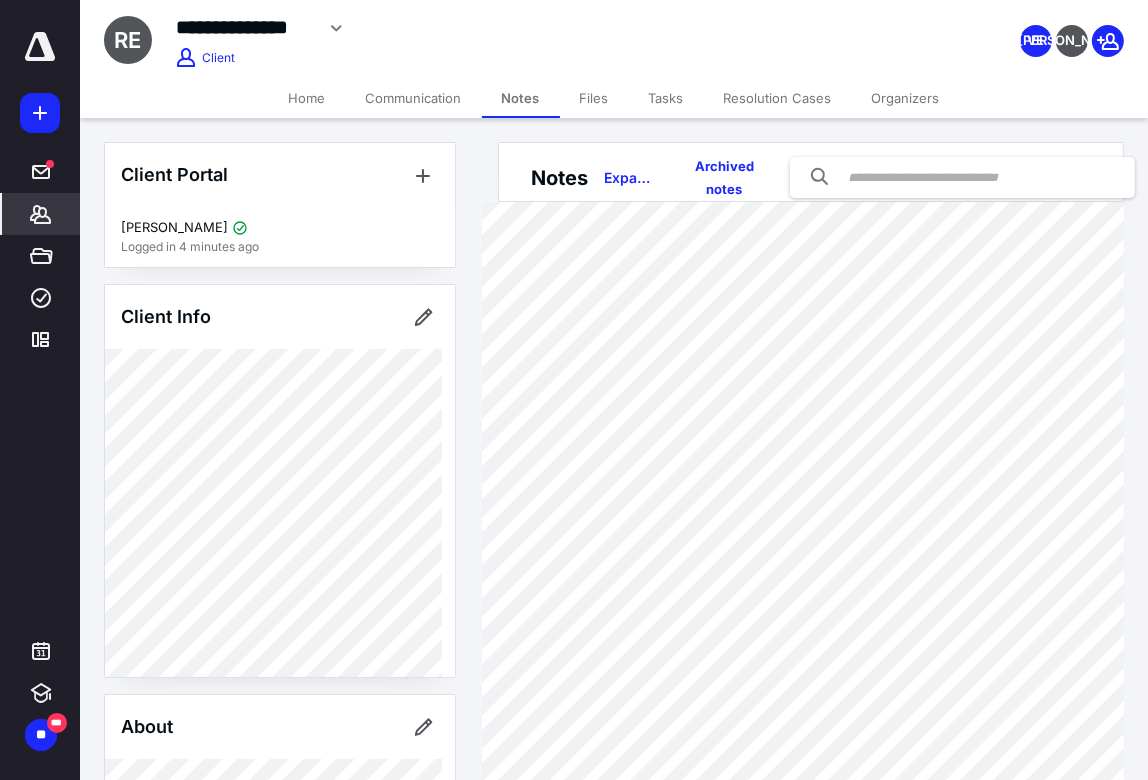 drag, startPoint x: 760, startPoint y: 29, endPoint x: 821, endPoint y: 50, distance: 64.513565 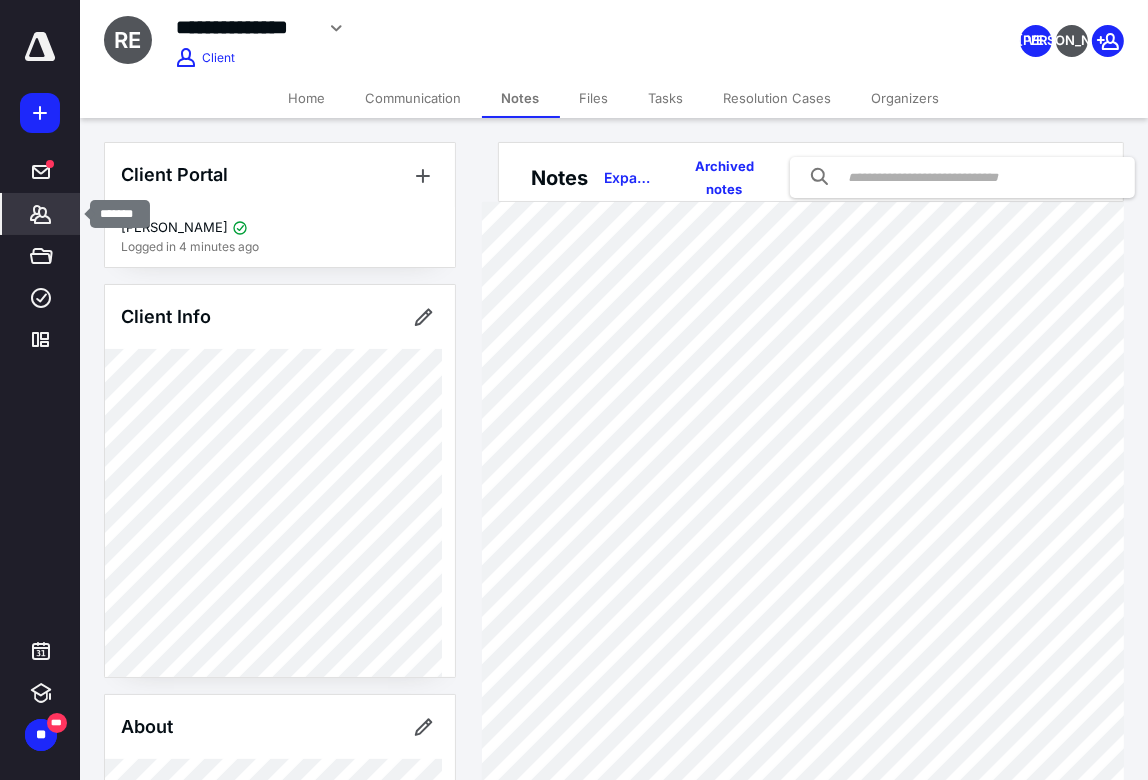 click 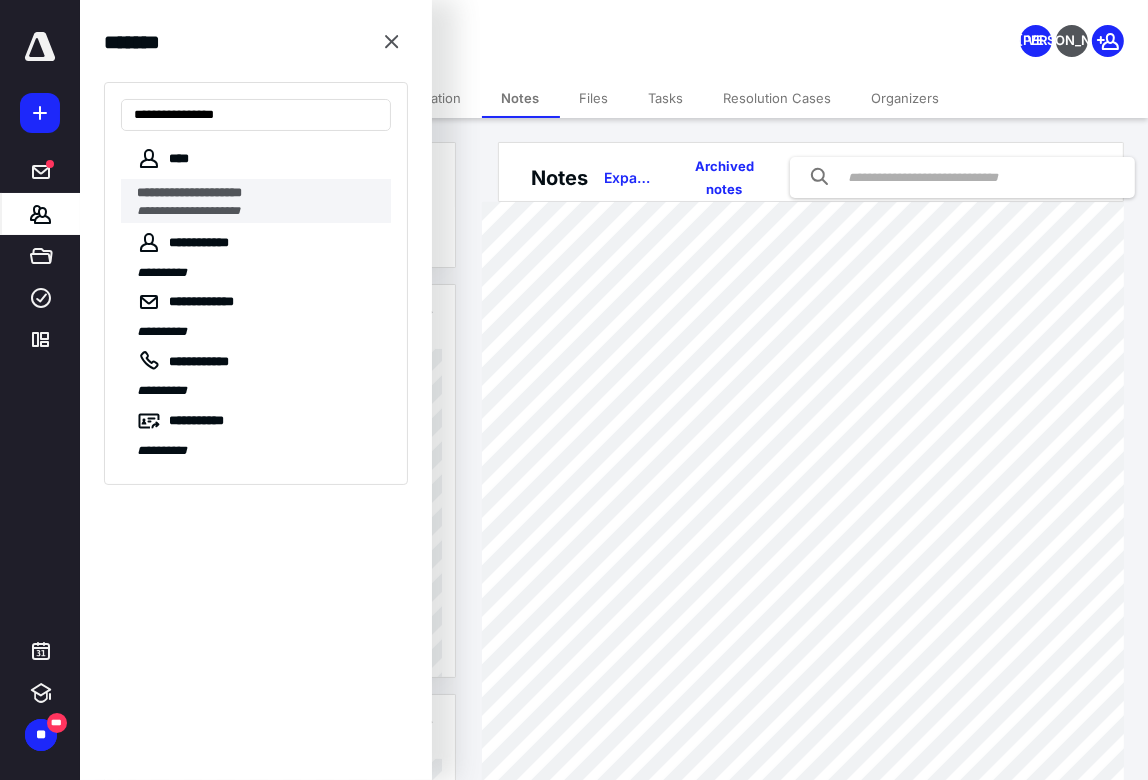 type on "**********" 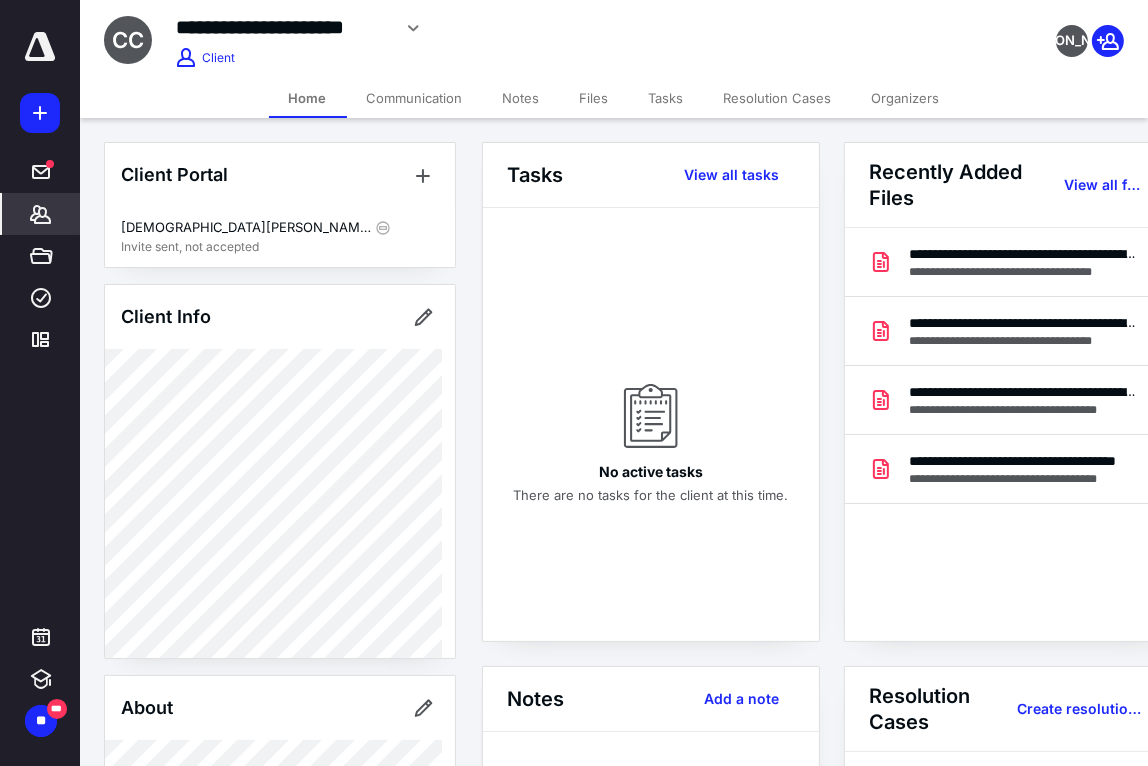 click on "**********" at bounding box center [477, 28] 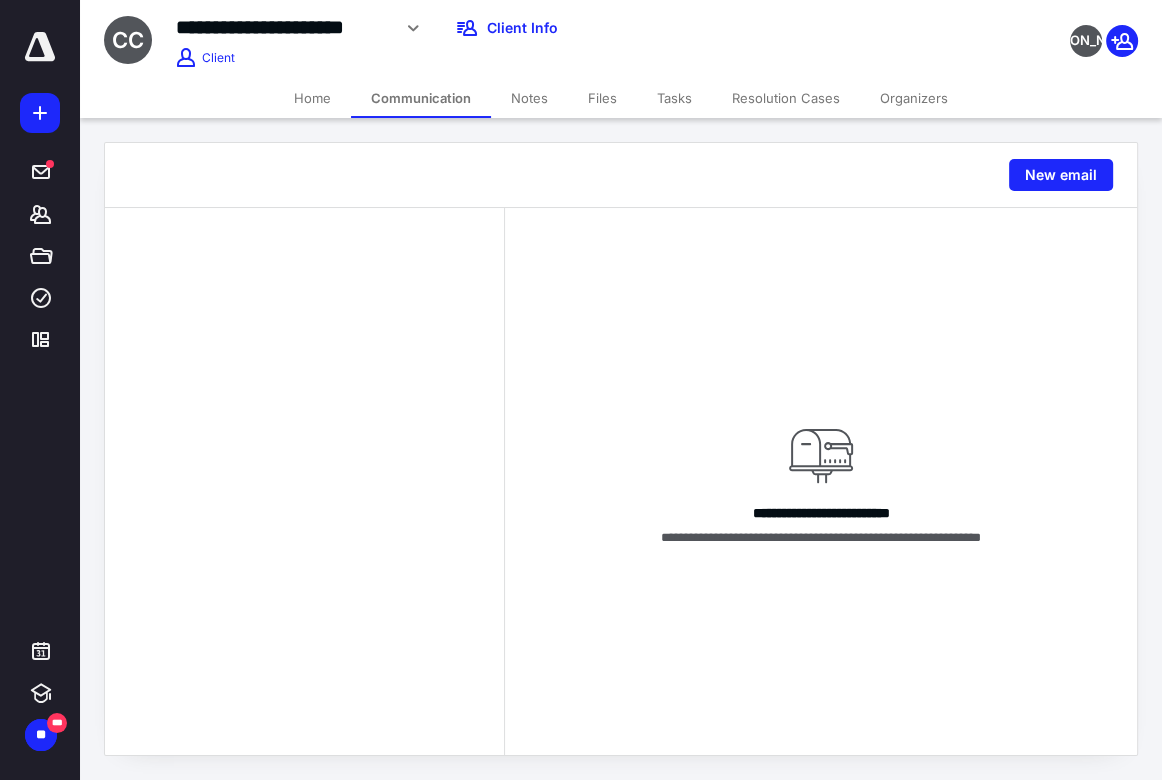 click on "Home" at bounding box center [312, 98] 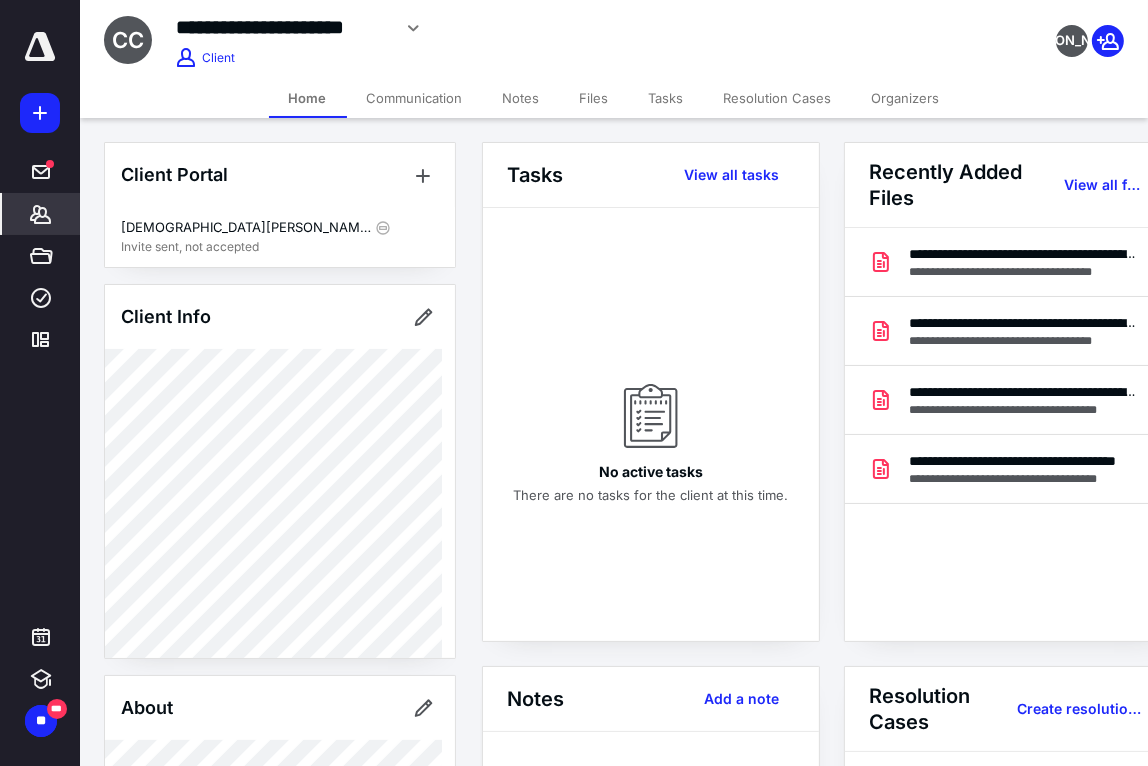 click 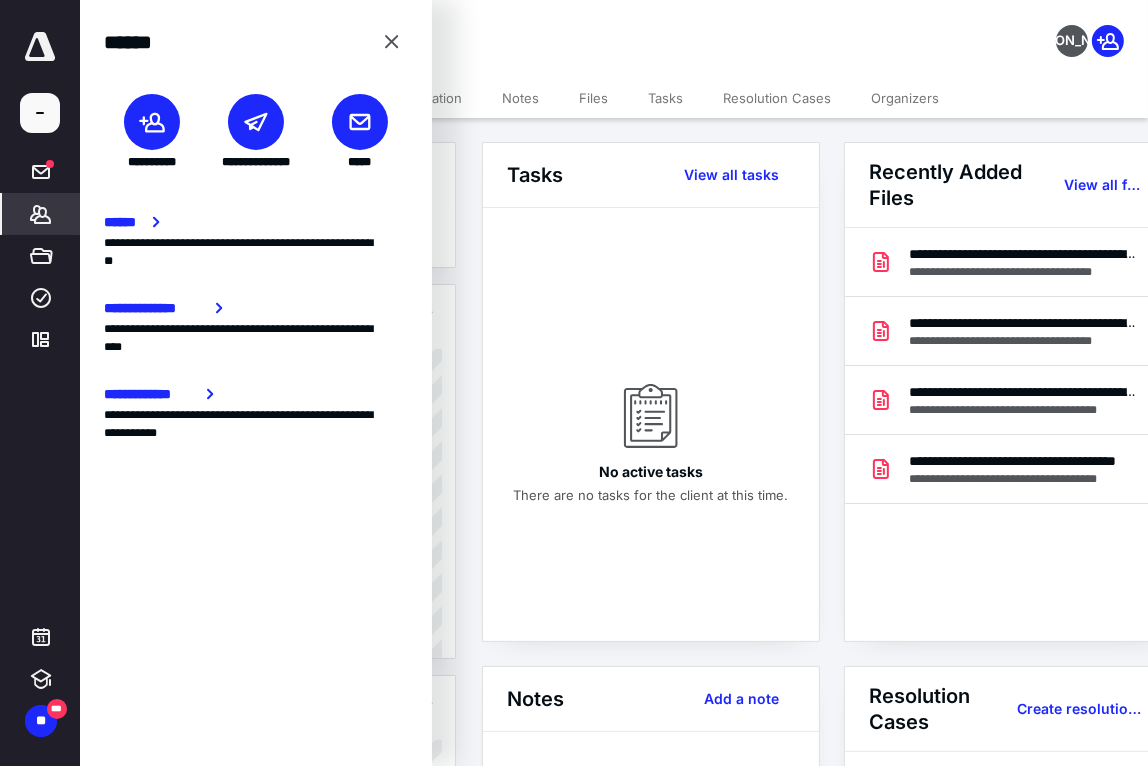 click 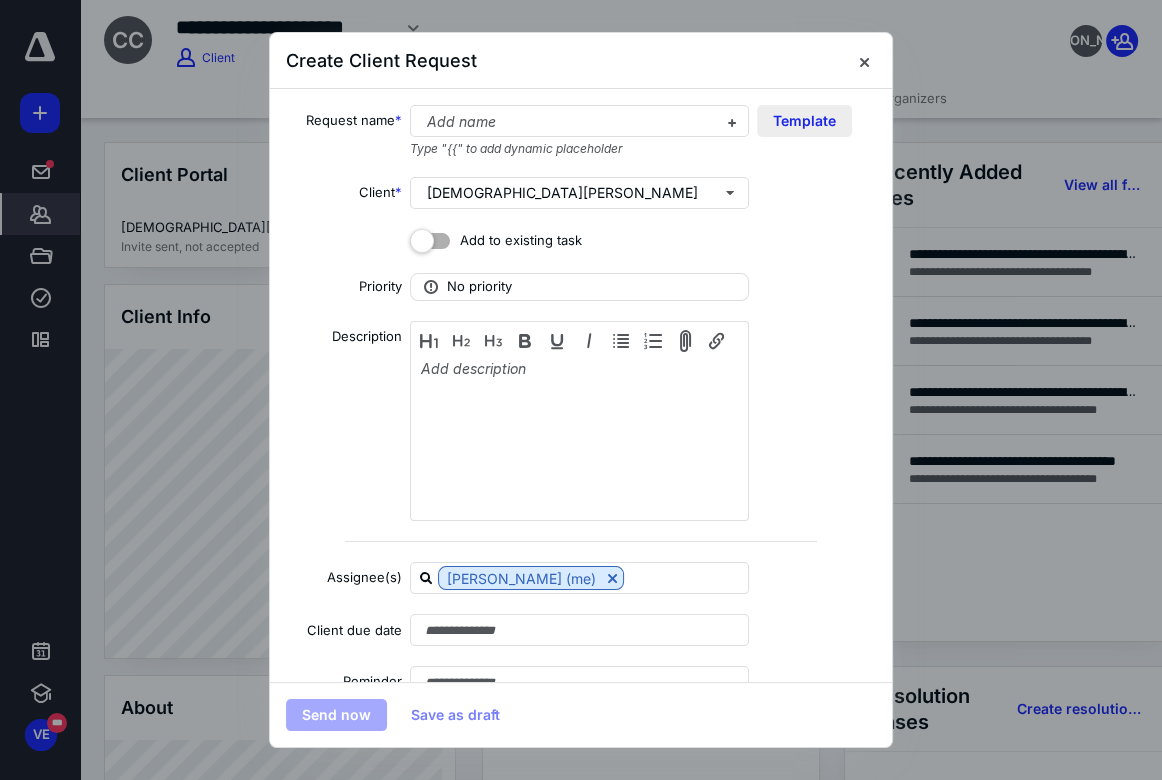 click on "Template" at bounding box center (804, 121) 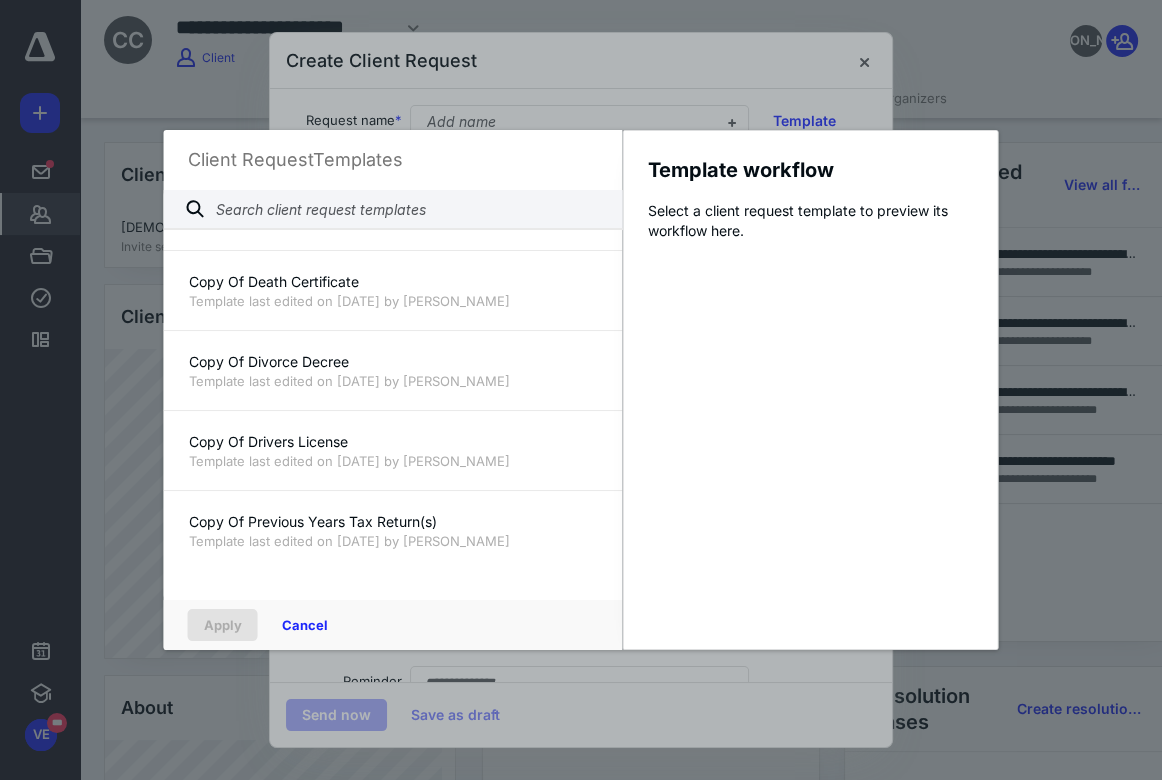 scroll, scrollTop: 788, scrollLeft: 0, axis: vertical 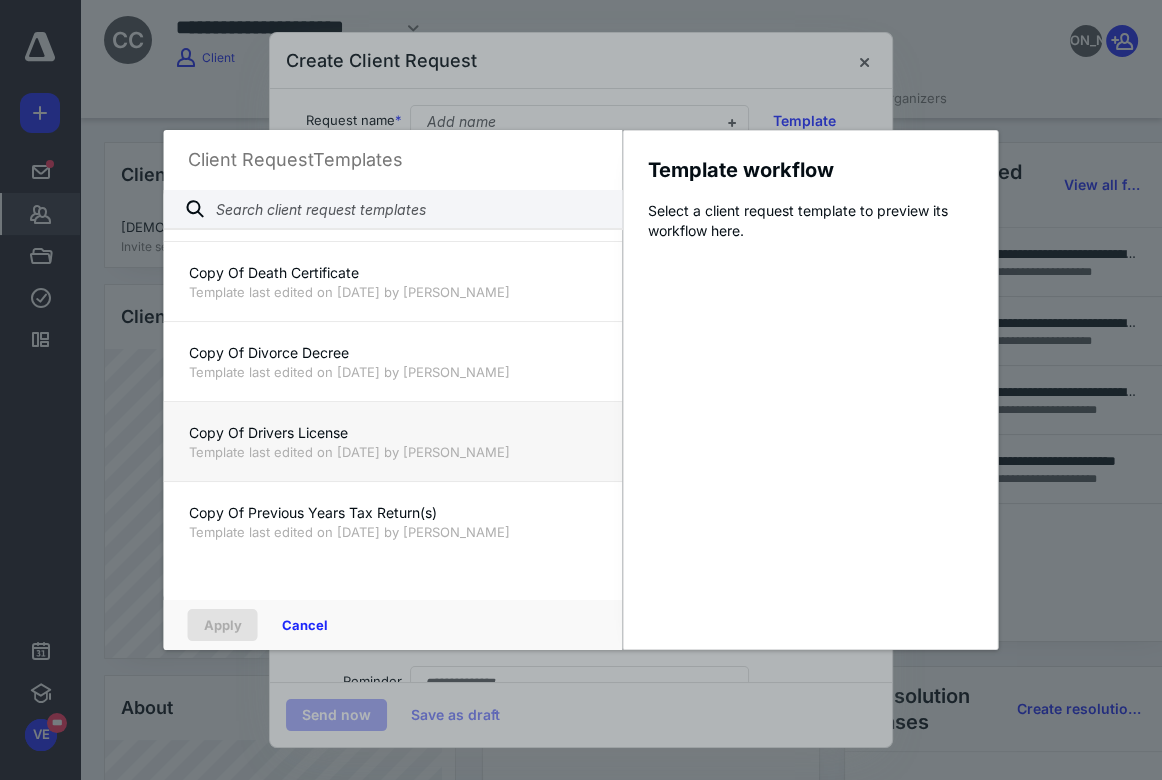 click on "Copy Of Drivers License" at bounding box center [393, 433] 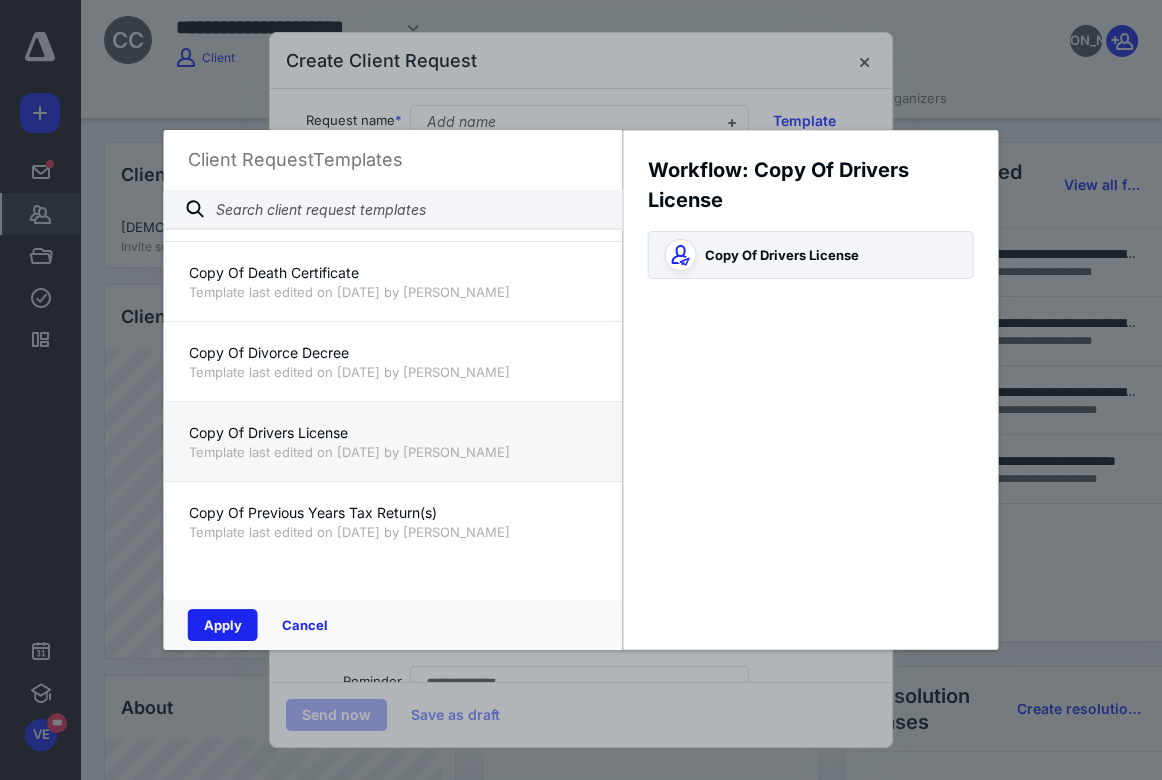click on "Apply" at bounding box center [223, 625] 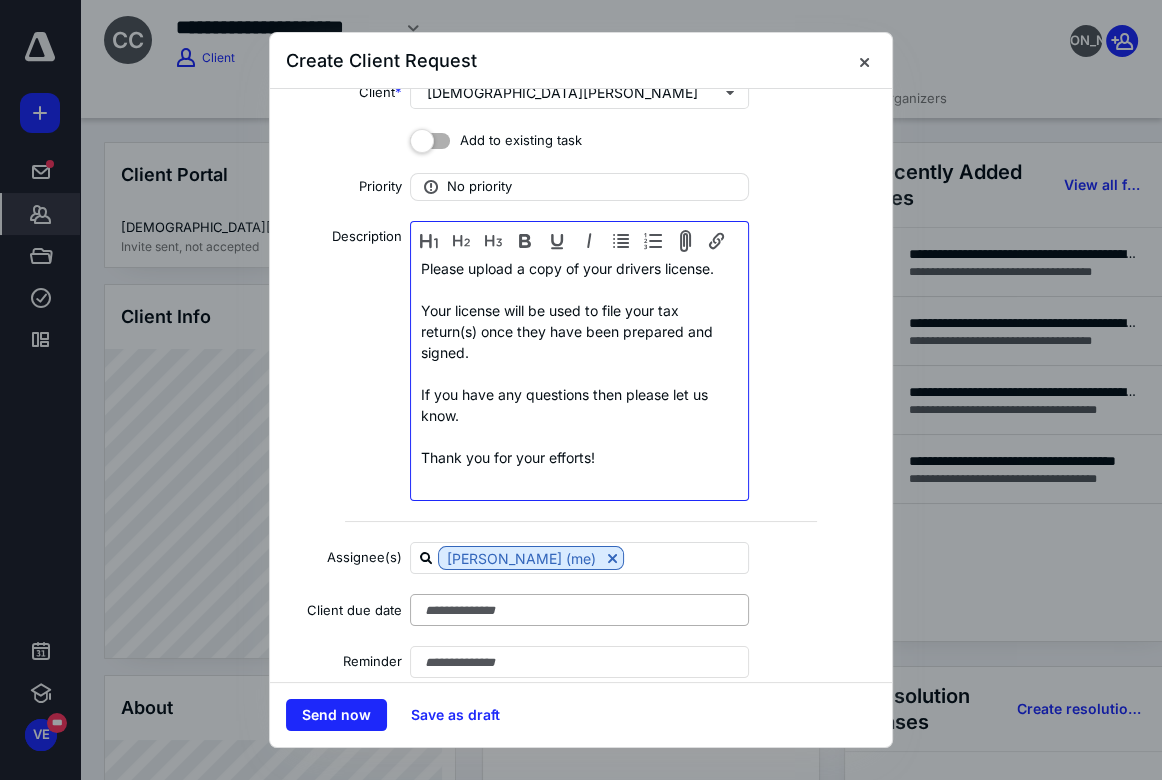 scroll, scrollTop: 130, scrollLeft: 0, axis: vertical 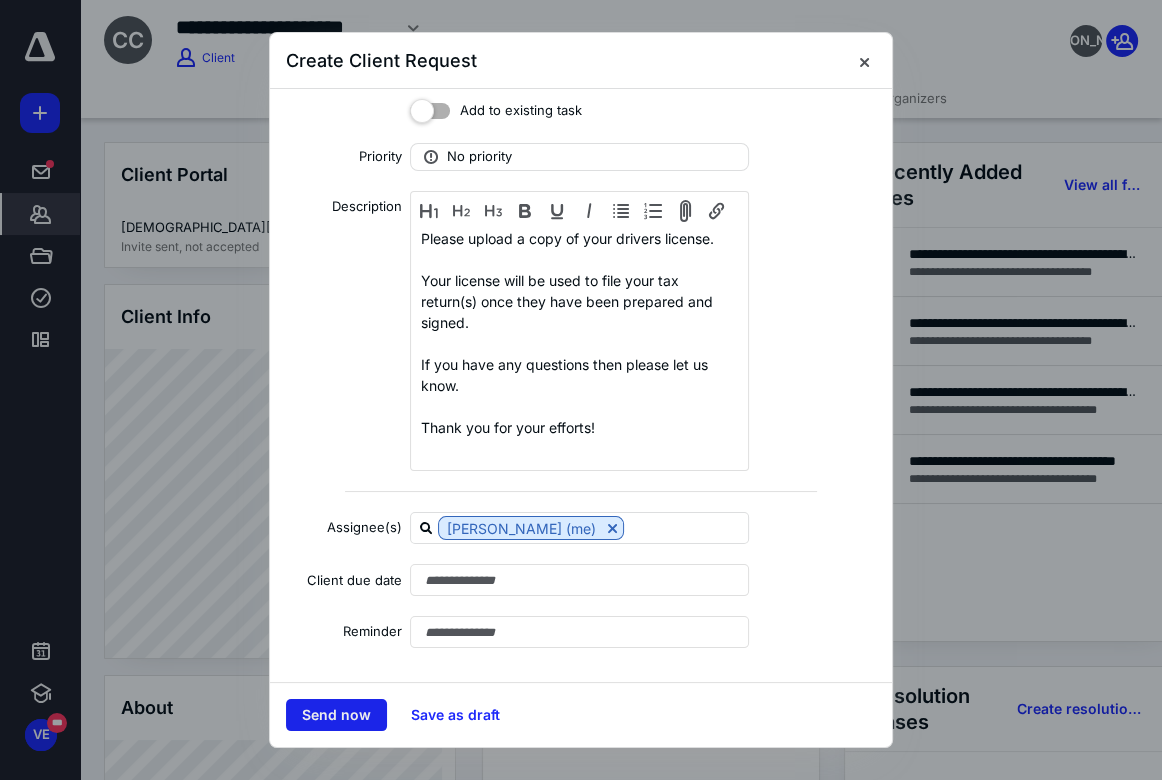 click on "Send now" at bounding box center (336, 715) 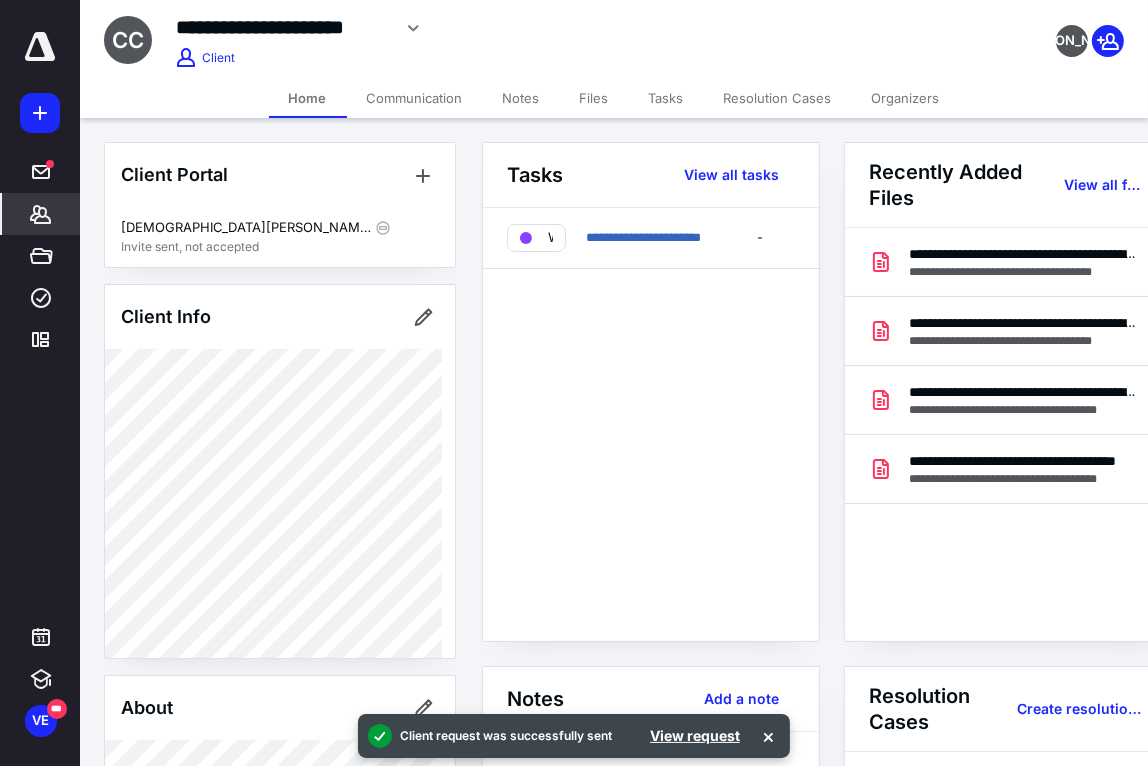 click at bounding box center [40, 113] 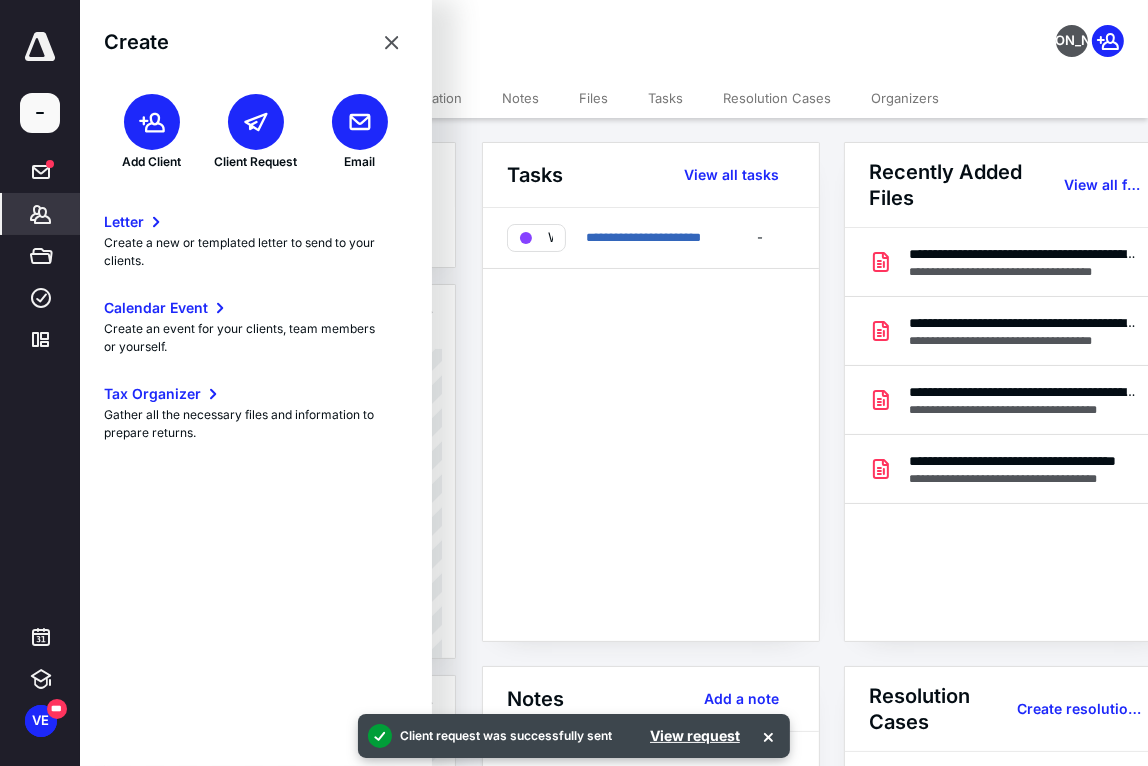 click at bounding box center (256, 122) 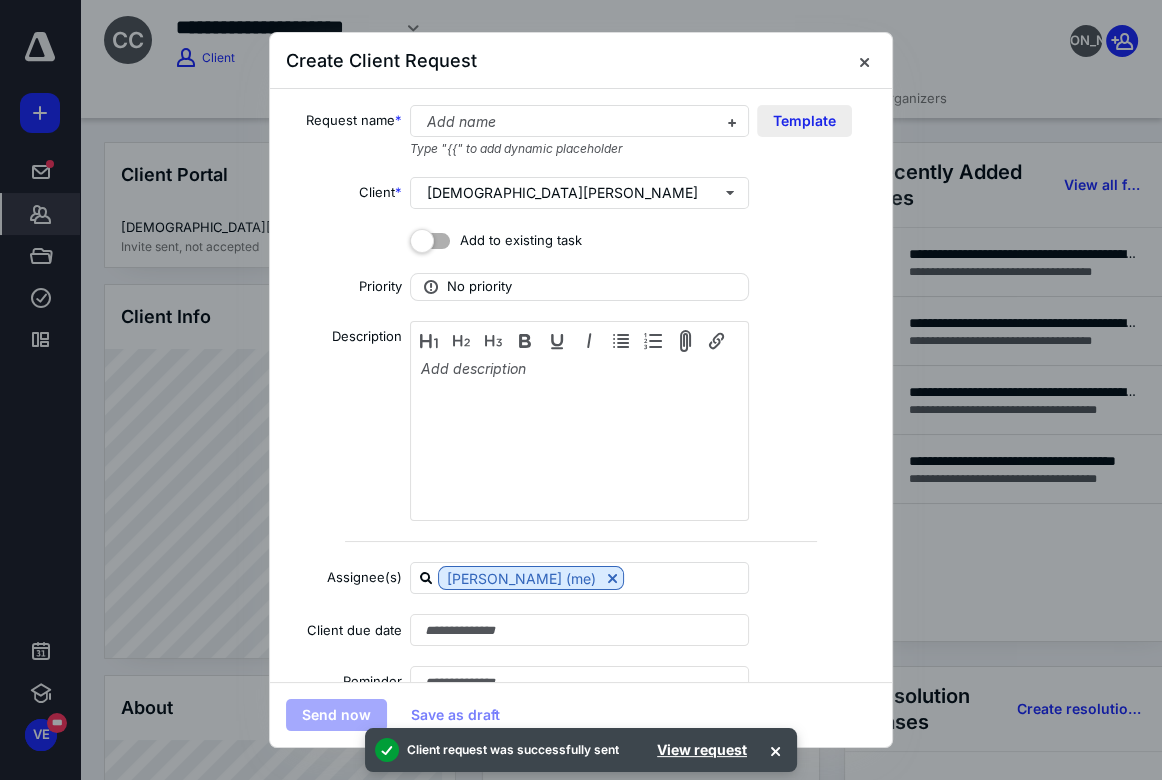 click on "Template" at bounding box center (804, 121) 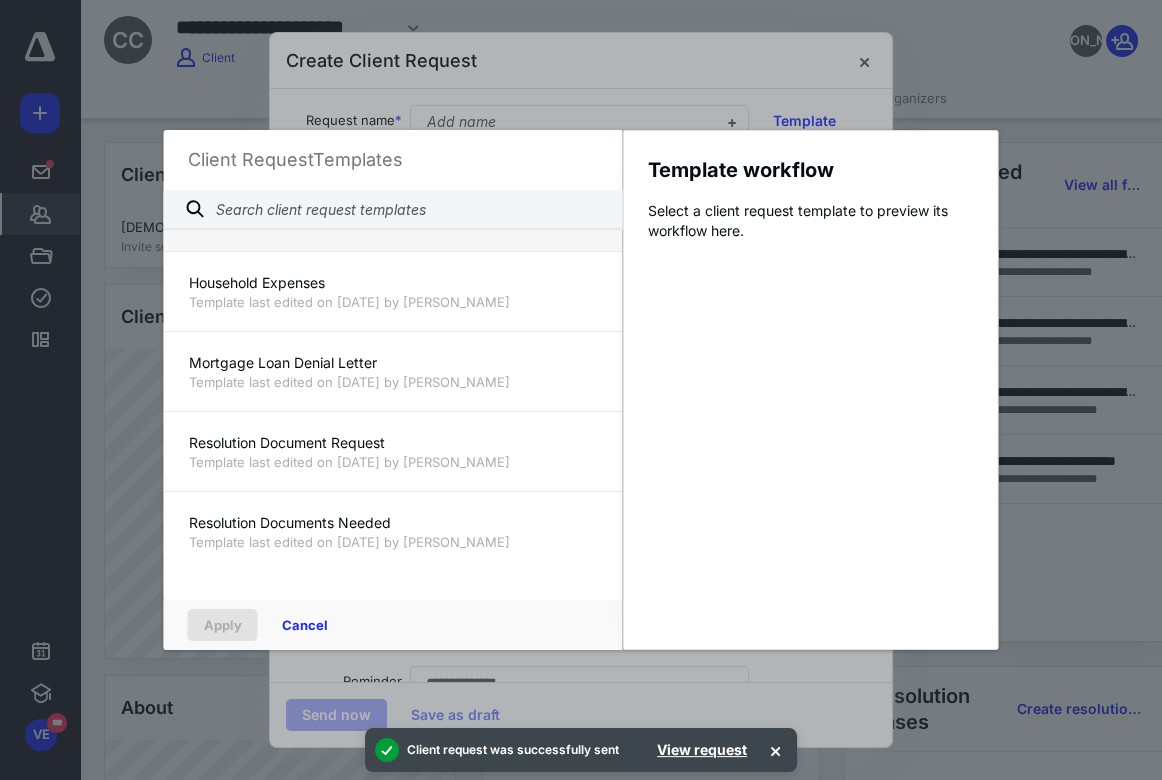 scroll, scrollTop: 1120, scrollLeft: 0, axis: vertical 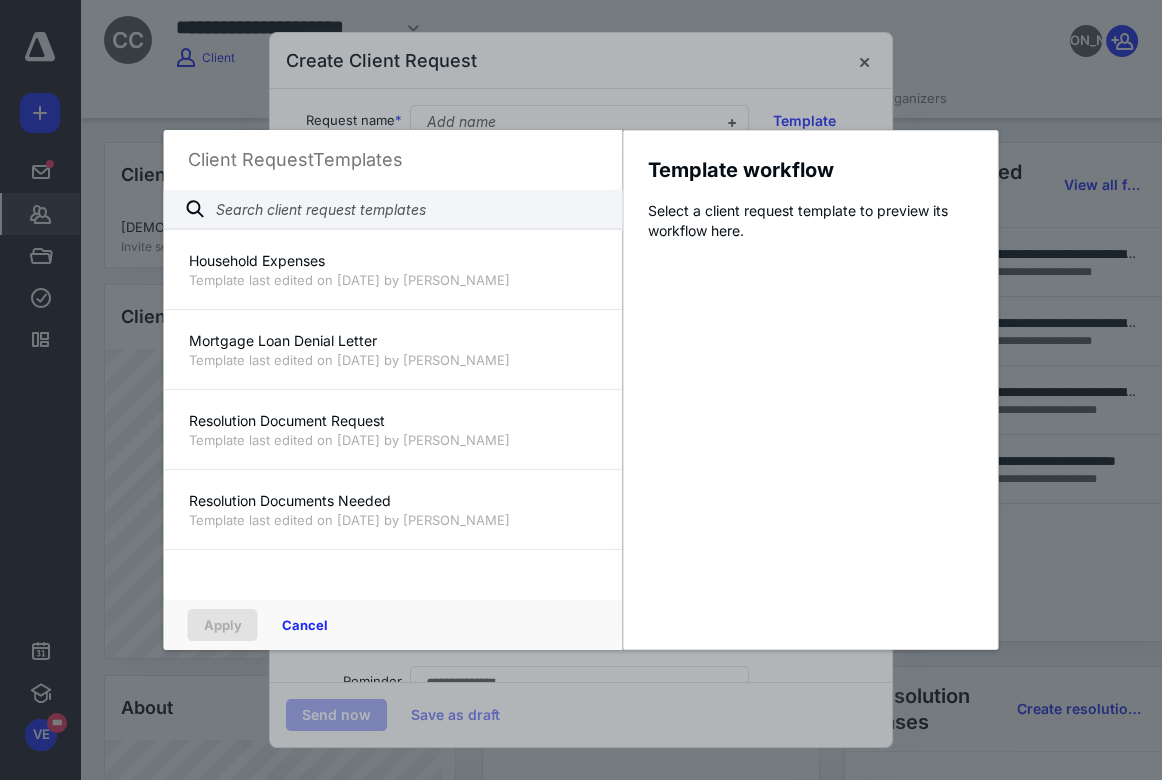 drag, startPoint x: 746, startPoint y: 190, endPoint x: 725, endPoint y: 190, distance: 21 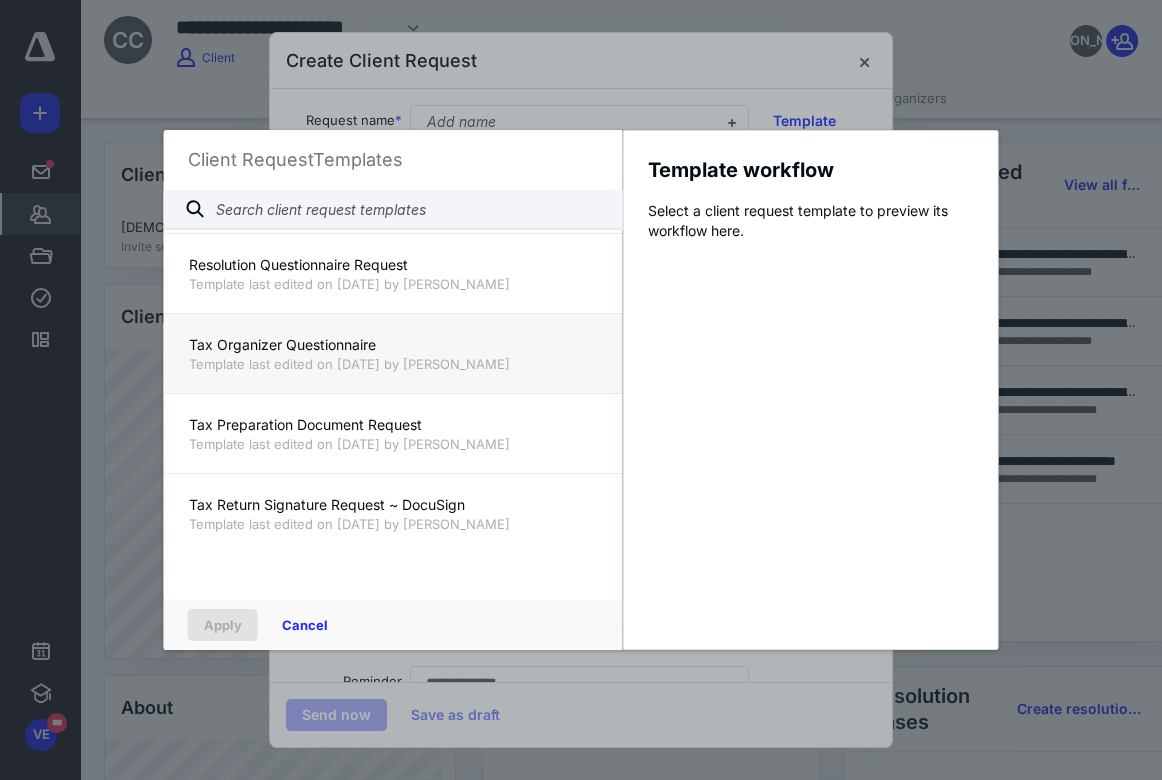 scroll, scrollTop: 1454, scrollLeft: 0, axis: vertical 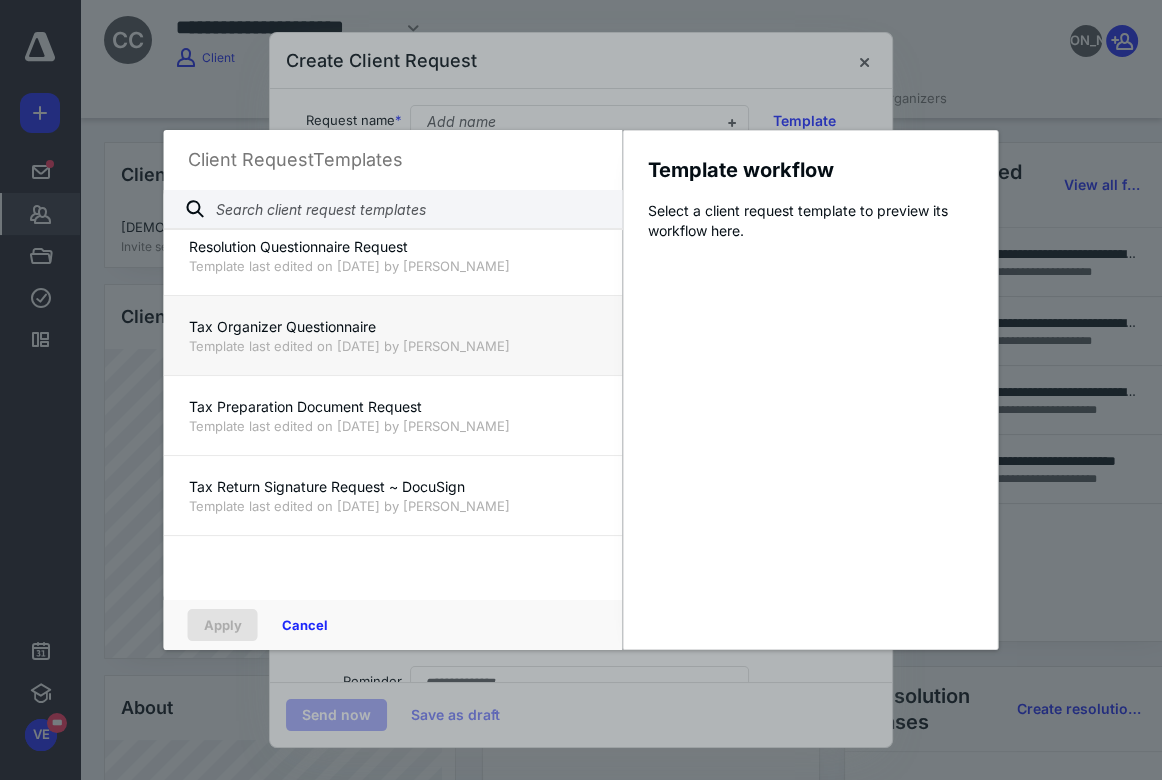 click on "Tax Organizer Questionnaire" at bounding box center [393, 327] 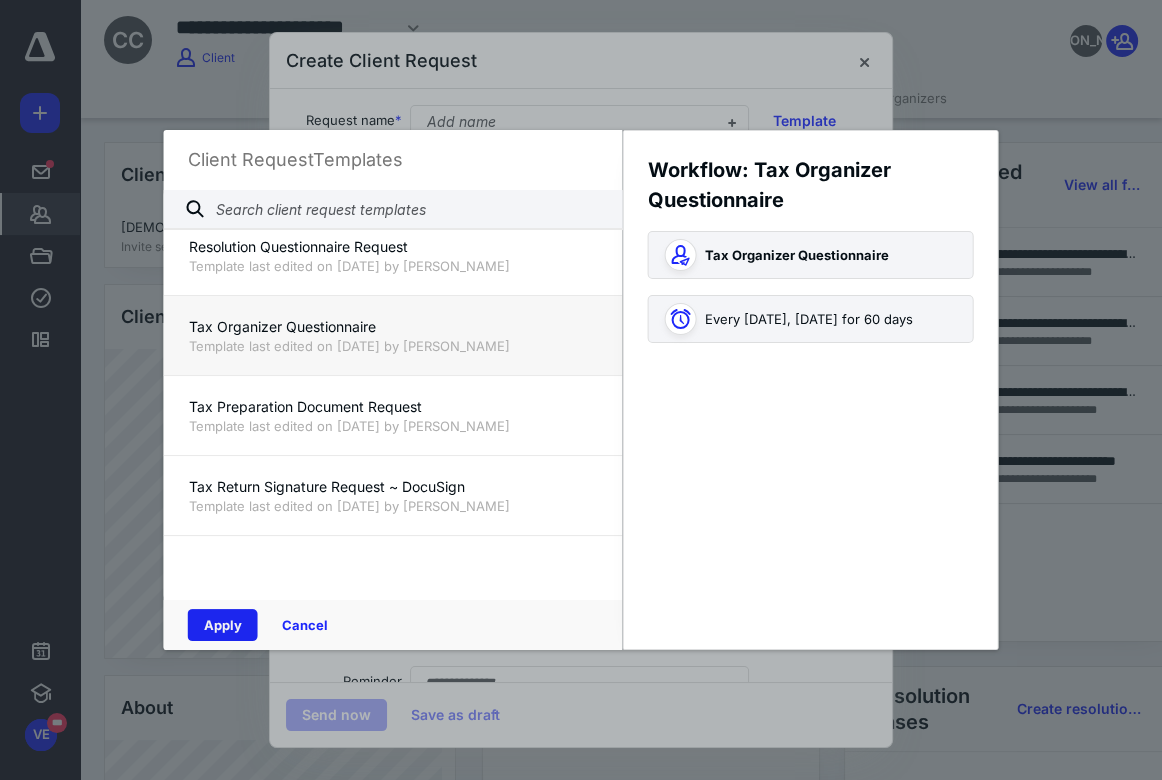 click on "Apply" at bounding box center (223, 625) 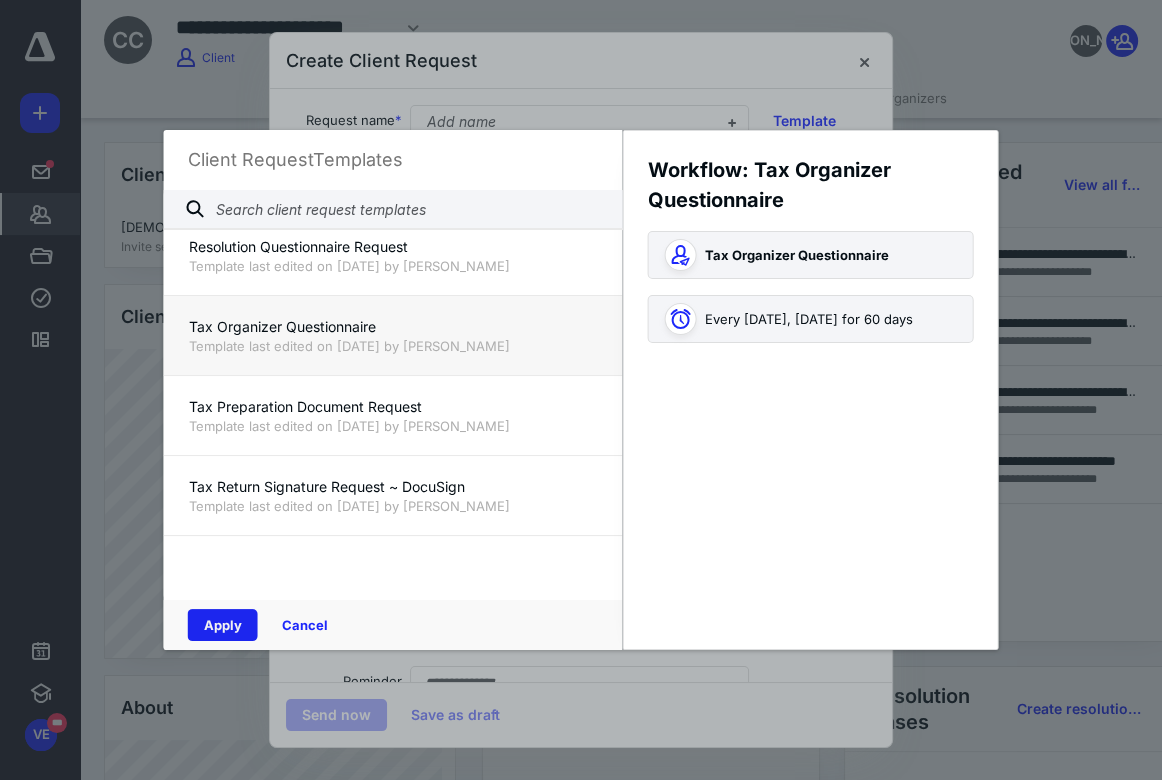 type on "**********" 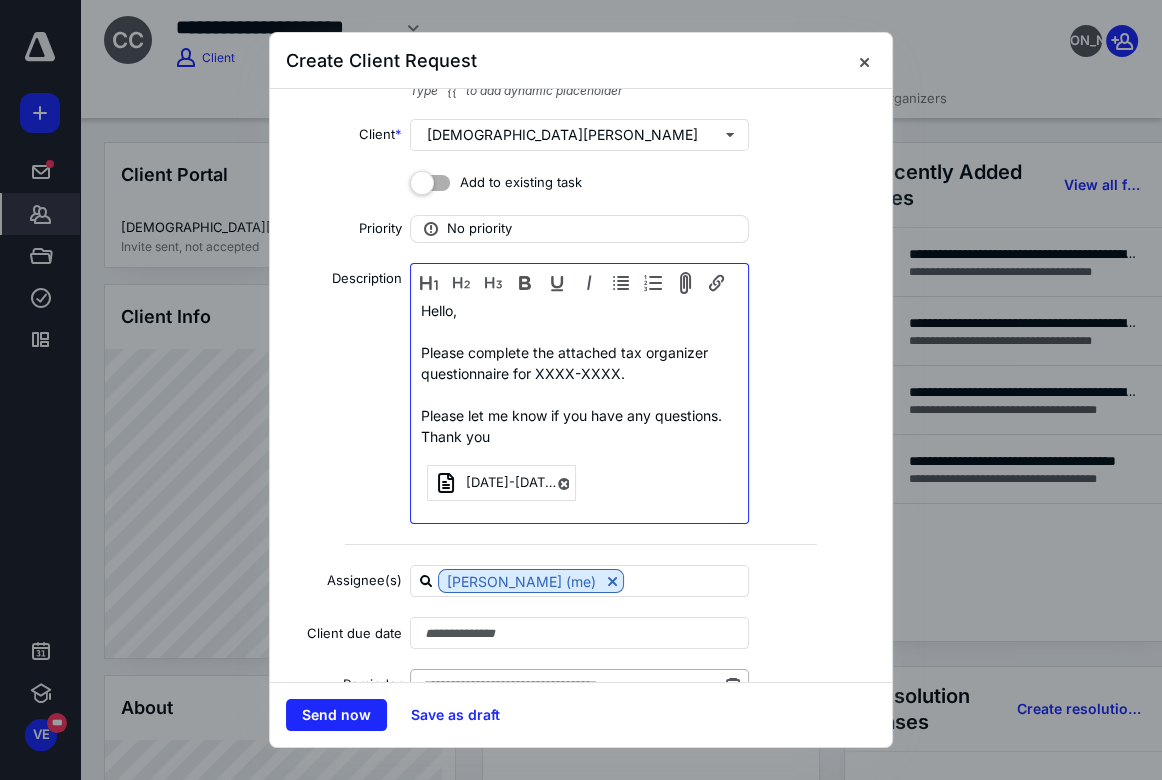 scroll, scrollTop: 111, scrollLeft: 0, axis: vertical 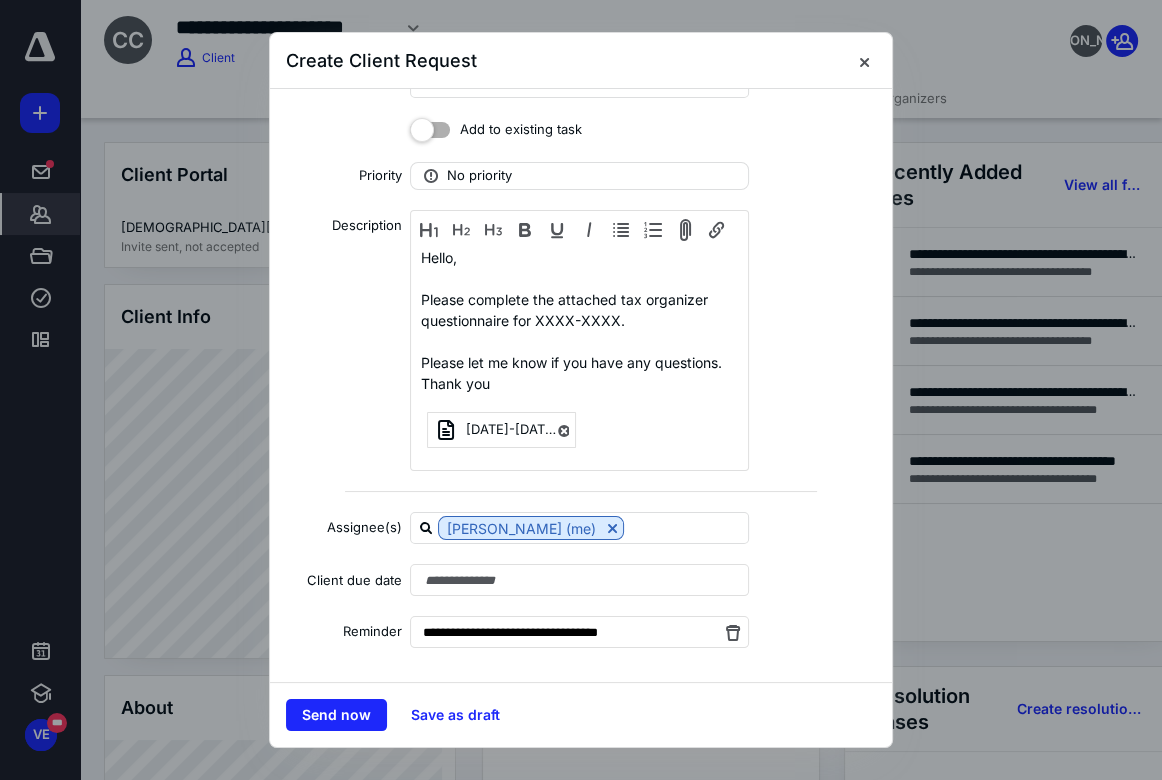 drag, startPoint x: 719, startPoint y: 625, endPoint x: 687, endPoint y: 598, distance: 41.868843 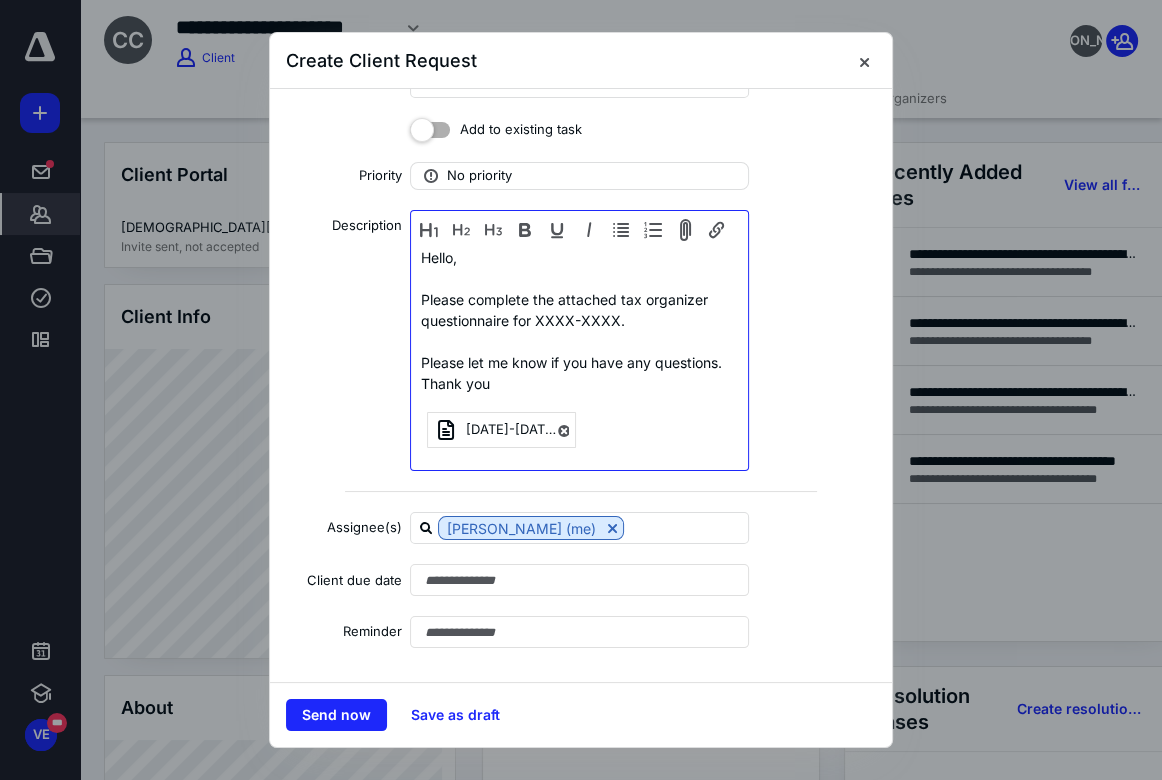 click on "Please complete the attached tax organizer questionnaire for XXXX-XXXX." at bounding box center [579, 310] 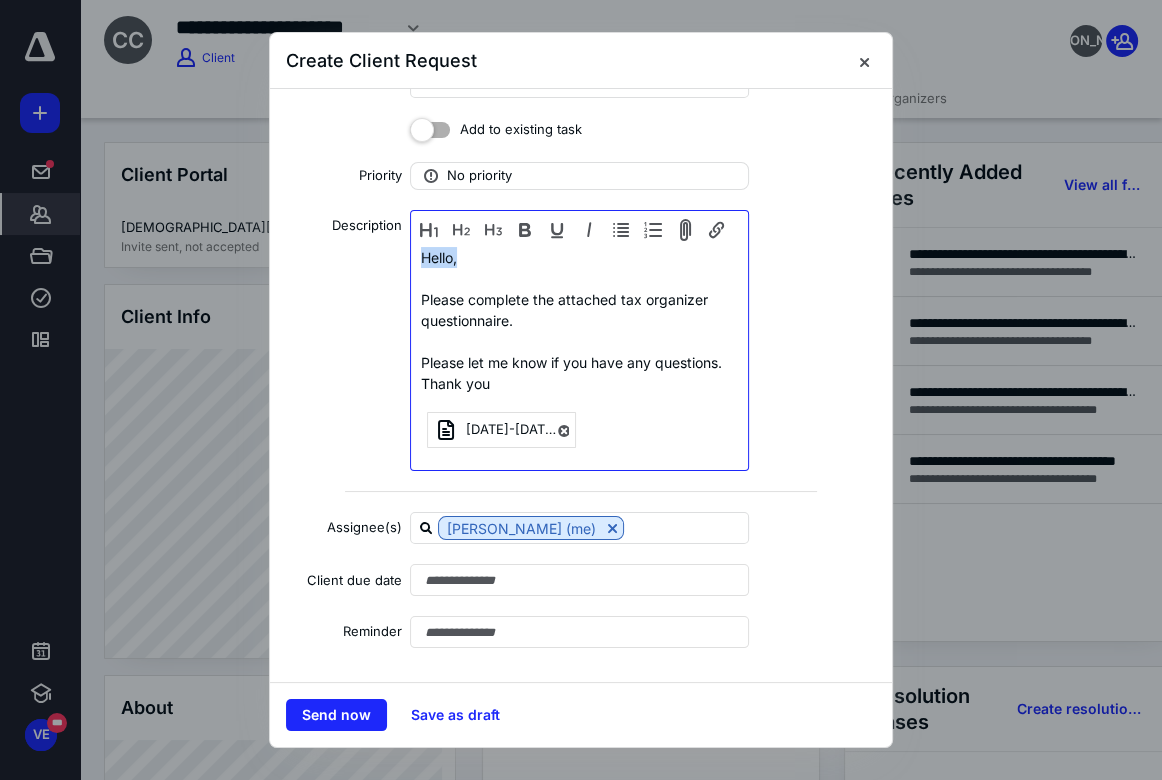 drag, startPoint x: 474, startPoint y: 259, endPoint x: 404, endPoint y: 245, distance: 71.38628 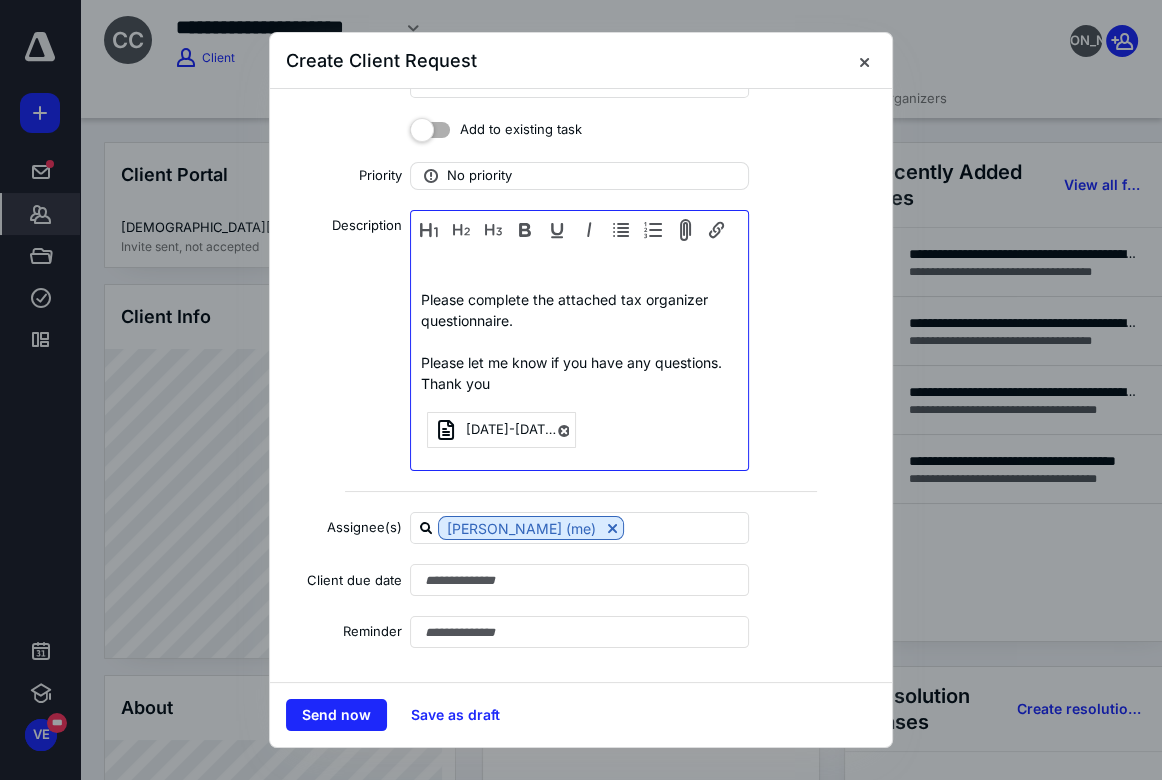 scroll, scrollTop: 90, scrollLeft: 0, axis: vertical 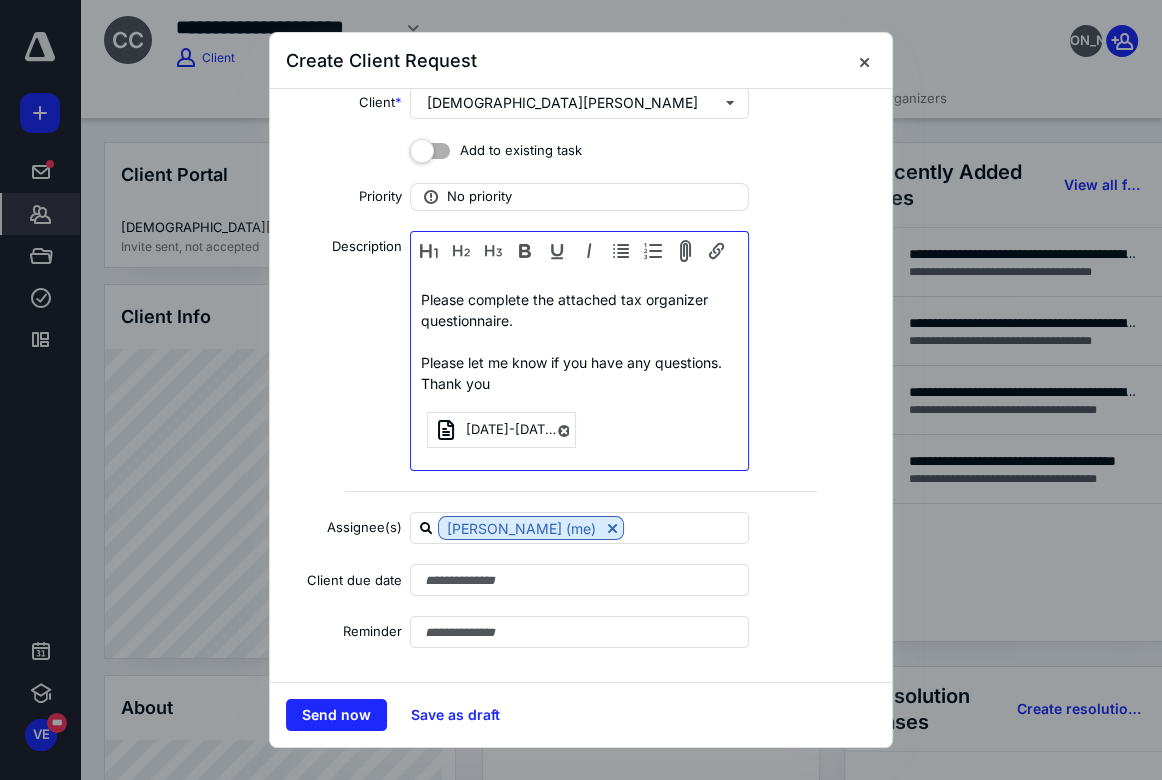 click on "Please let me know if you have any questions.  Thank you" at bounding box center (579, 362) 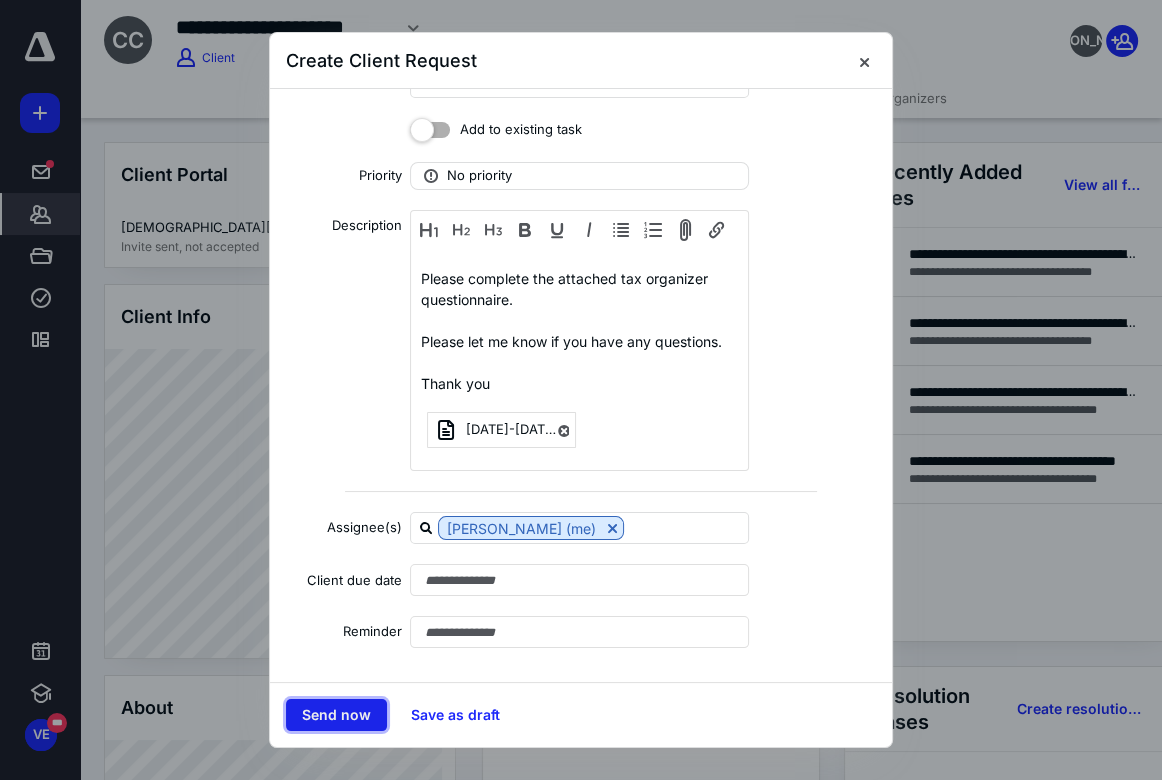 click on "Send now" at bounding box center (336, 715) 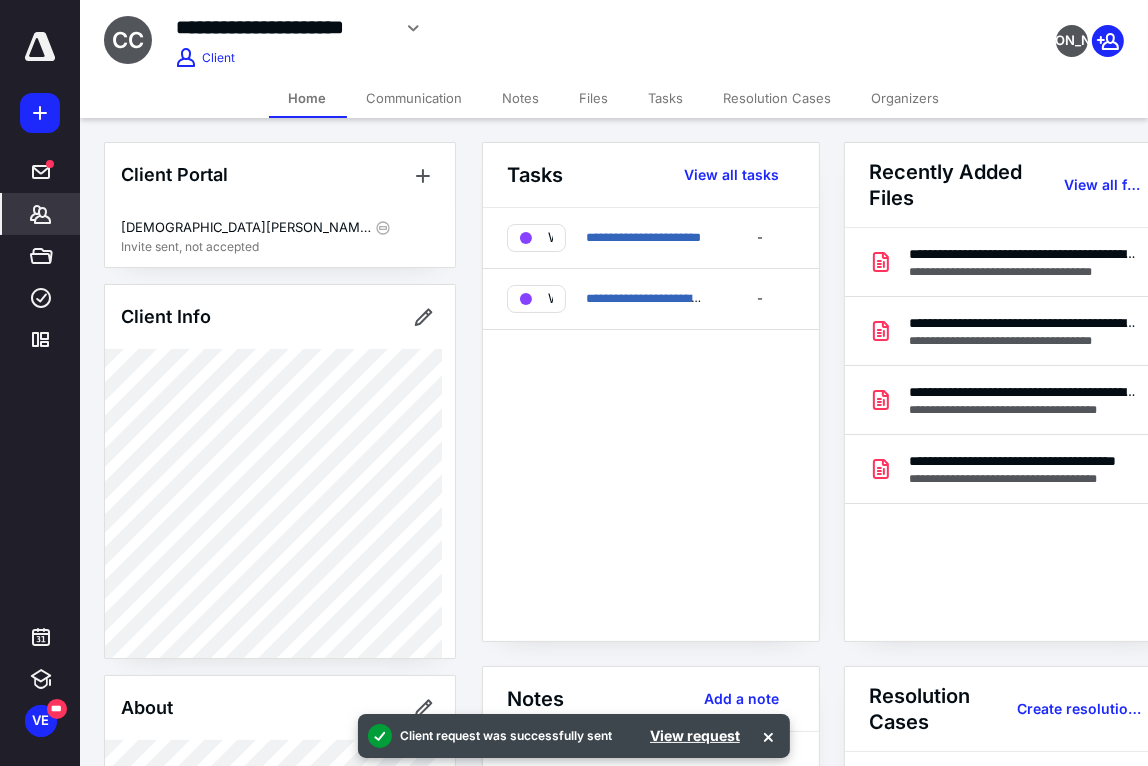 click 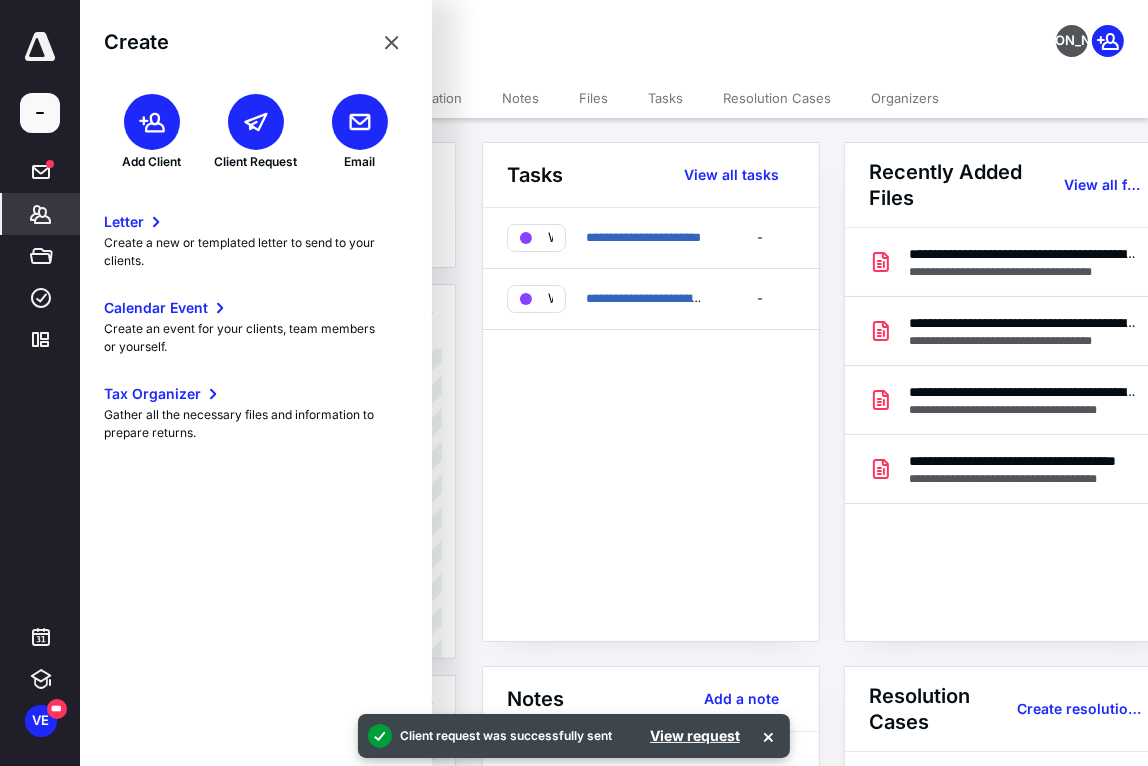 click 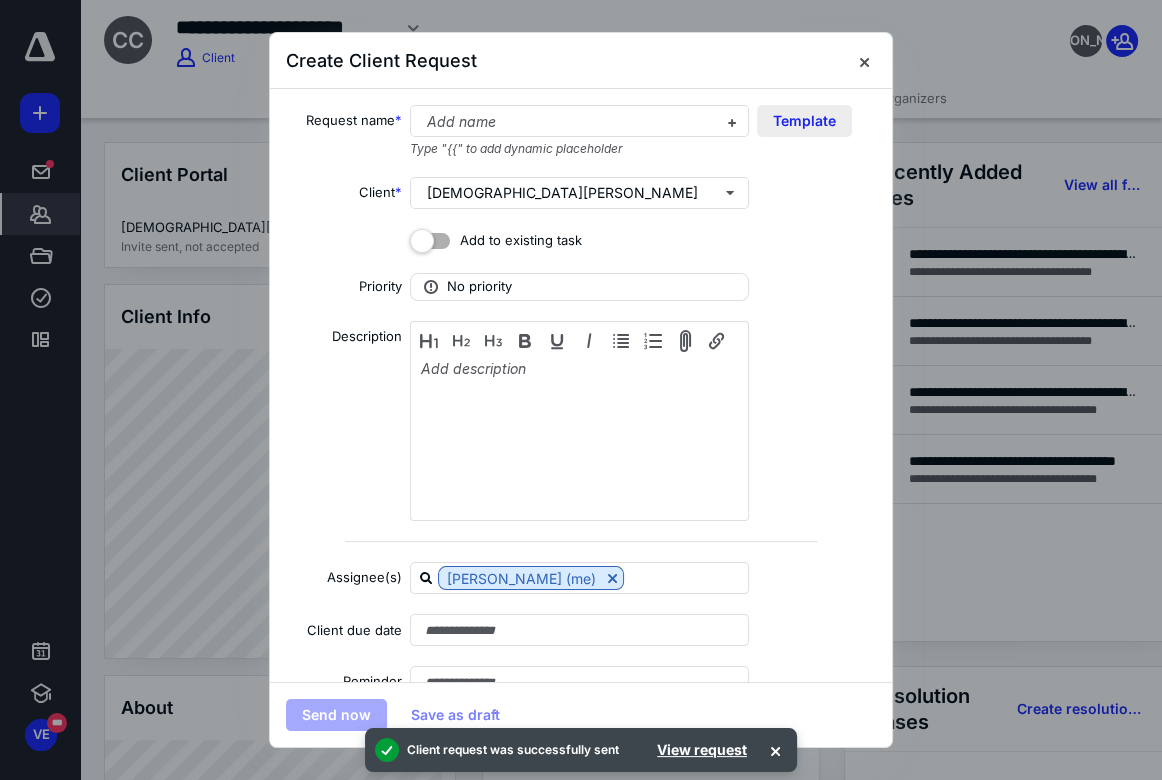 click on "Template" at bounding box center [804, 121] 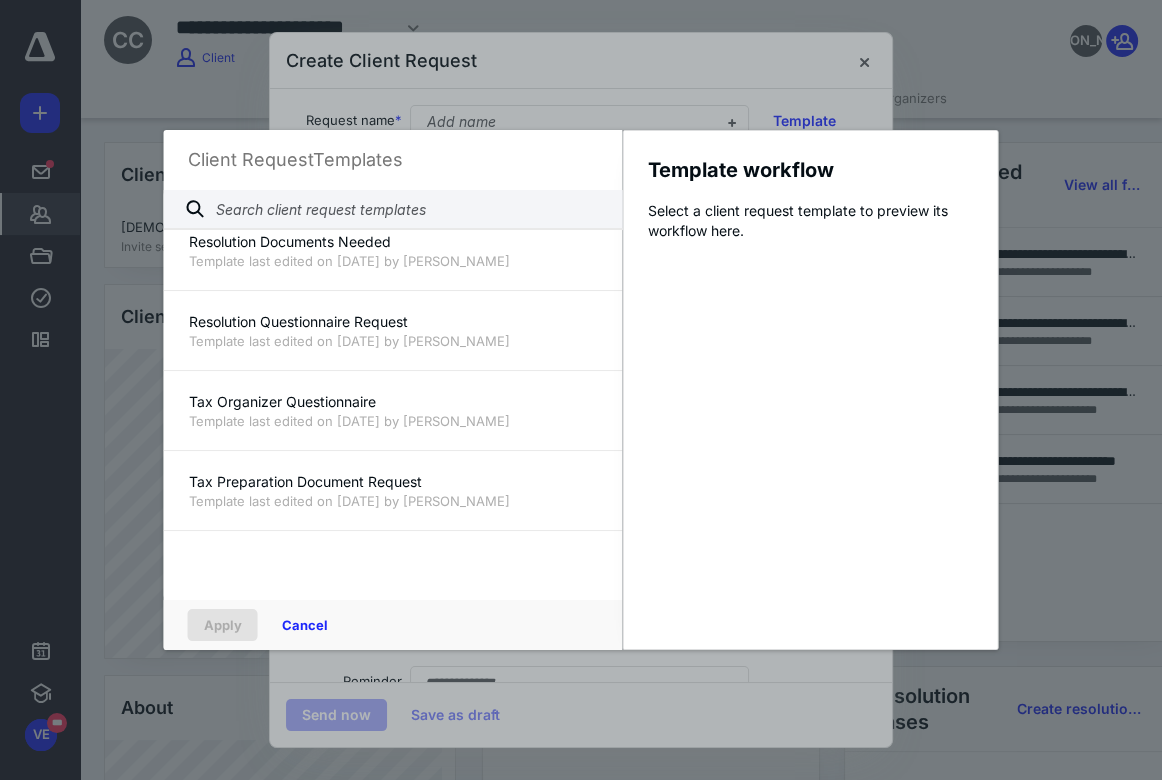 scroll, scrollTop: 1393, scrollLeft: 0, axis: vertical 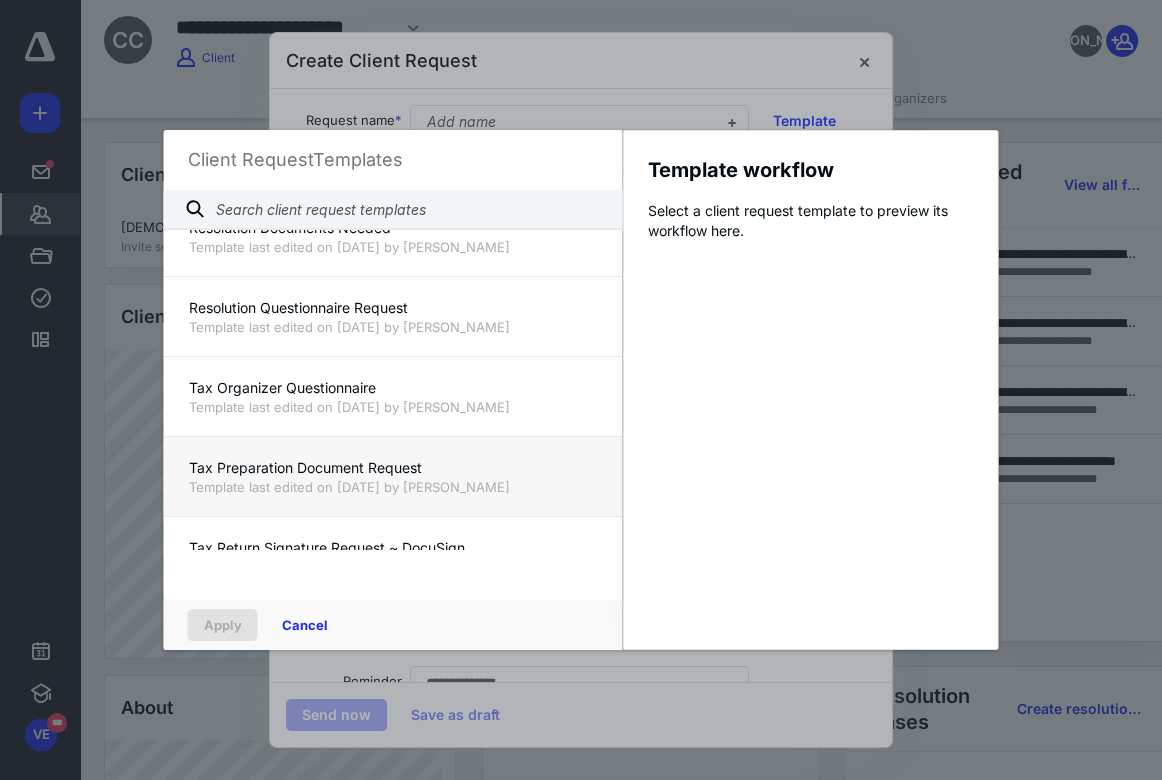 click on "Tax Preparation Document Request" at bounding box center (393, 468) 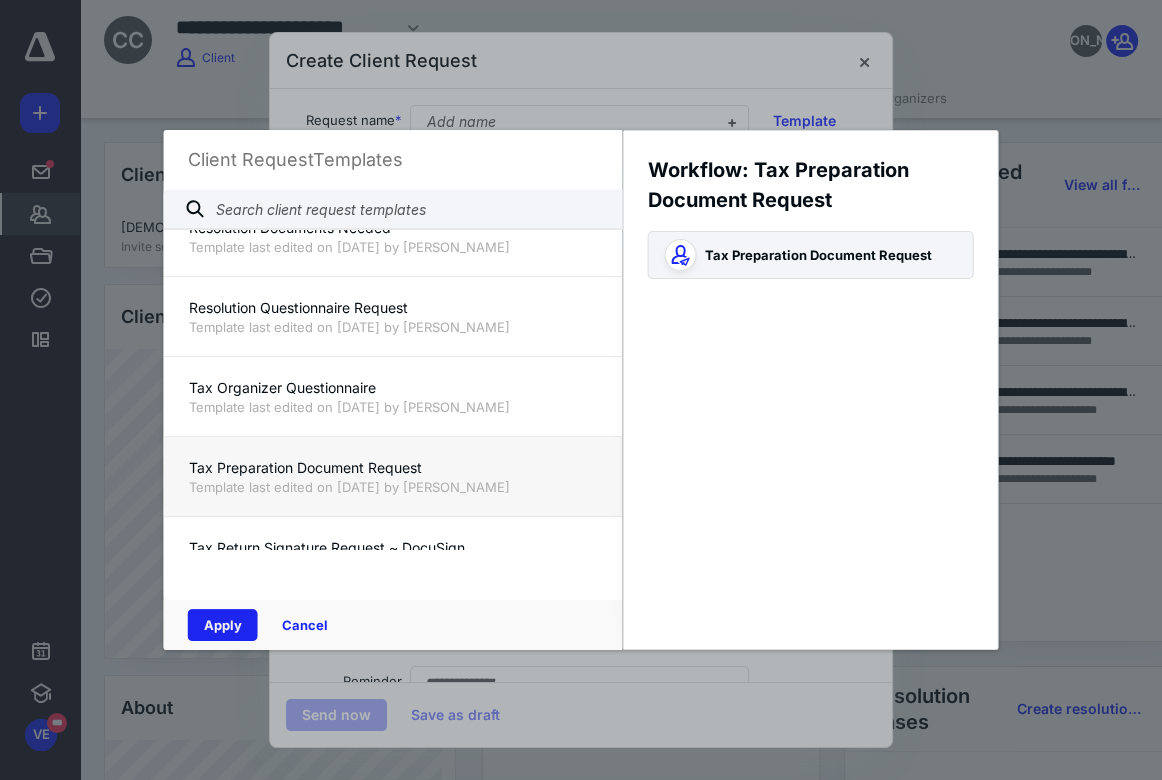 click on "Apply" at bounding box center [223, 625] 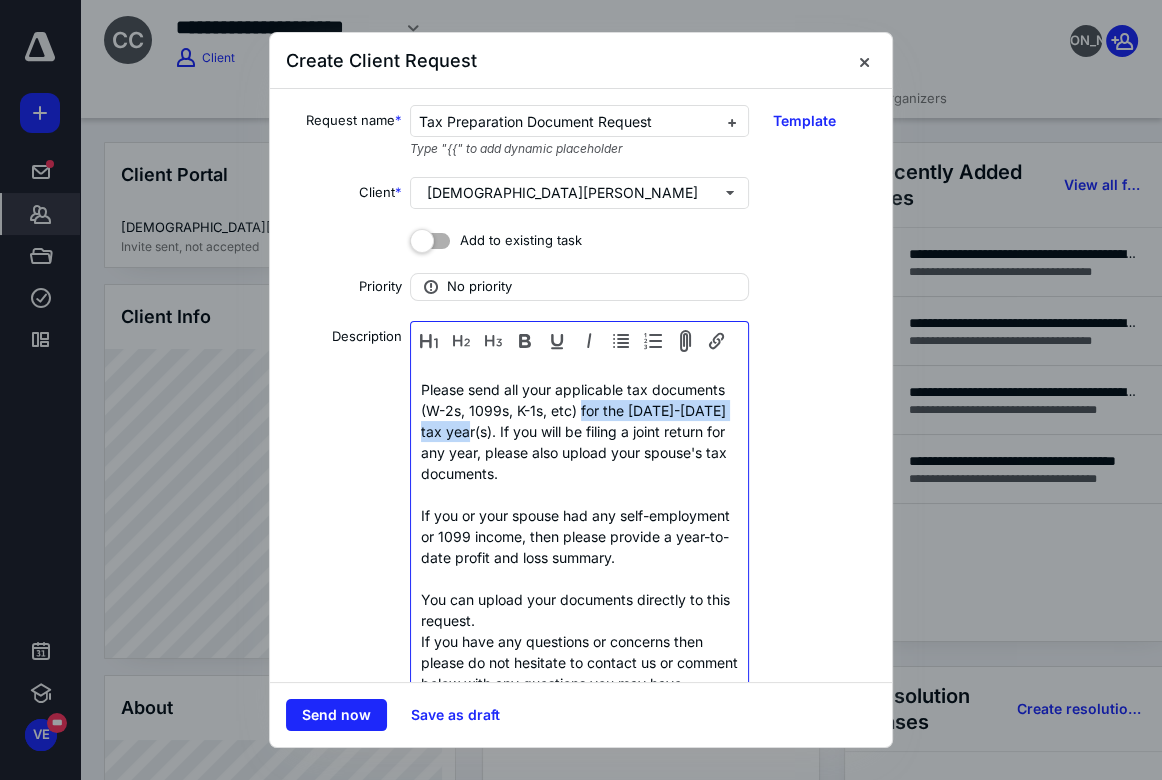 drag, startPoint x: 577, startPoint y: 415, endPoint x: 489, endPoint y: 440, distance: 91.48224 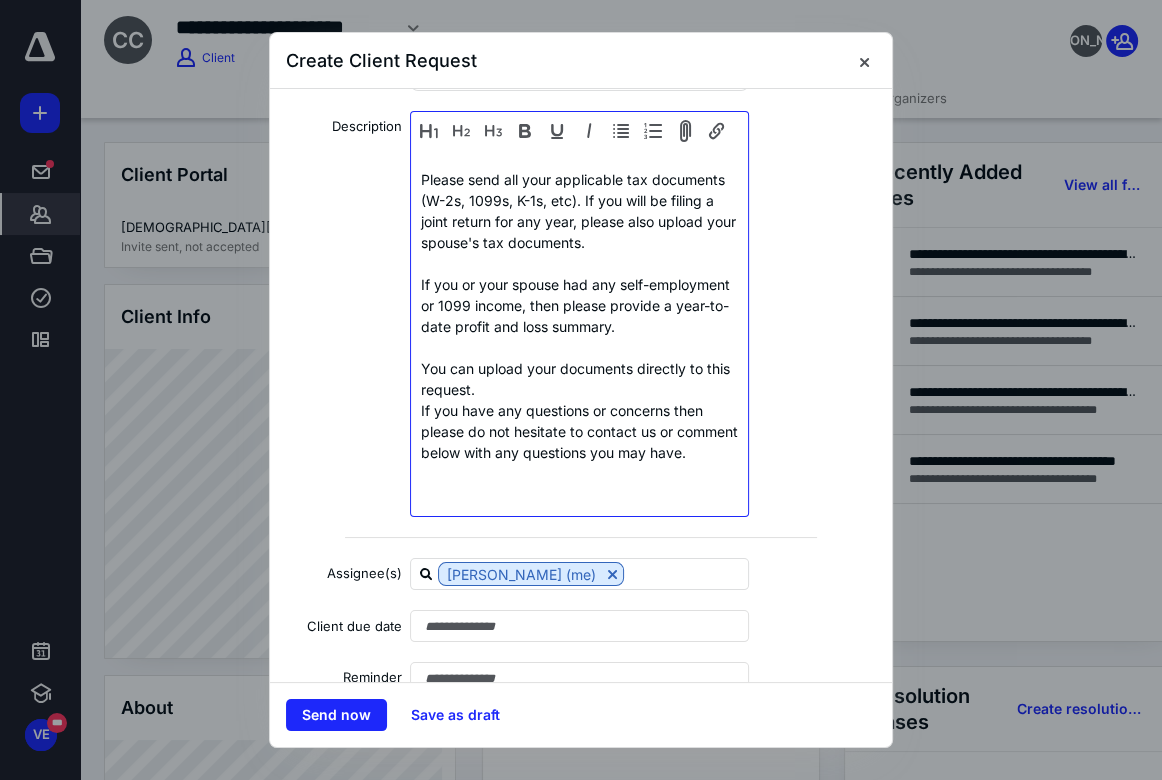 scroll, scrollTop: 211, scrollLeft: 0, axis: vertical 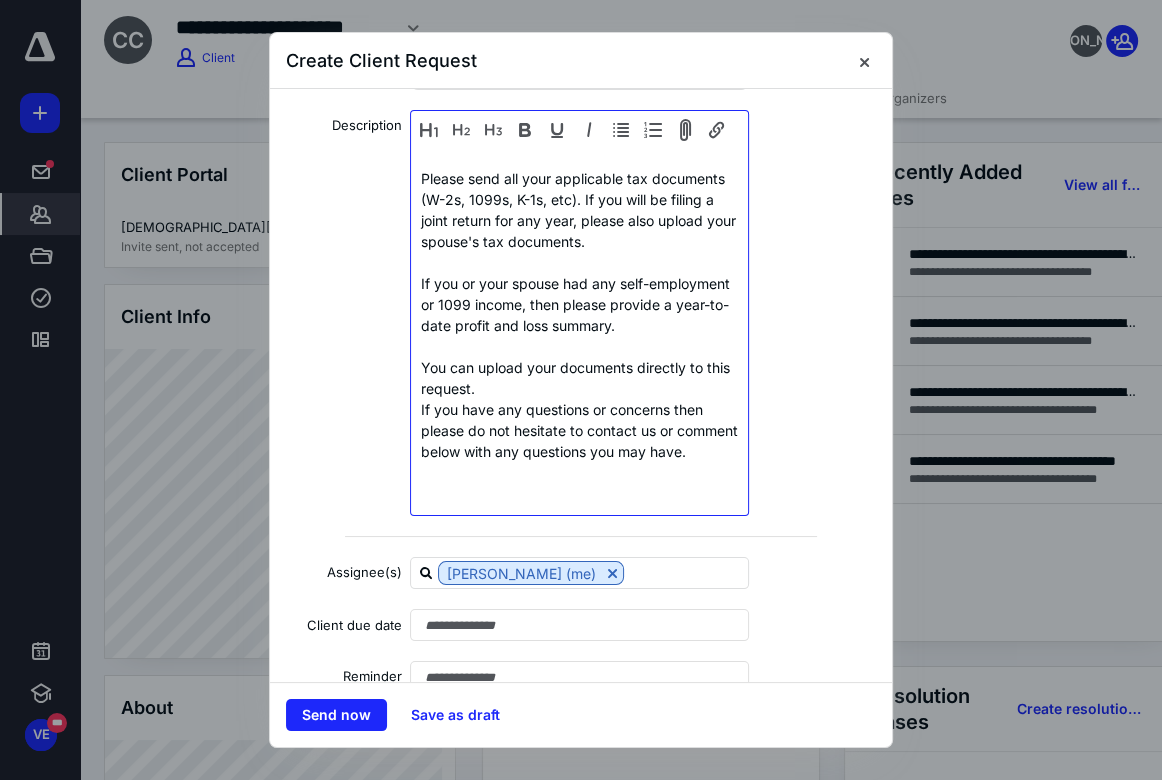 click at bounding box center [579, 346] 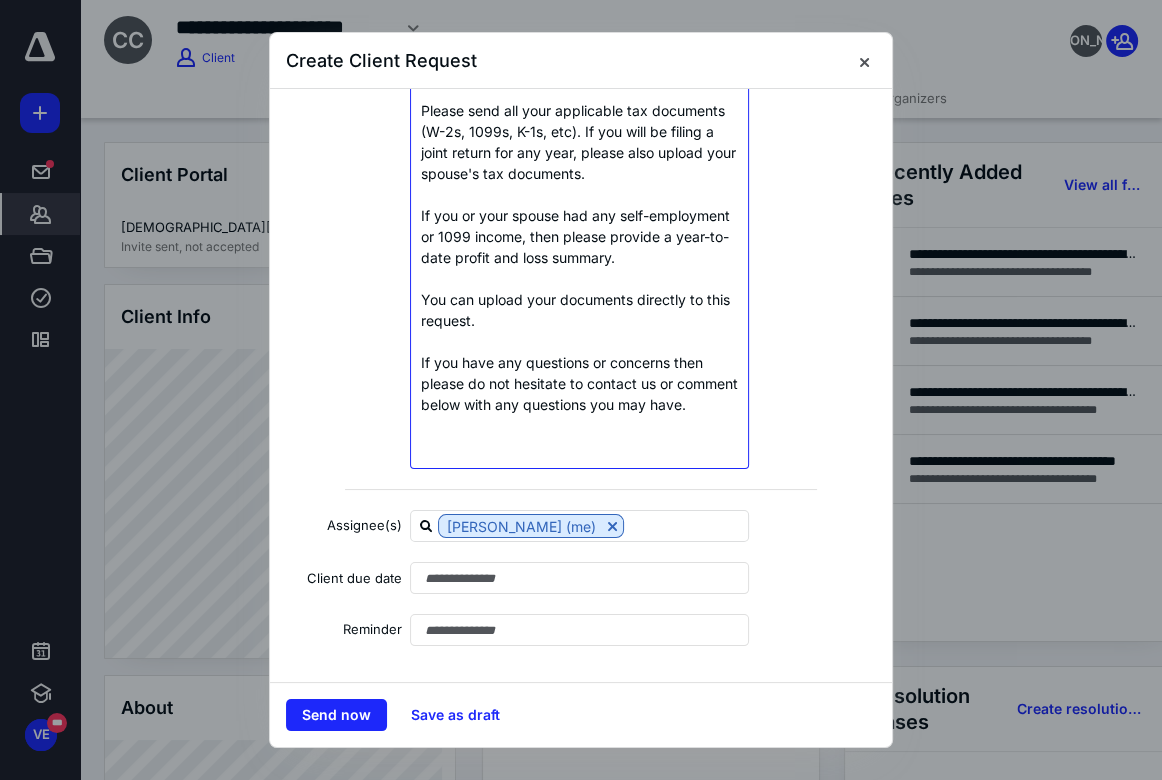 scroll, scrollTop: 320, scrollLeft: 0, axis: vertical 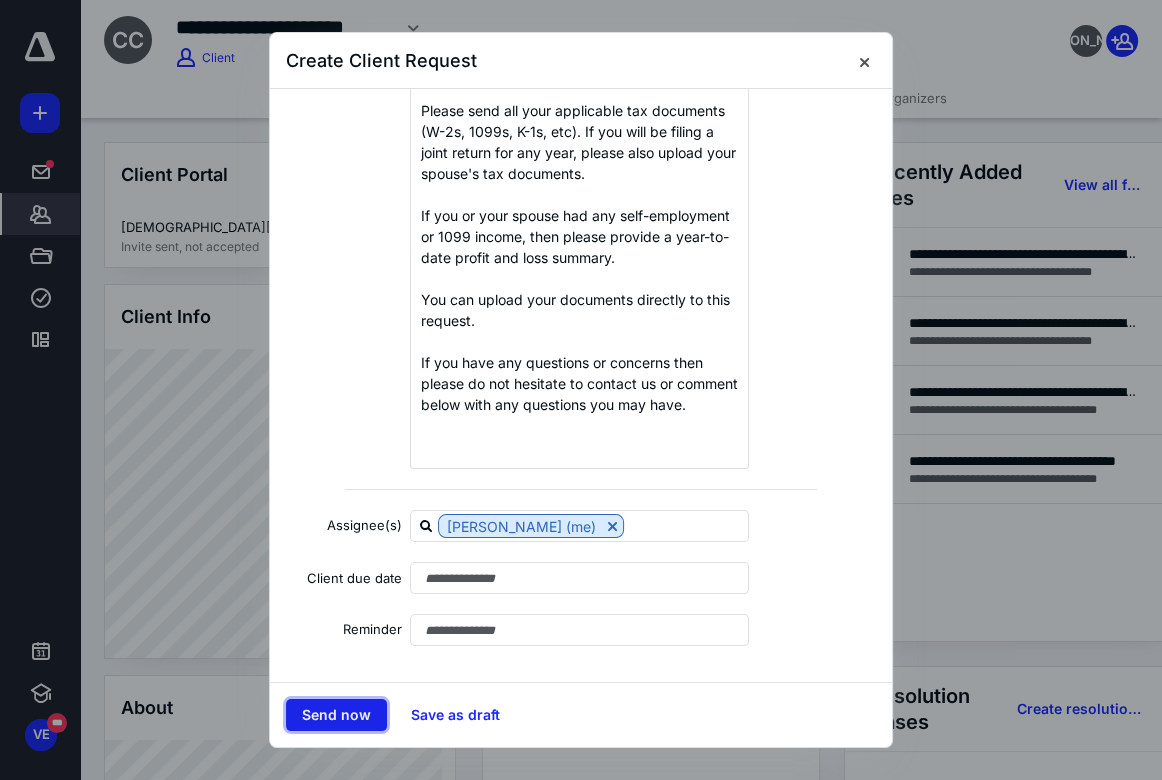 click on "Send now" at bounding box center (336, 715) 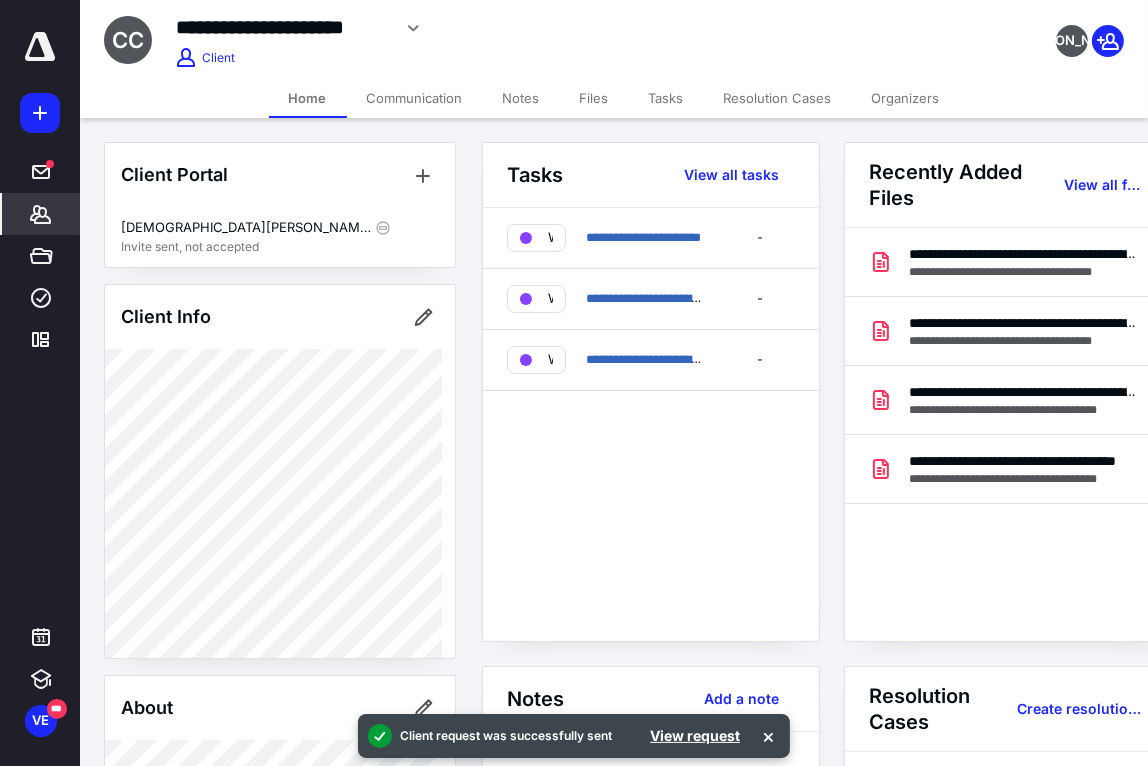 click on "**********" at bounding box center (477, 28) 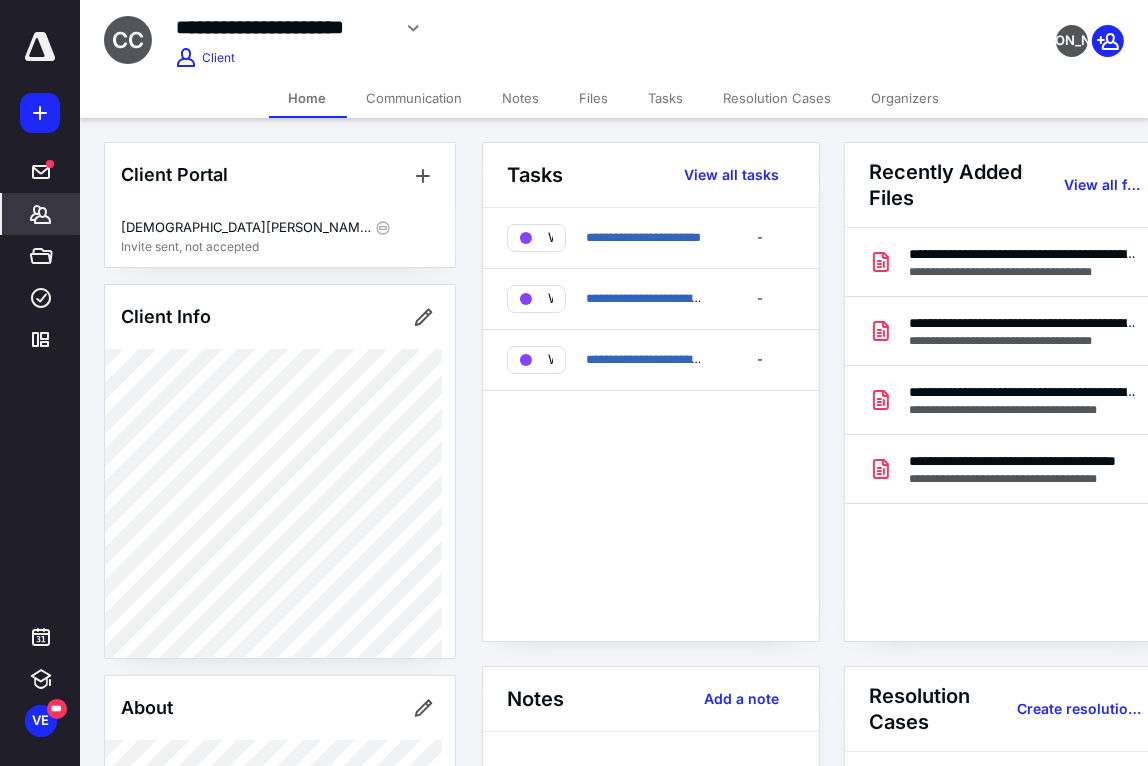 click on "**********" at bounding box center [441, 35] 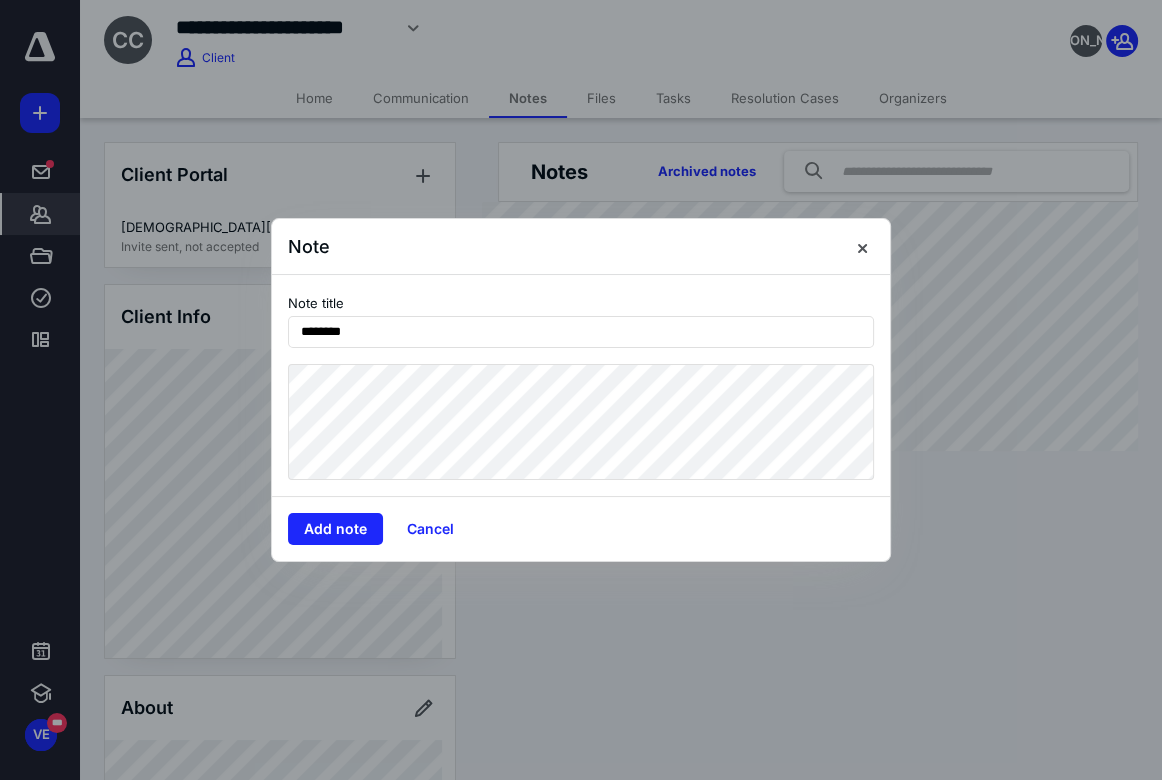 click on "Add note" at bounding box center (335, 529) 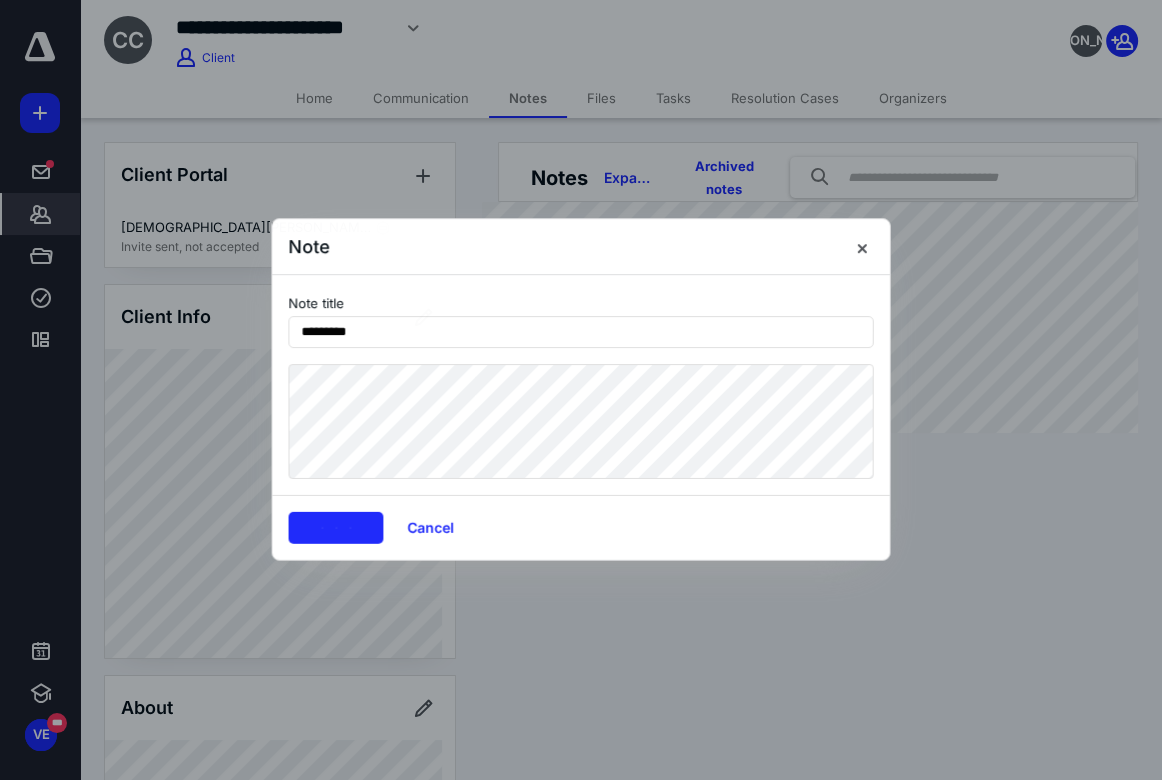 type on "*********" 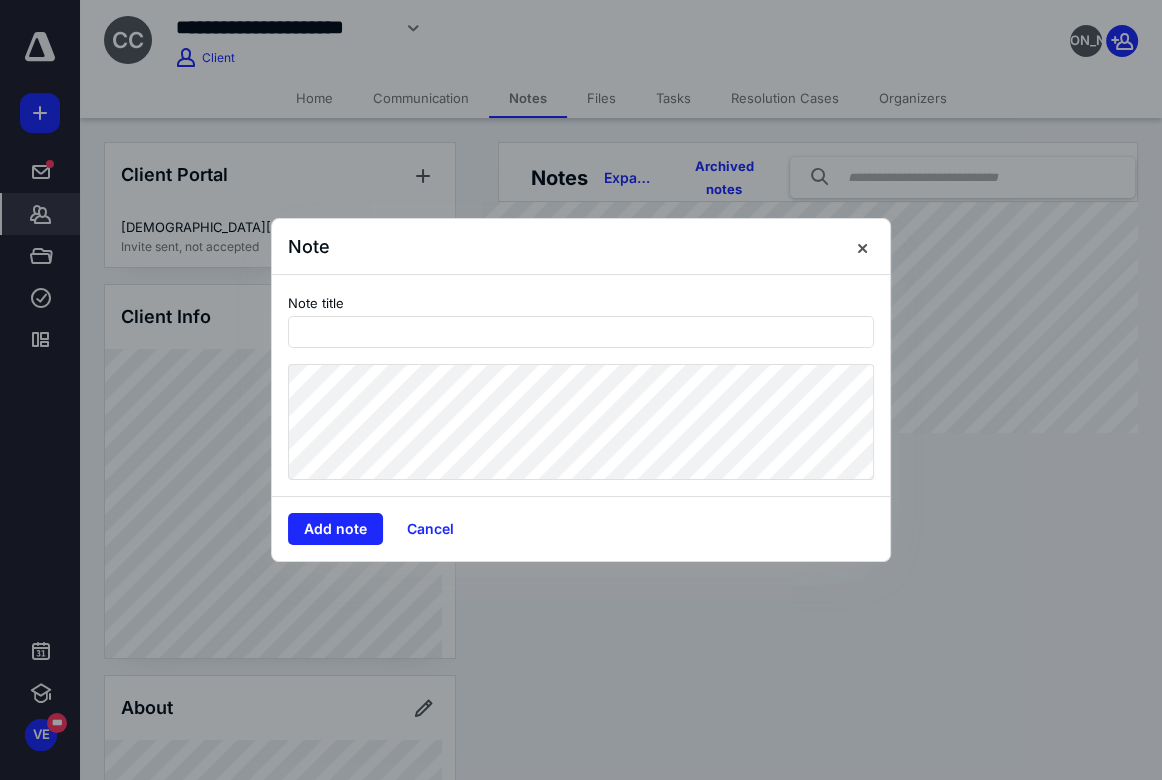 drag, startPoint x: 1013, startPoint y: 381, endPoint x: 976, endPoint y: 384, distance: 37.12142 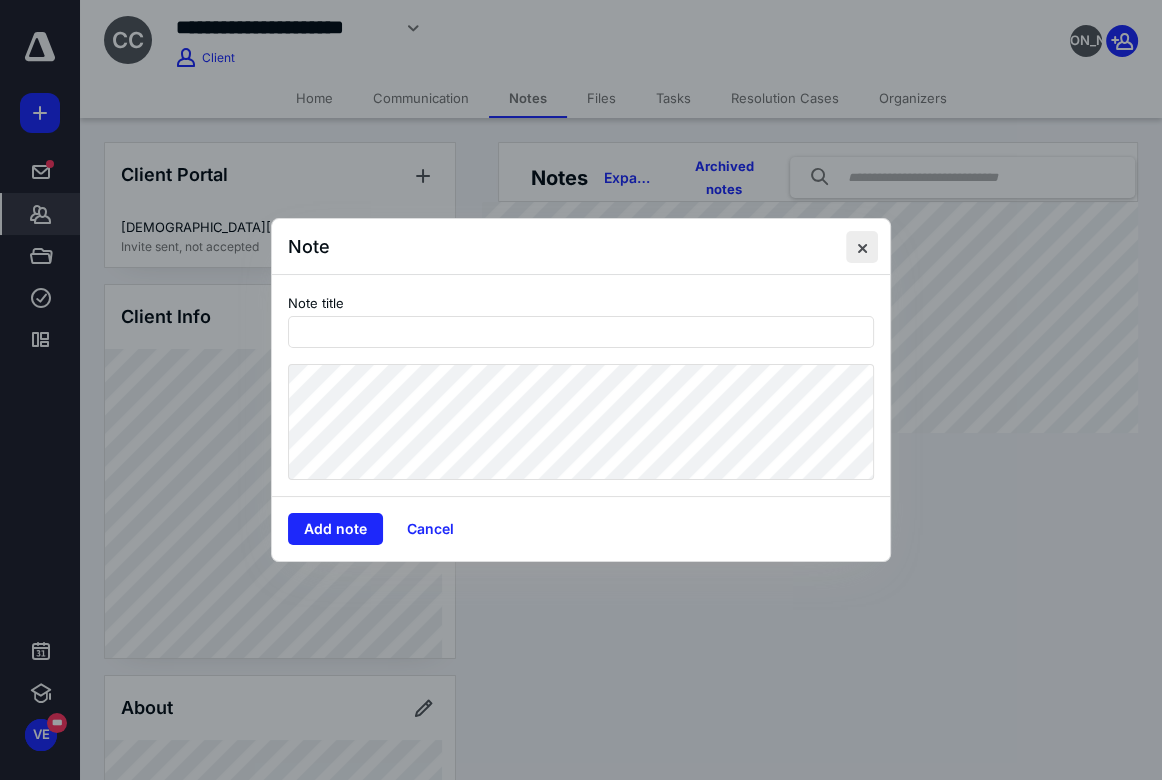 click at bounding box center [862, 247] 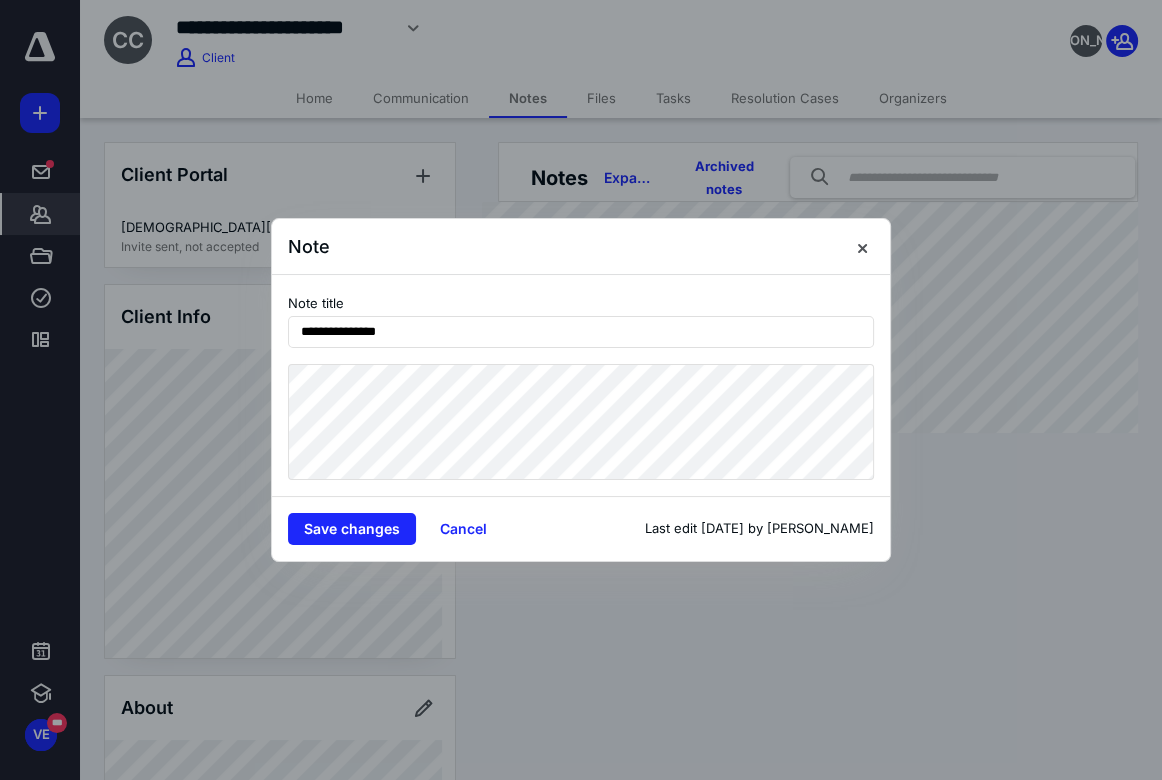 type on "**********" 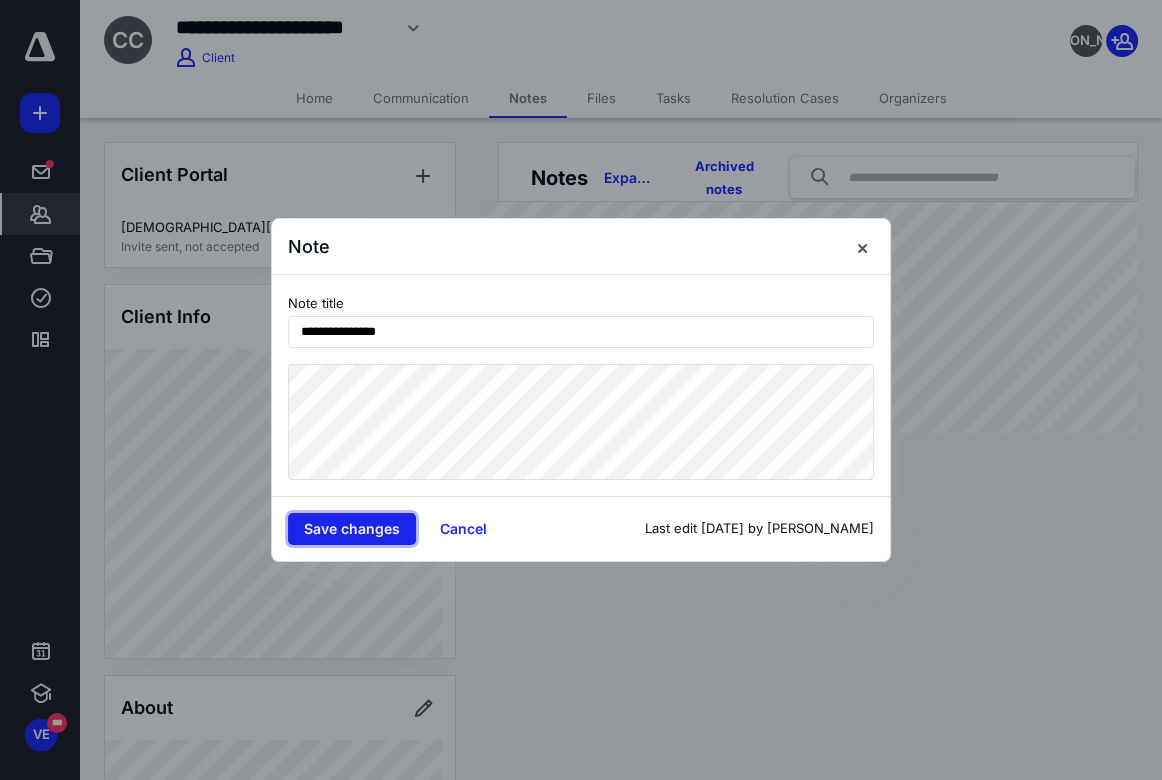 click on "Save changes" at bounding box center [352, 529] 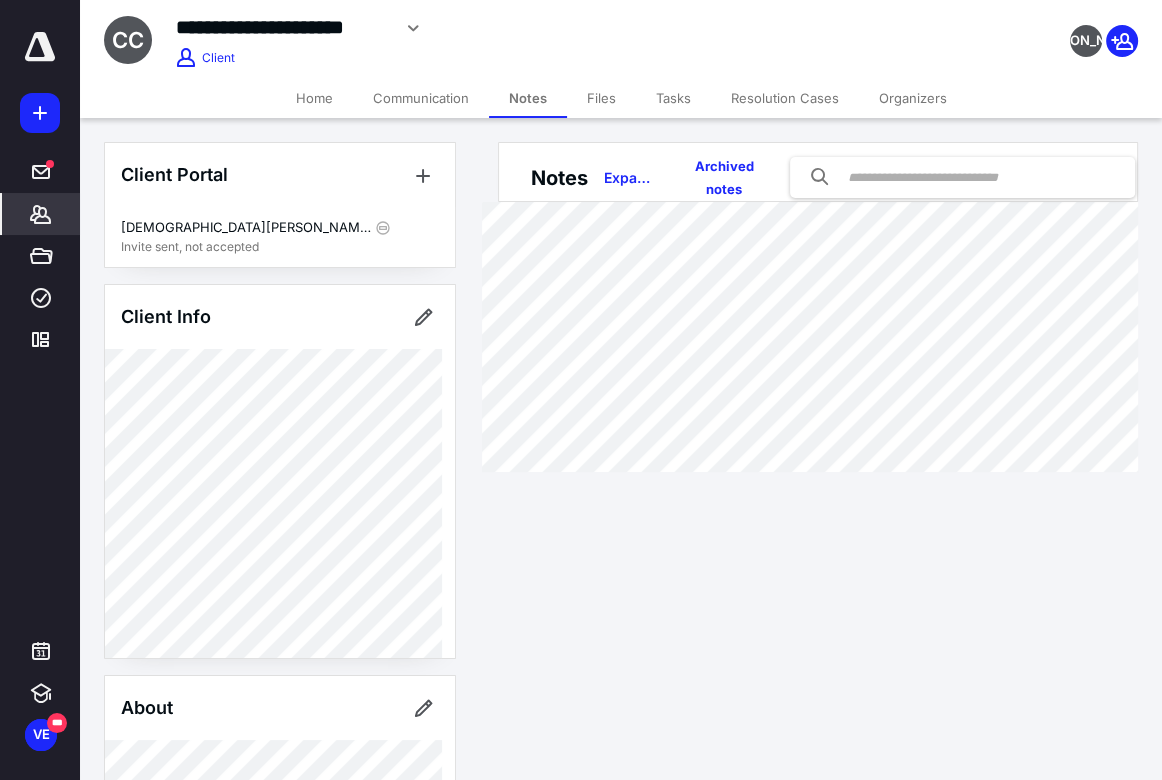 click on "**********" at bounding box center [581, 390] 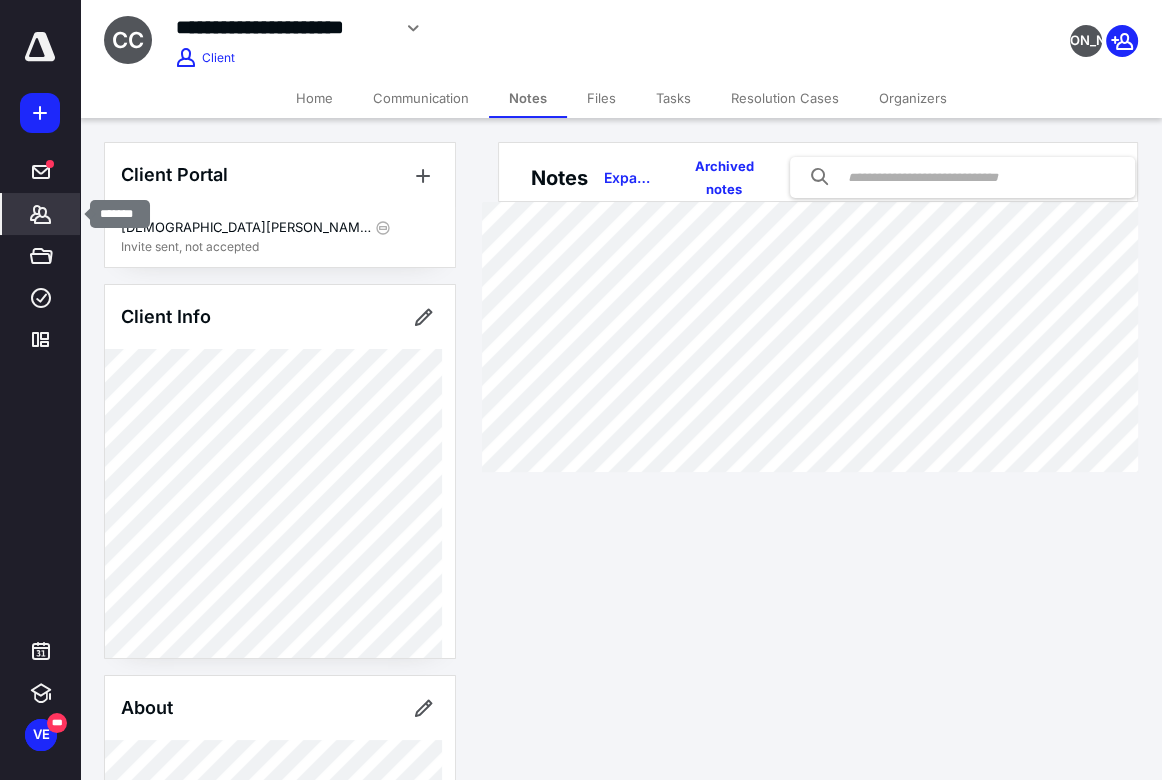 click 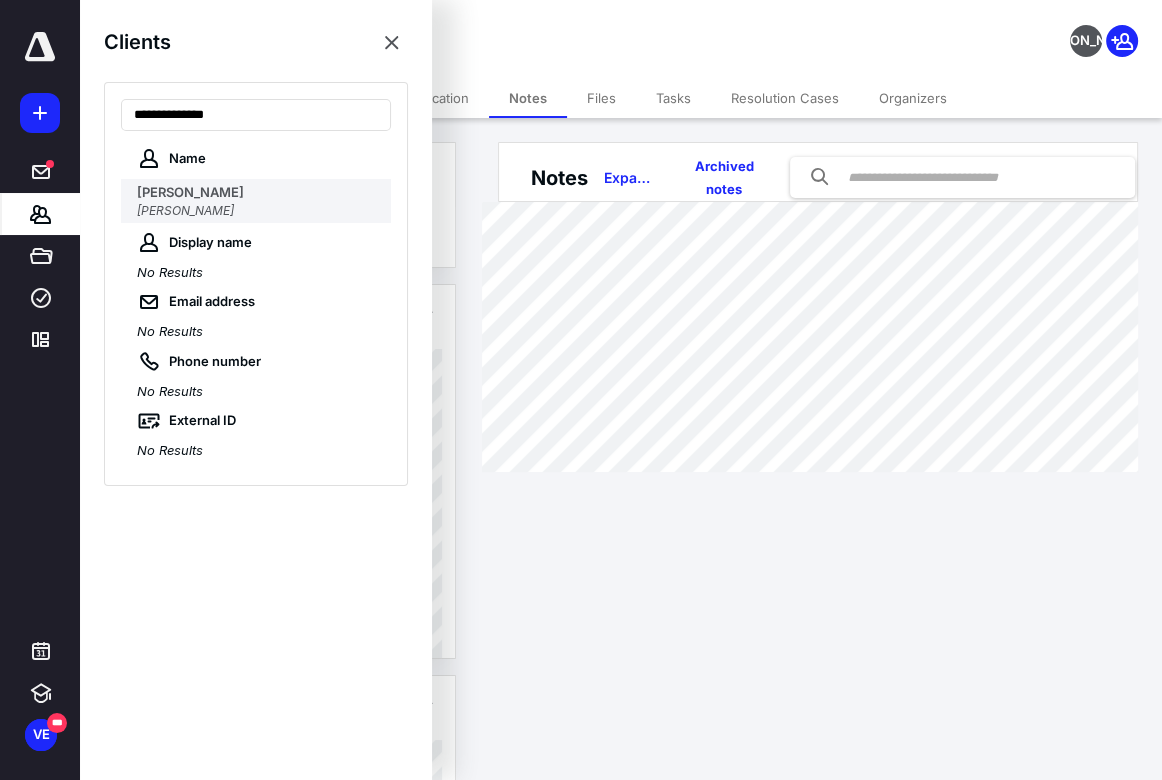 type on "**********" 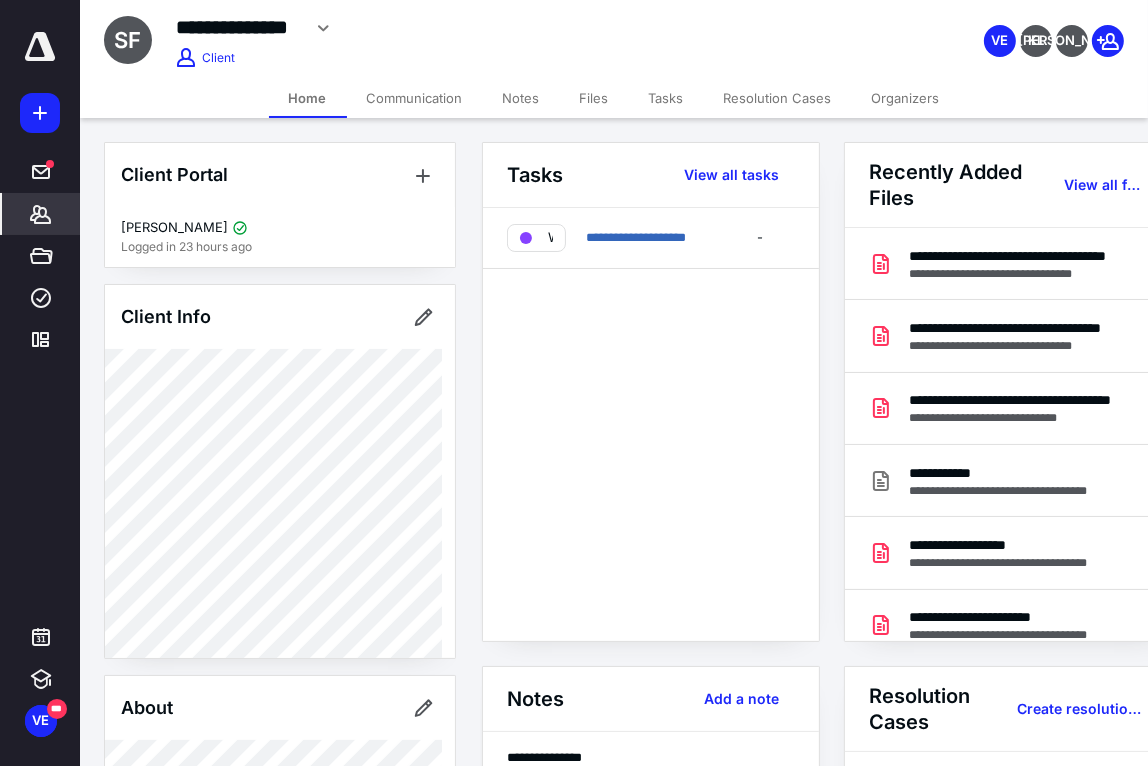 click on "Communication" at bounding box center [415, 98] 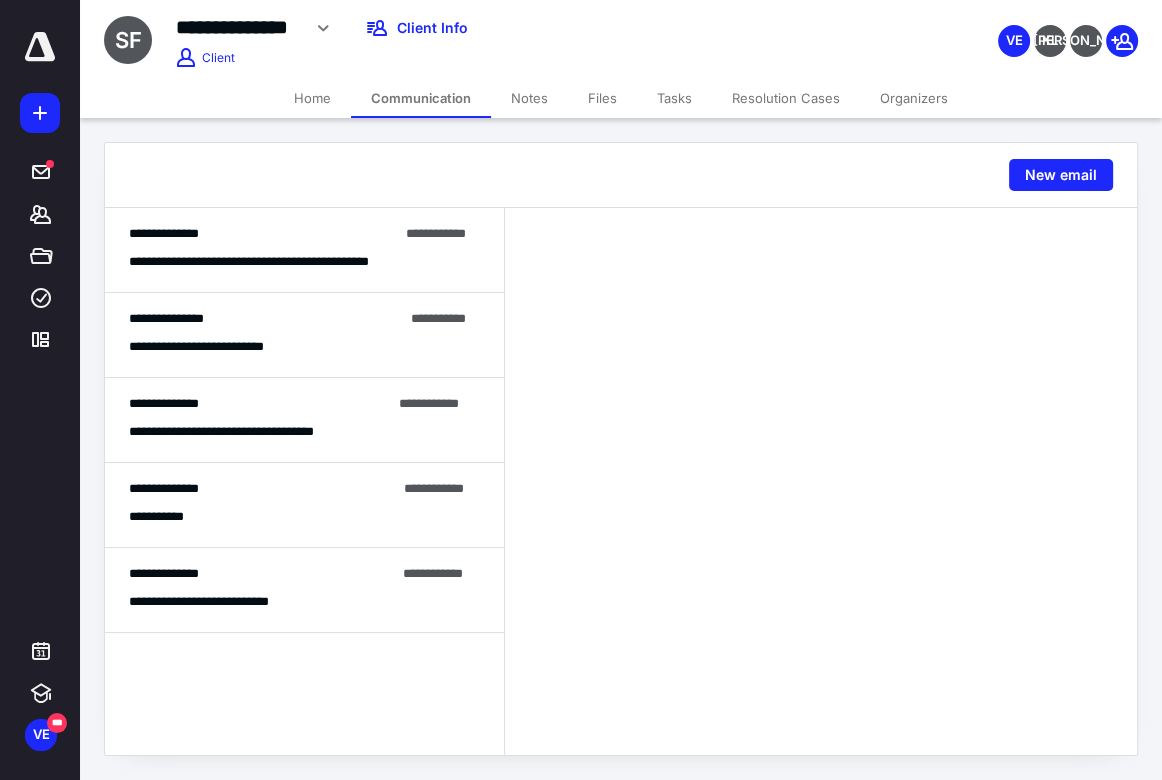 click on "**********" at bounding box center (285, 261) 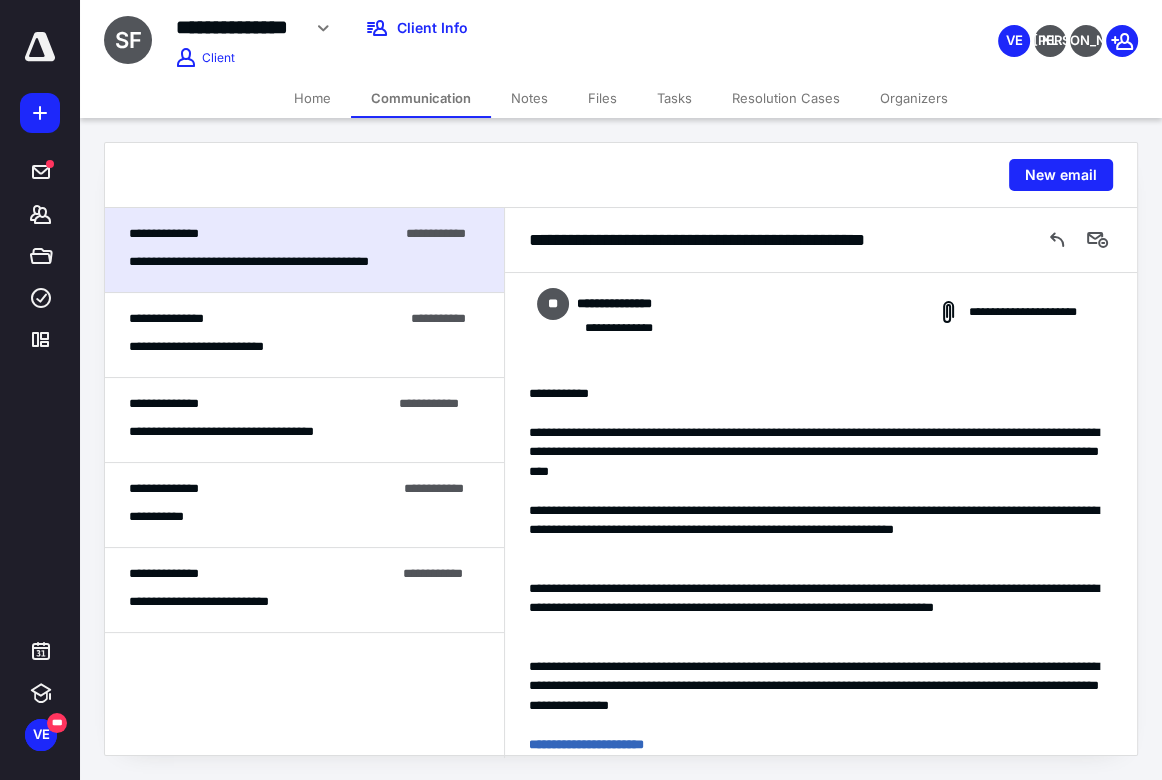 scroll, scrollTop: 0, scrollLeft: 0, axis: both 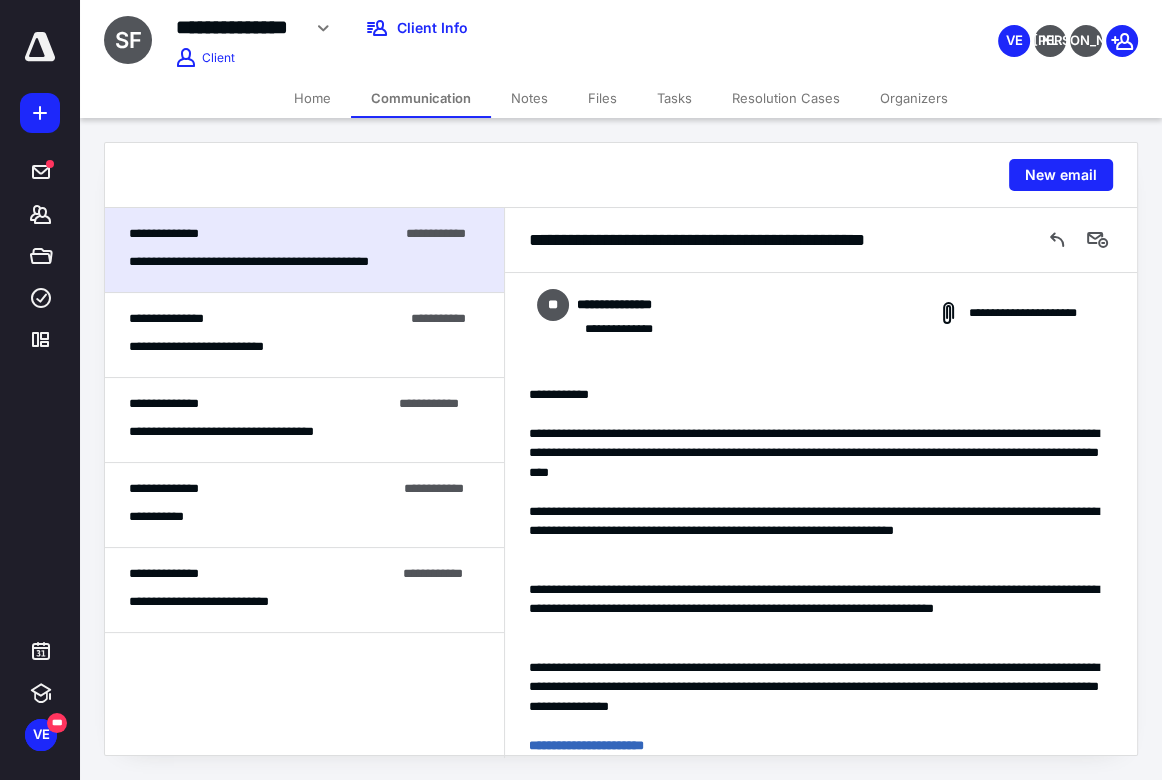 click on "Notes" at bounding box center (529, 98) 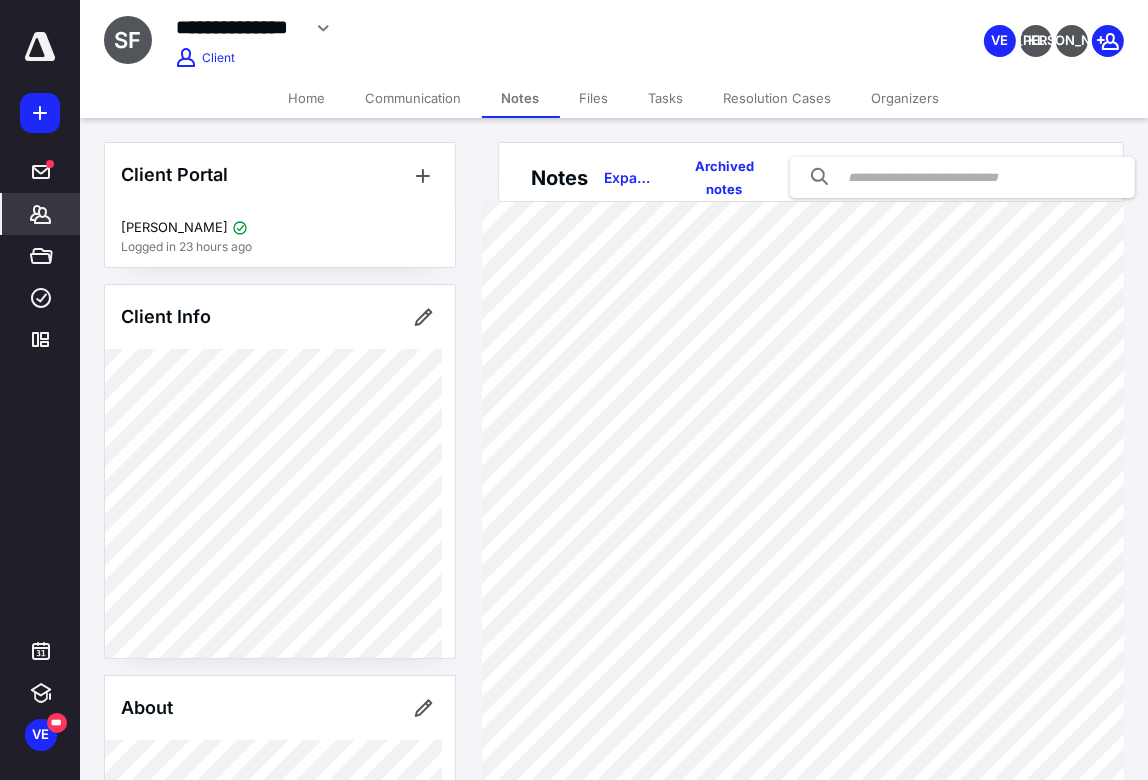 click on "Files" at bounding box center [594, 98] 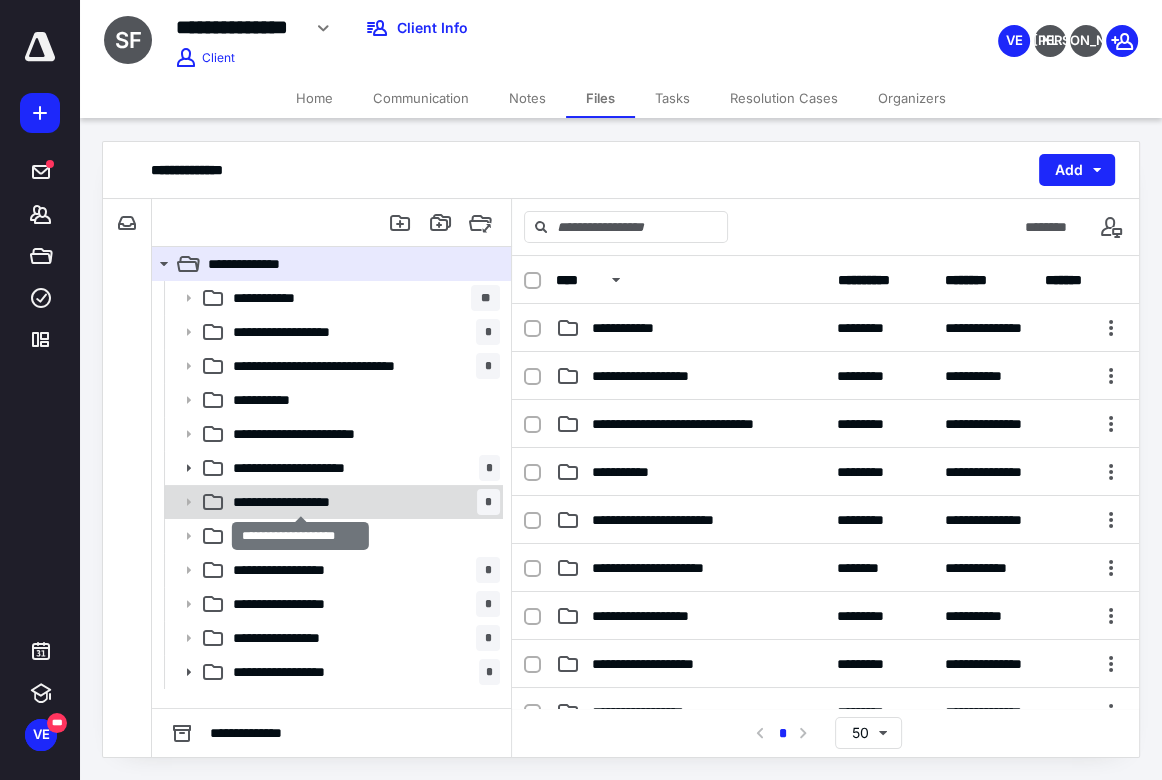 click on "**********" at bounding box center (300, 502) 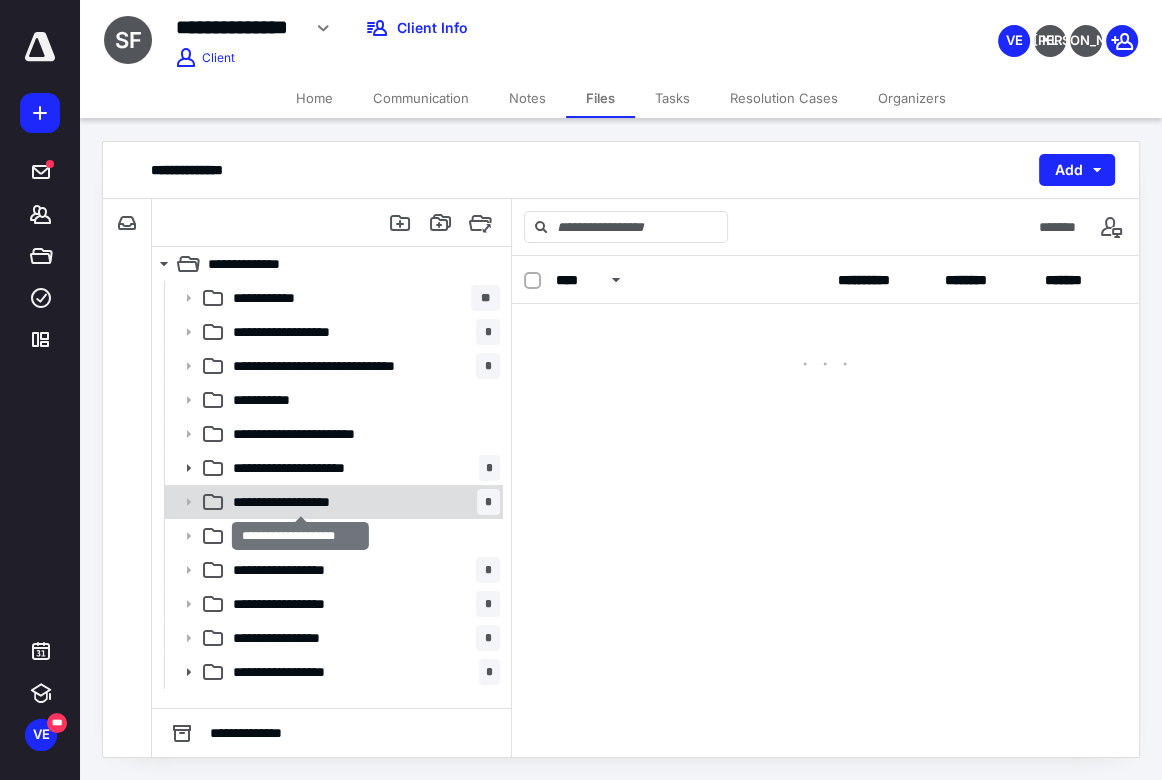 click on "**********" at bounding box center (300, 502) 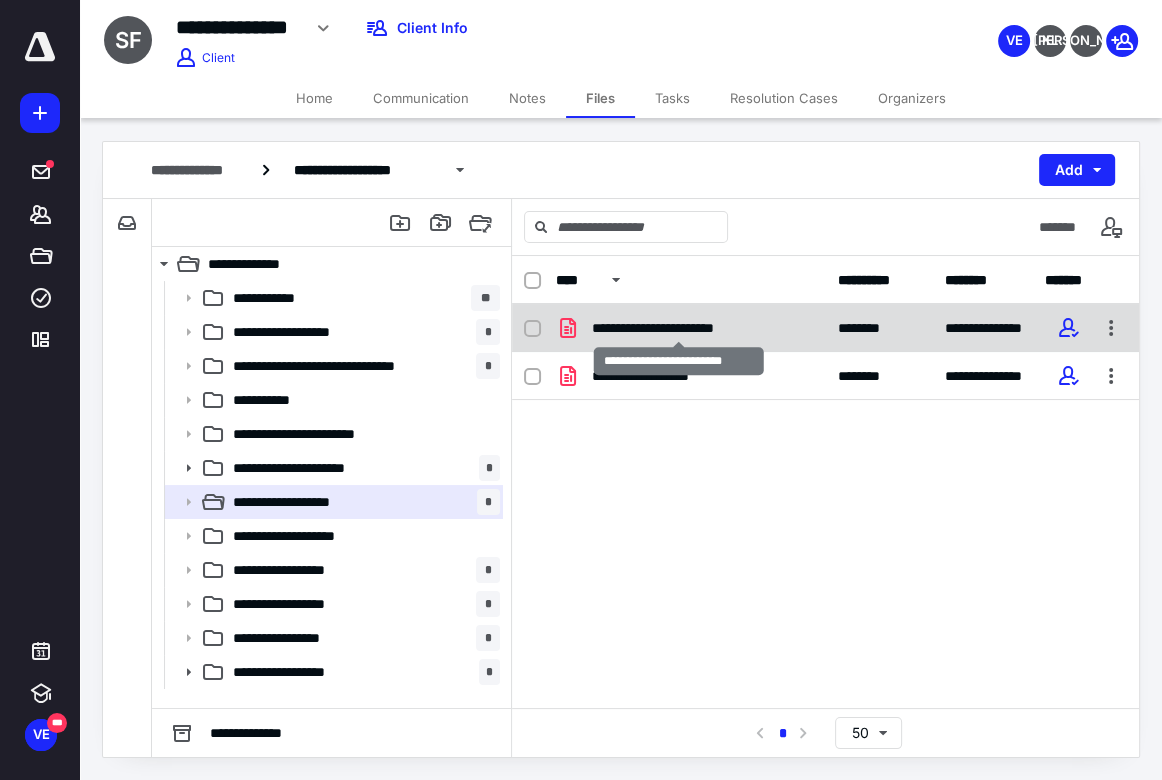 click on "**********" at bounding box center (678, 328) 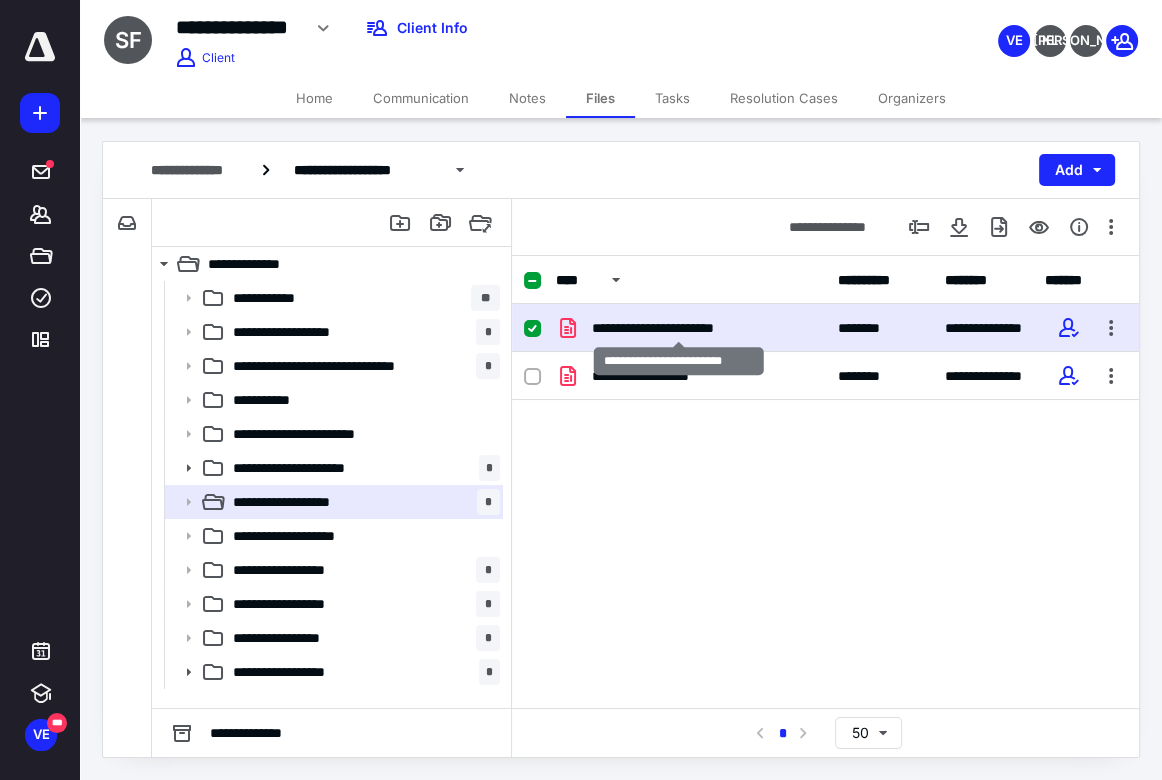 click on "**********" at bounding box center (678, 328) 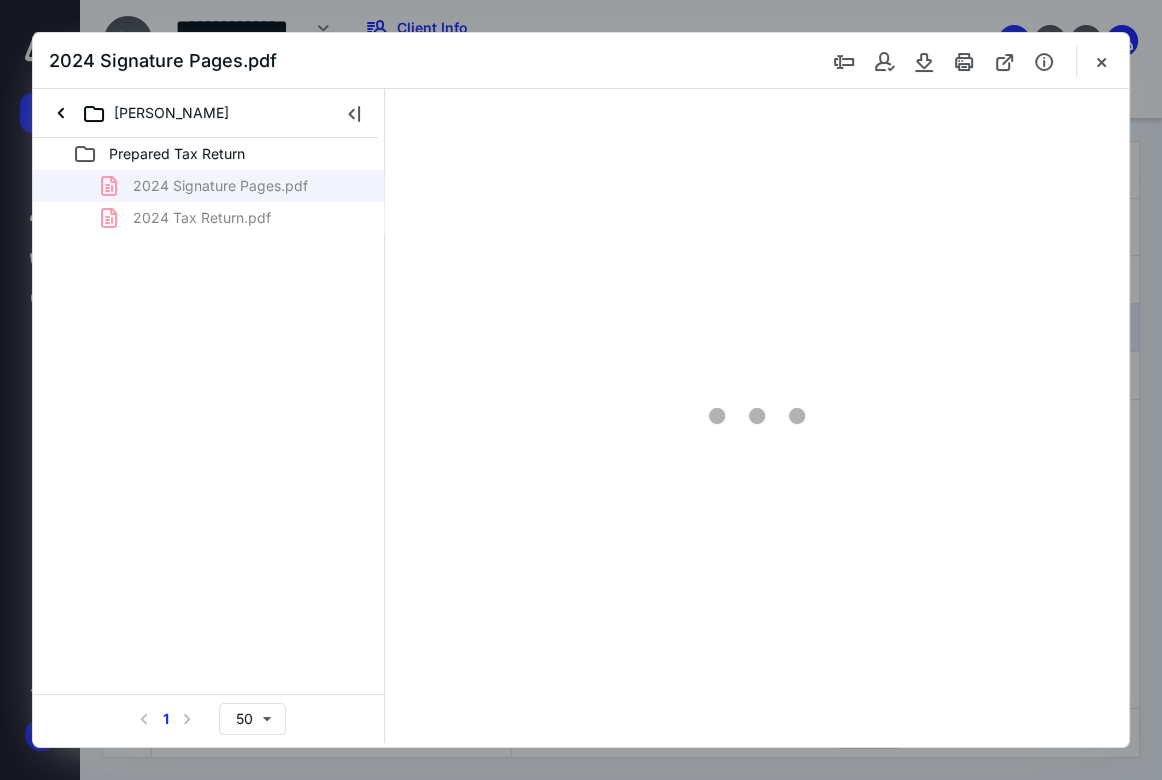 scroll, scrollTop: 0, scrollLeft: 0, axis: both 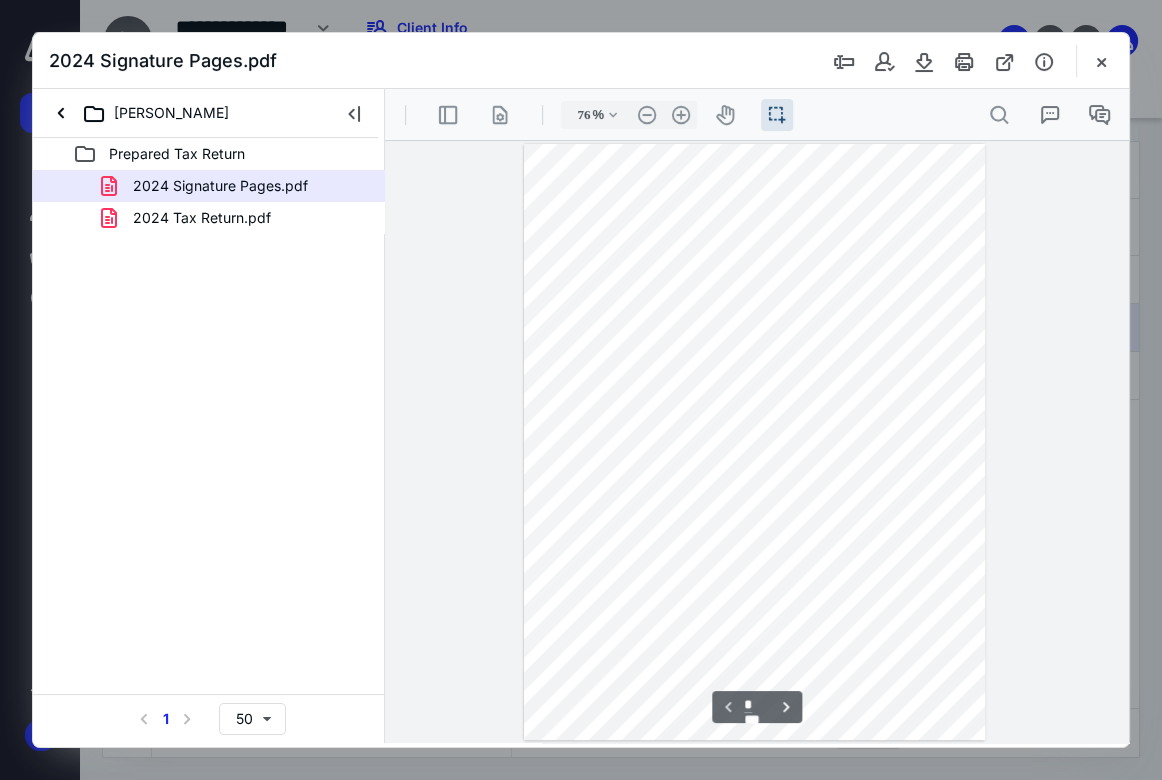 click on "2024 Tax Return.pdf" at bounding box center [202, 218] 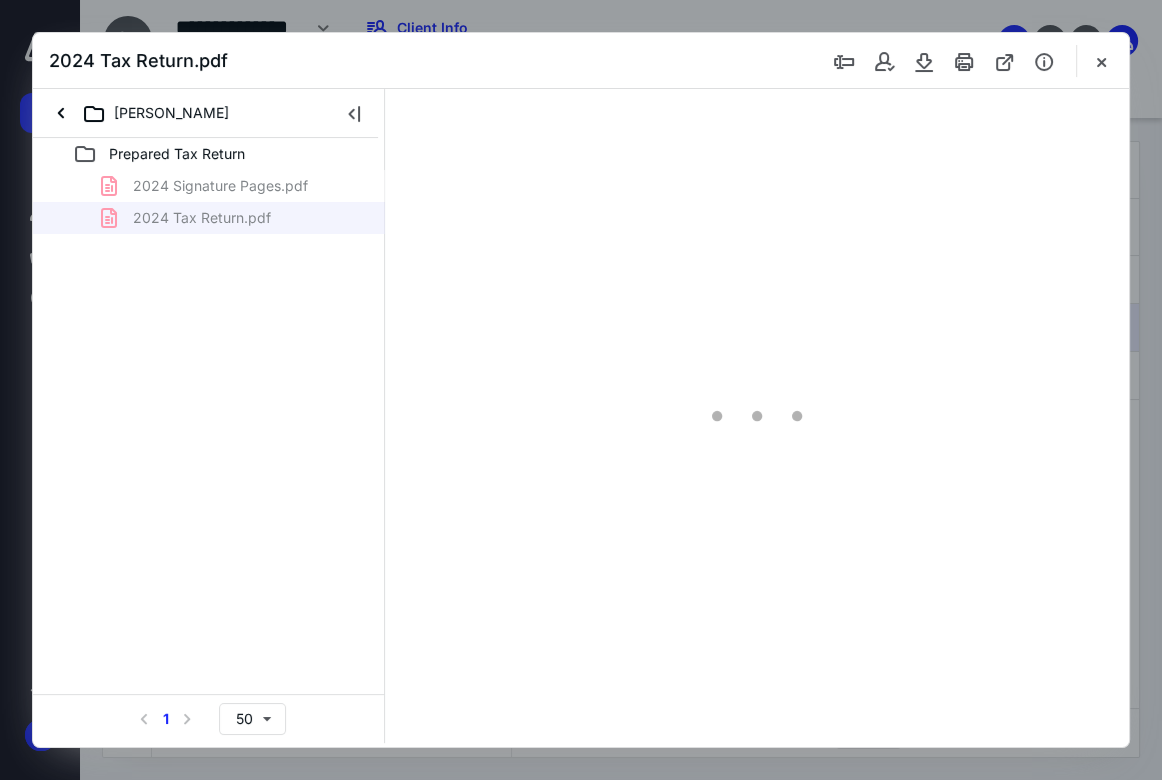 type on "76" 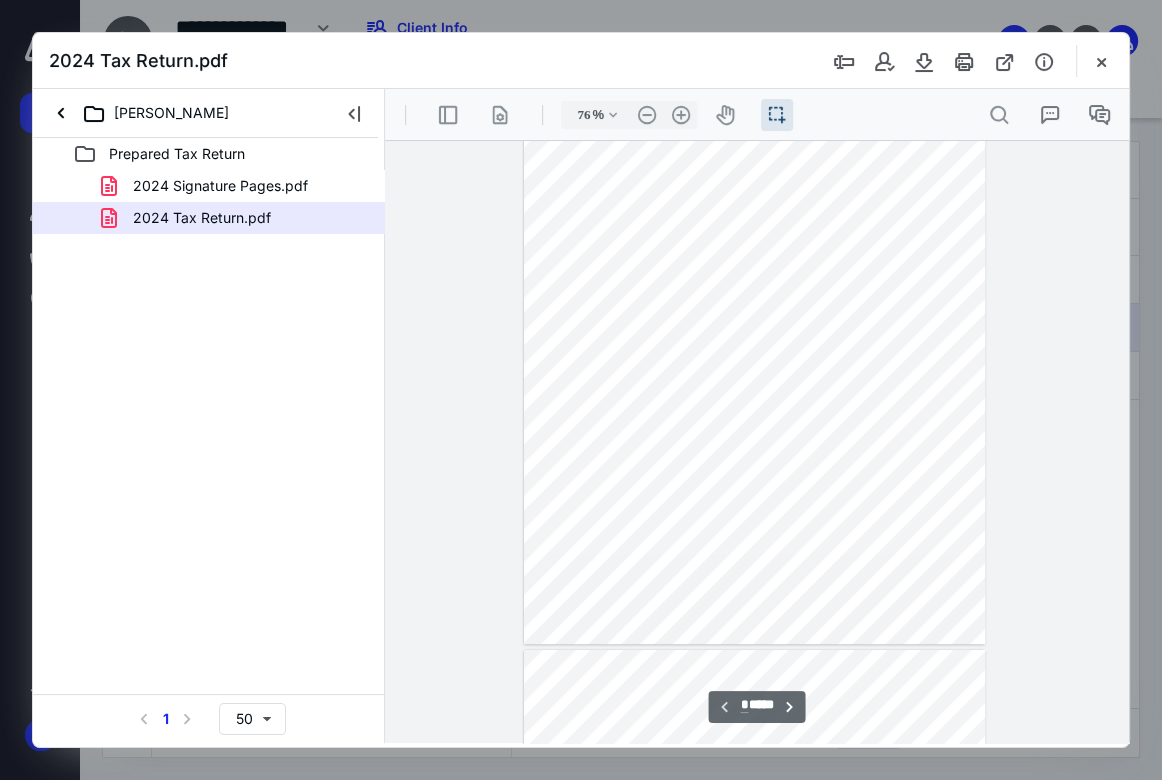 type on "*" 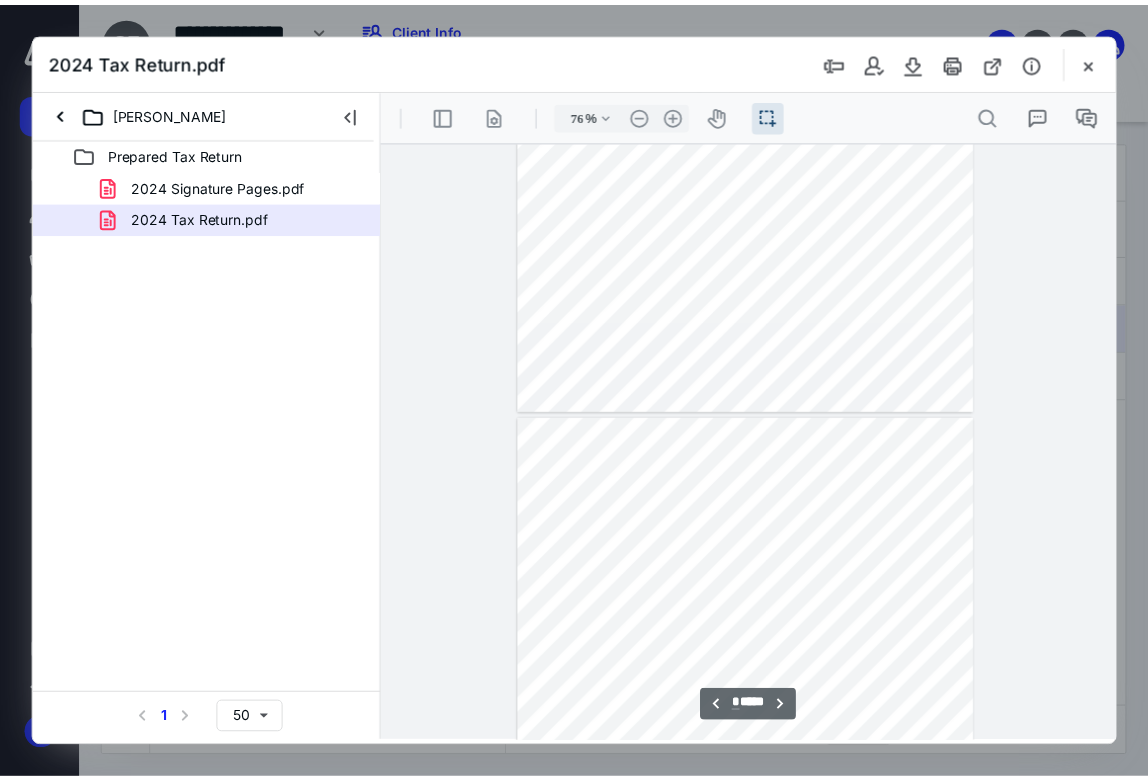 scroll, scrollTop: 358, scrollLeft: 0, axis: vertical 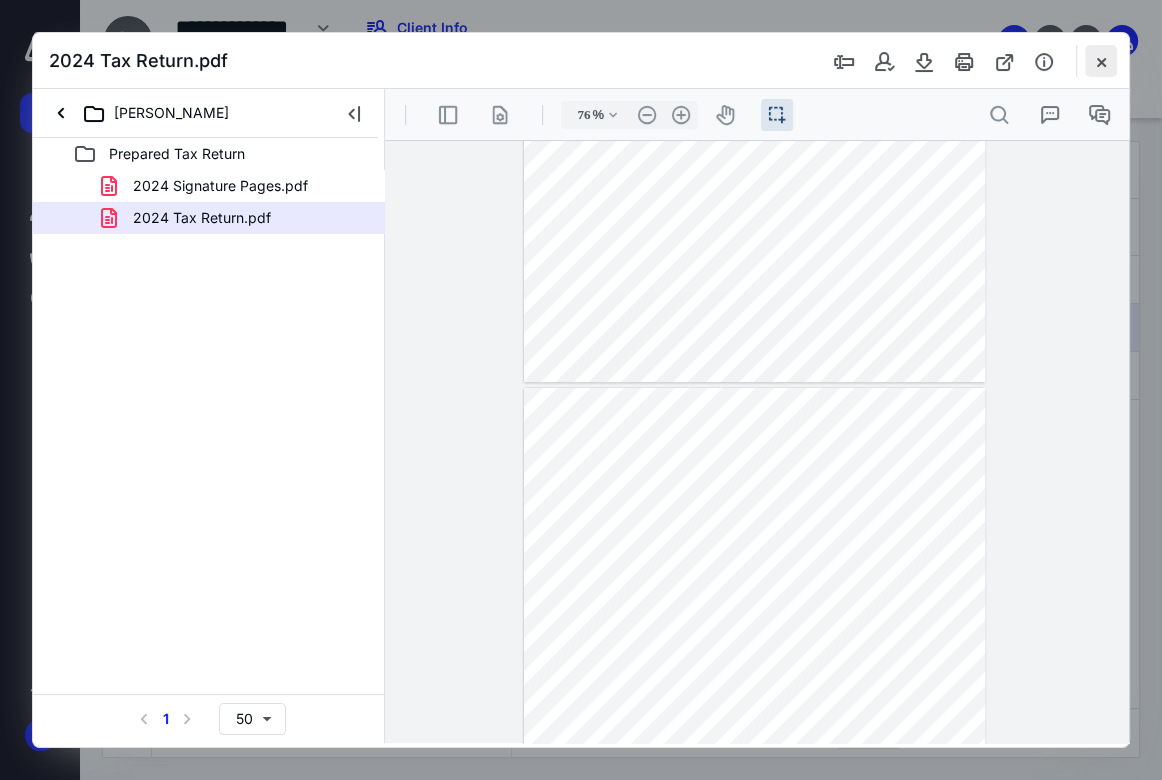 click at bounding box center [1101, 61] 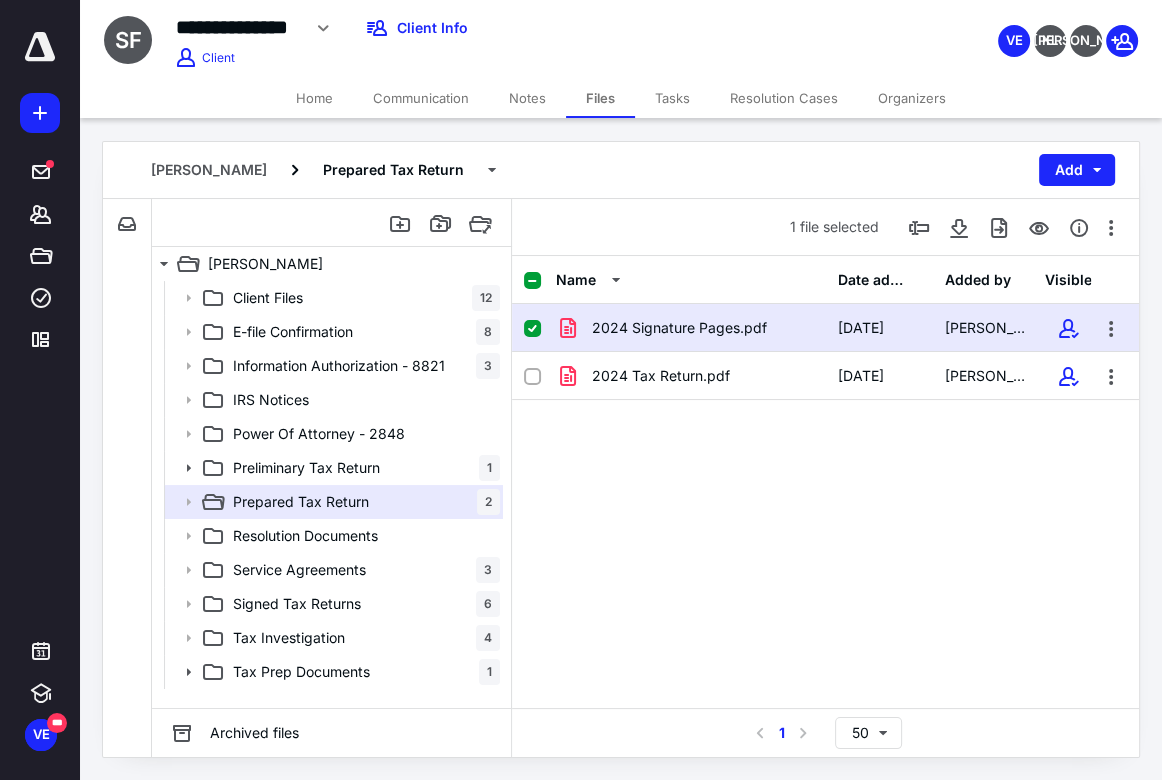 click on "Notes" at bounding box center (527, 98) 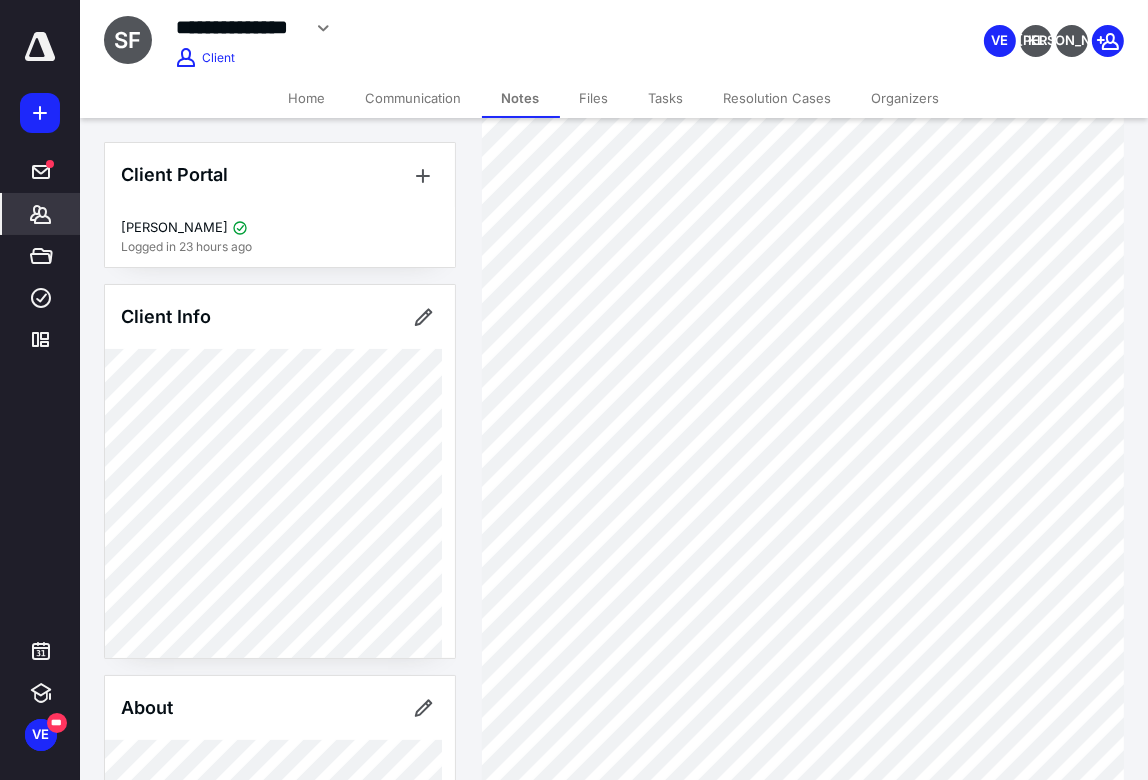 scroll, scrollTop: 181, scrollLeft: 0, axis: vertical 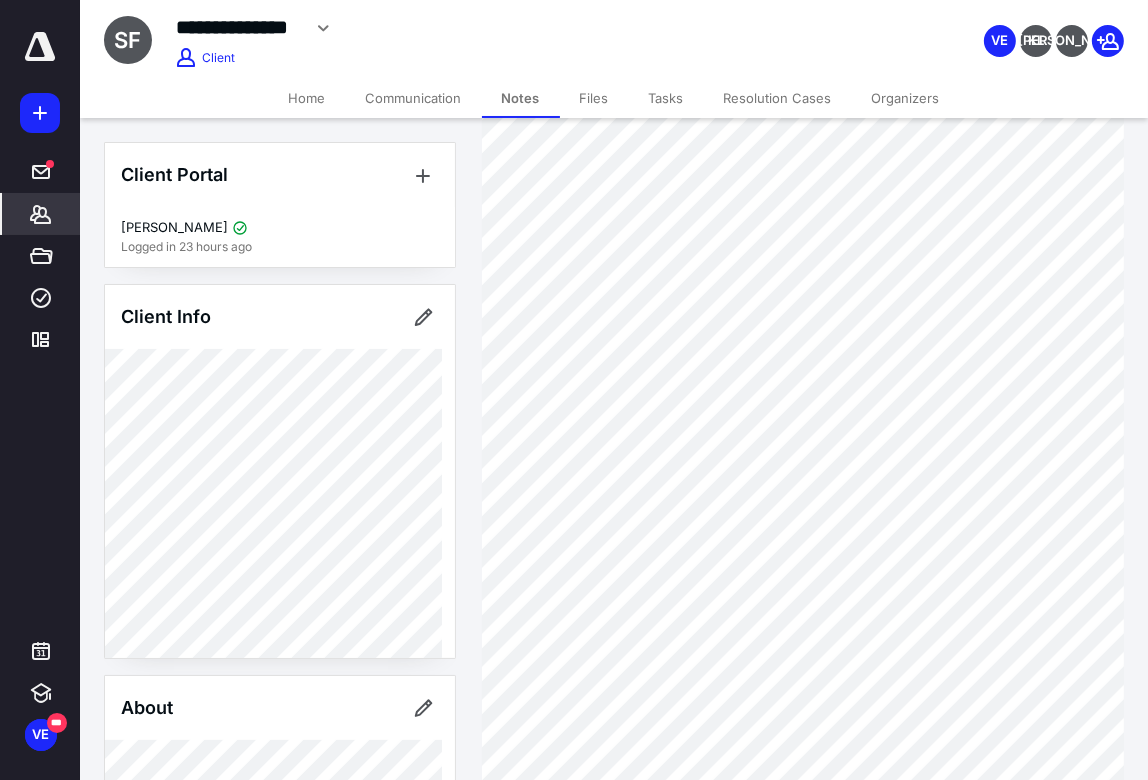 click on "Files" at bounding box center (594, 98) 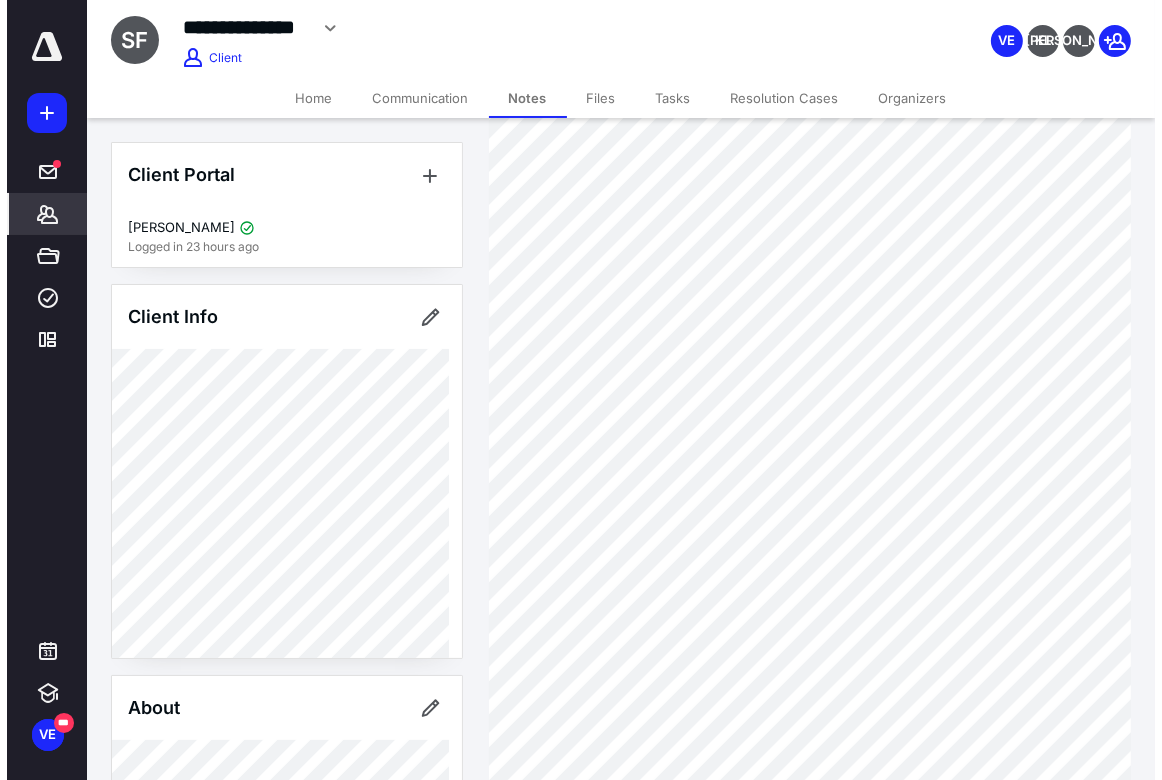 scroll, scrollTop: 0, scrollLeft: 0, axis: both 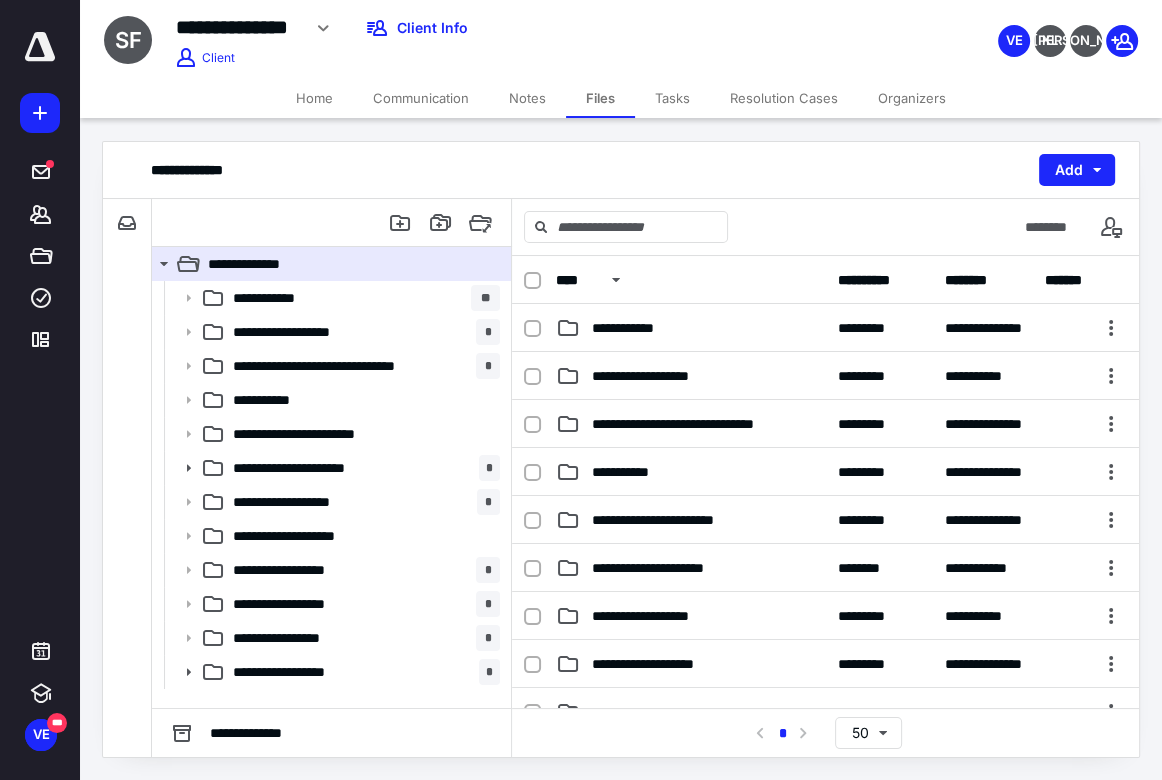 click on "Communication" at bounding box center (421, 98) 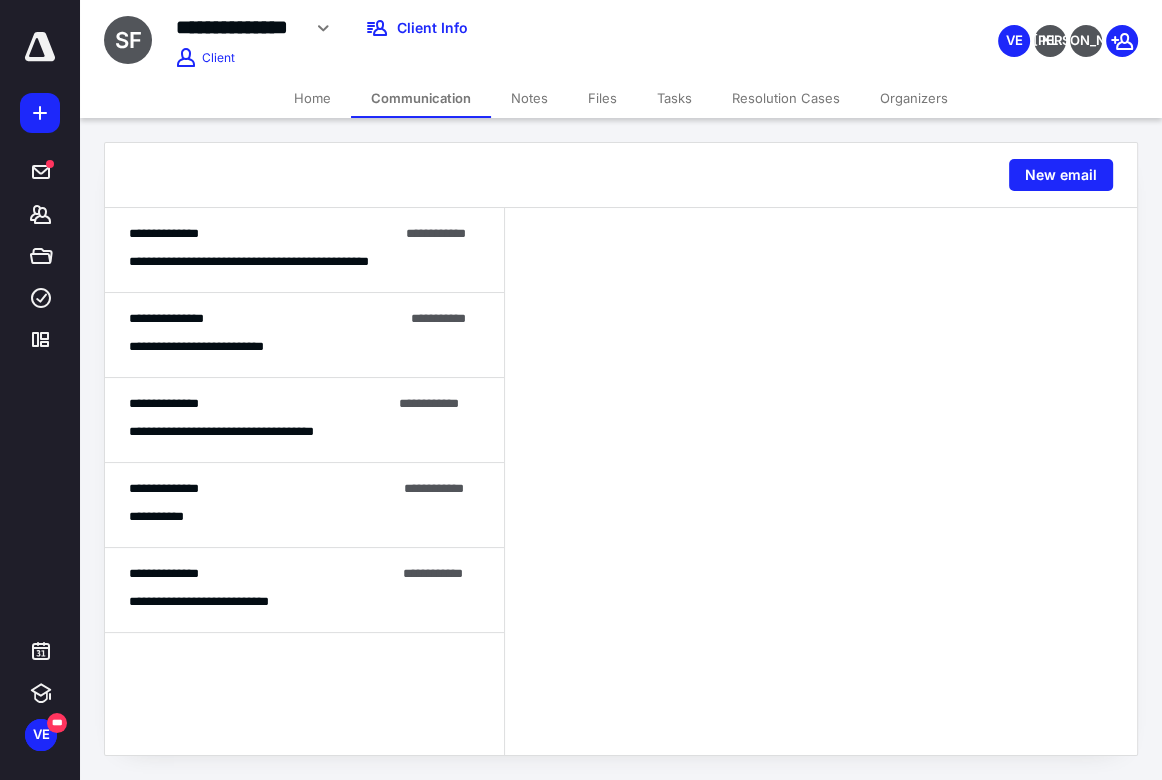 click on "**********" at bounding box center (285, 261) 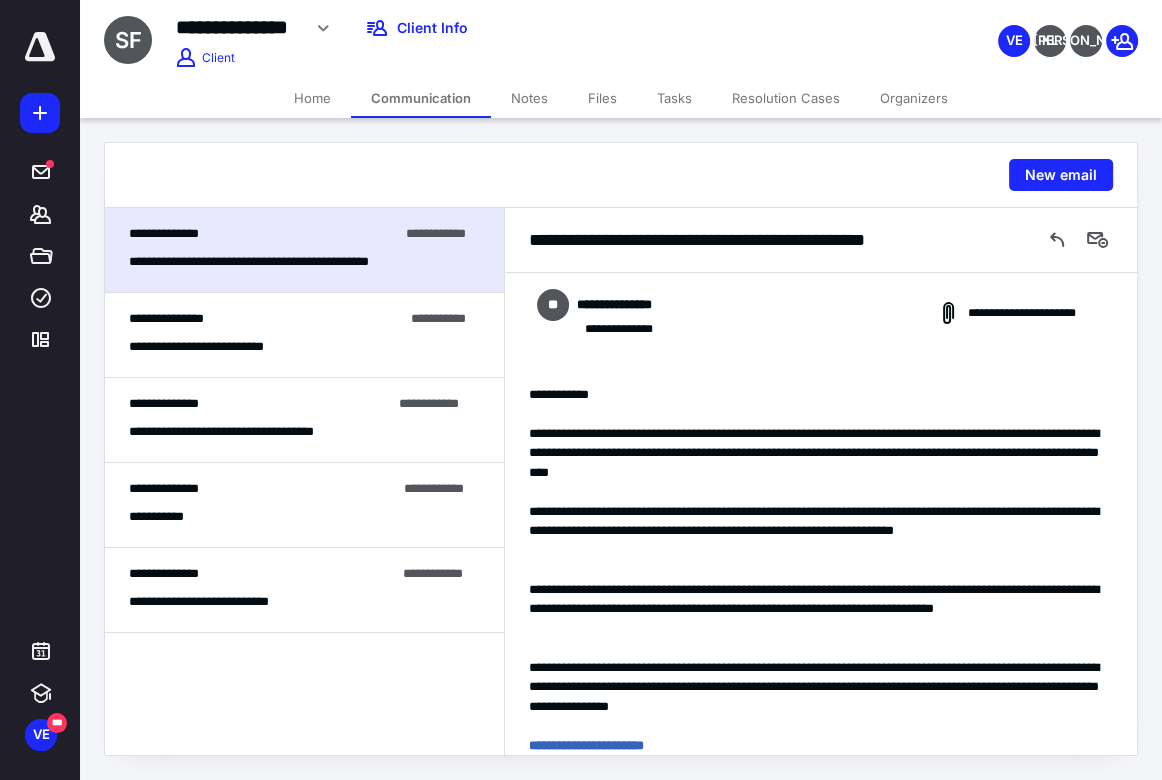 scroll, scrollTop: 336, scrollLeft: 0, axis: vertical 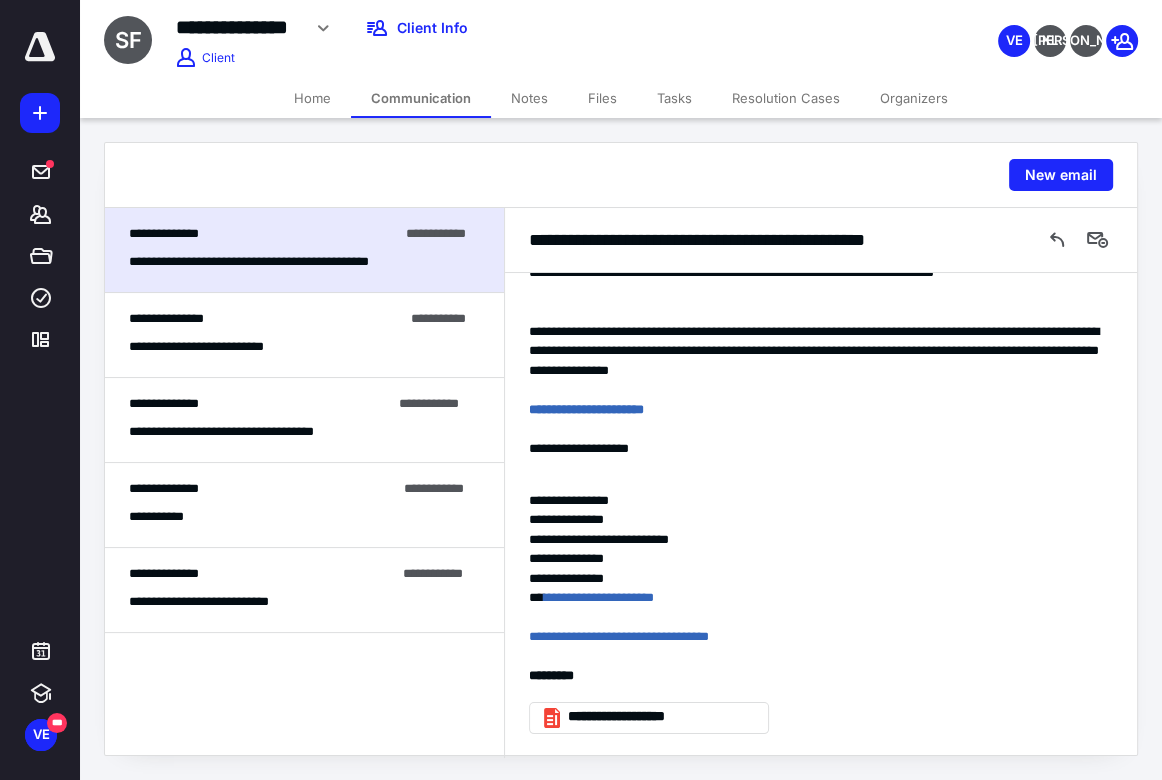 click on "**********" at bounding box center [446, 35] 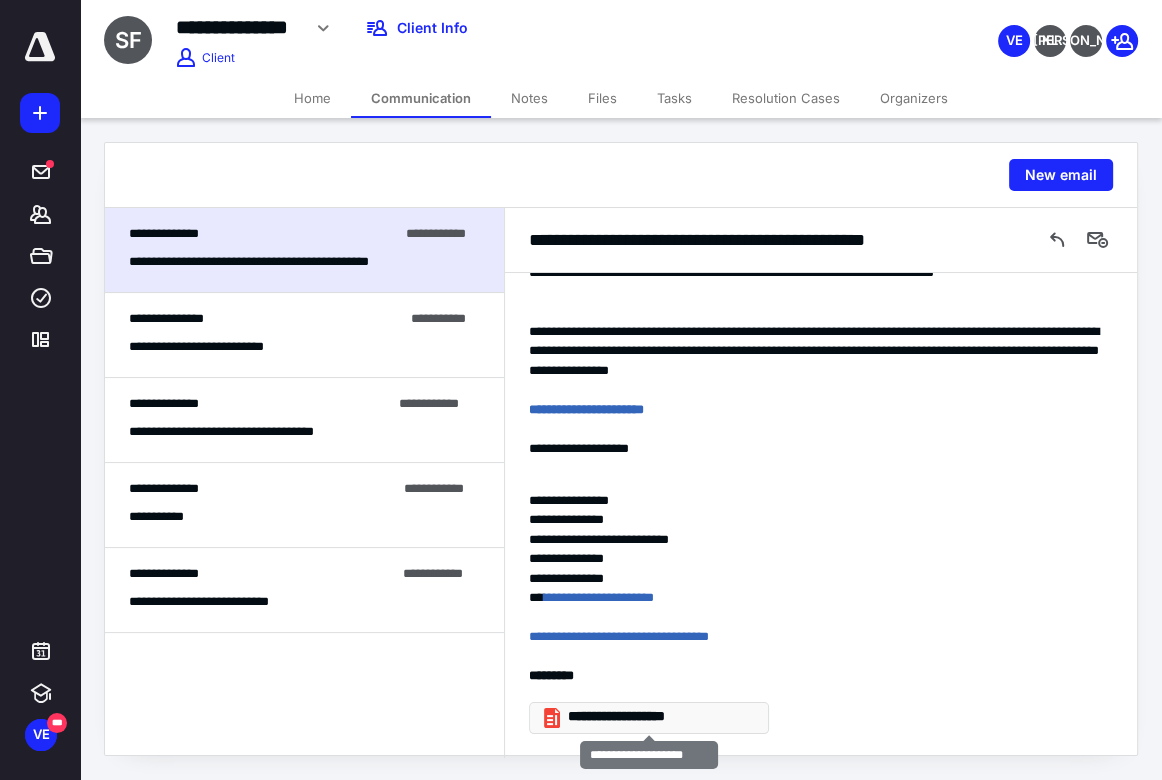 click on "**********" at bounding box center [657, 717] 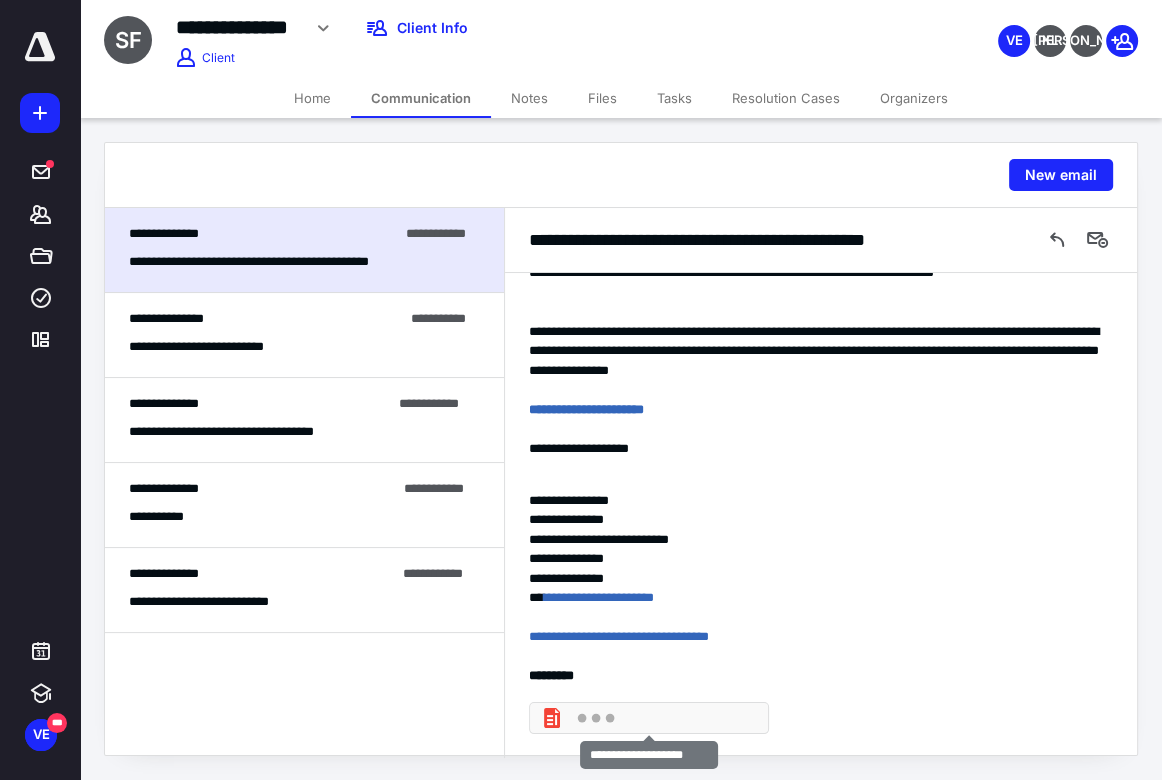 click 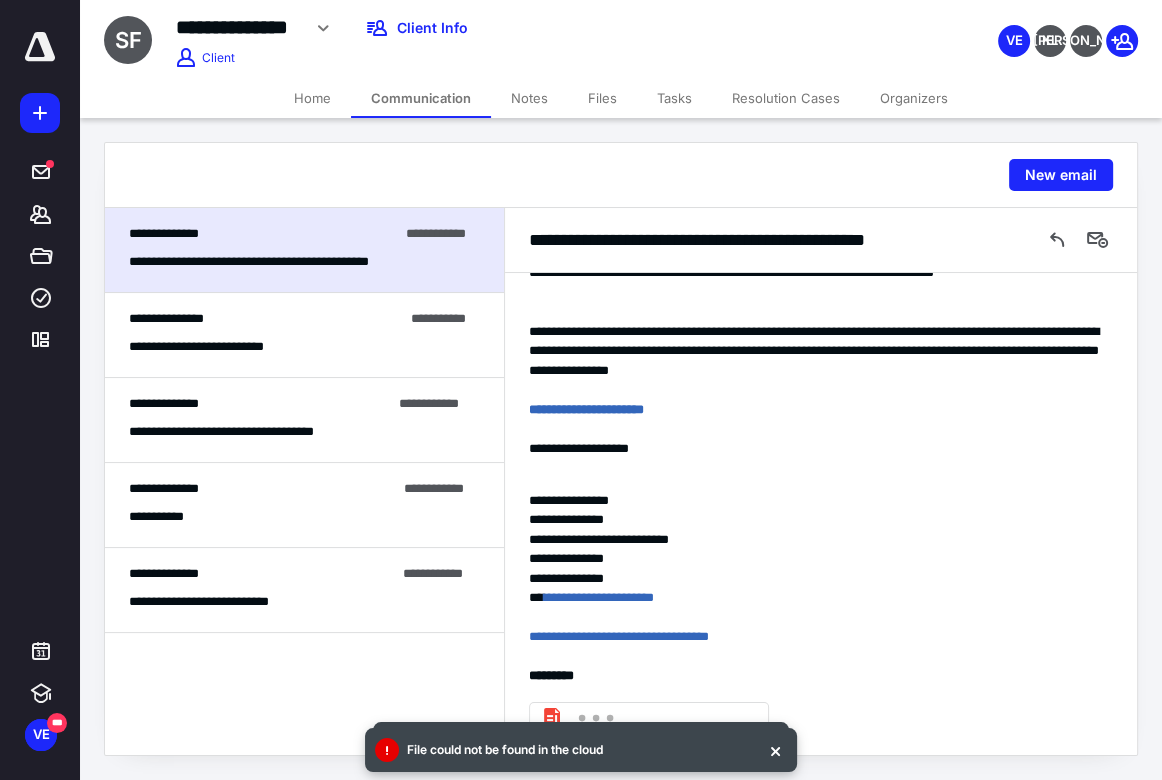 click on "Files" at bounding box center [602, 98] 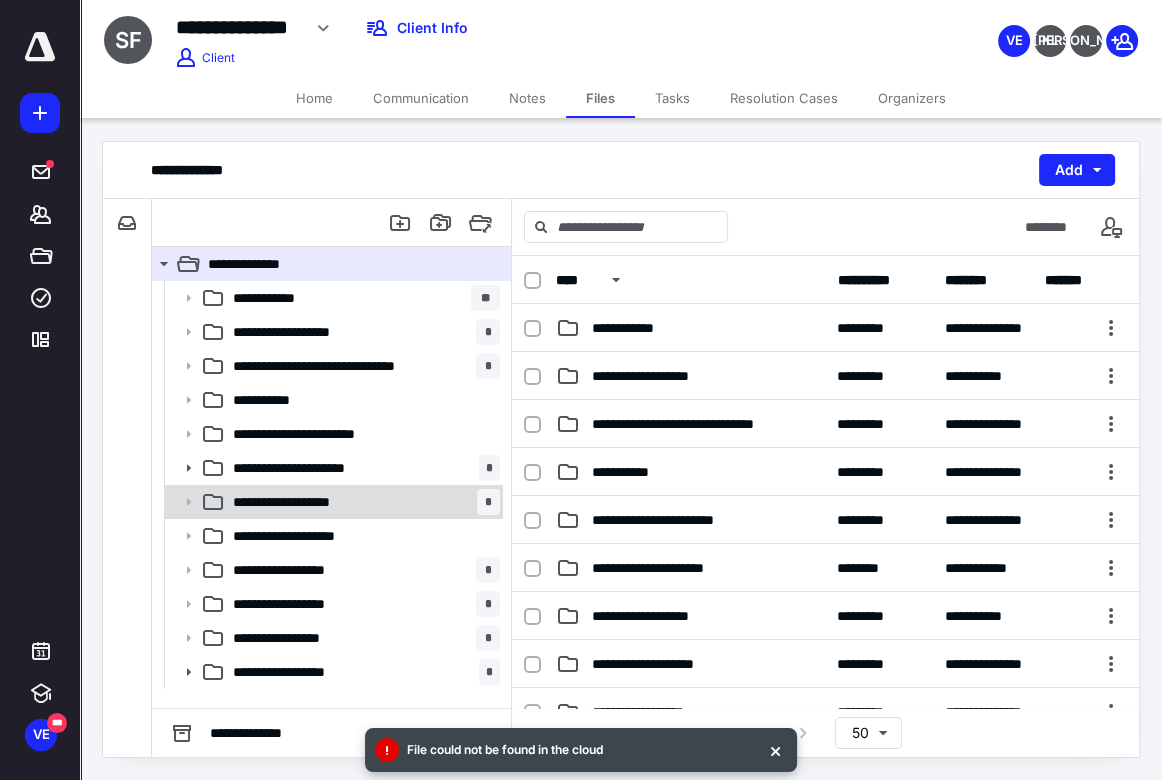 click on "**********" at bounding box center [362, 502] 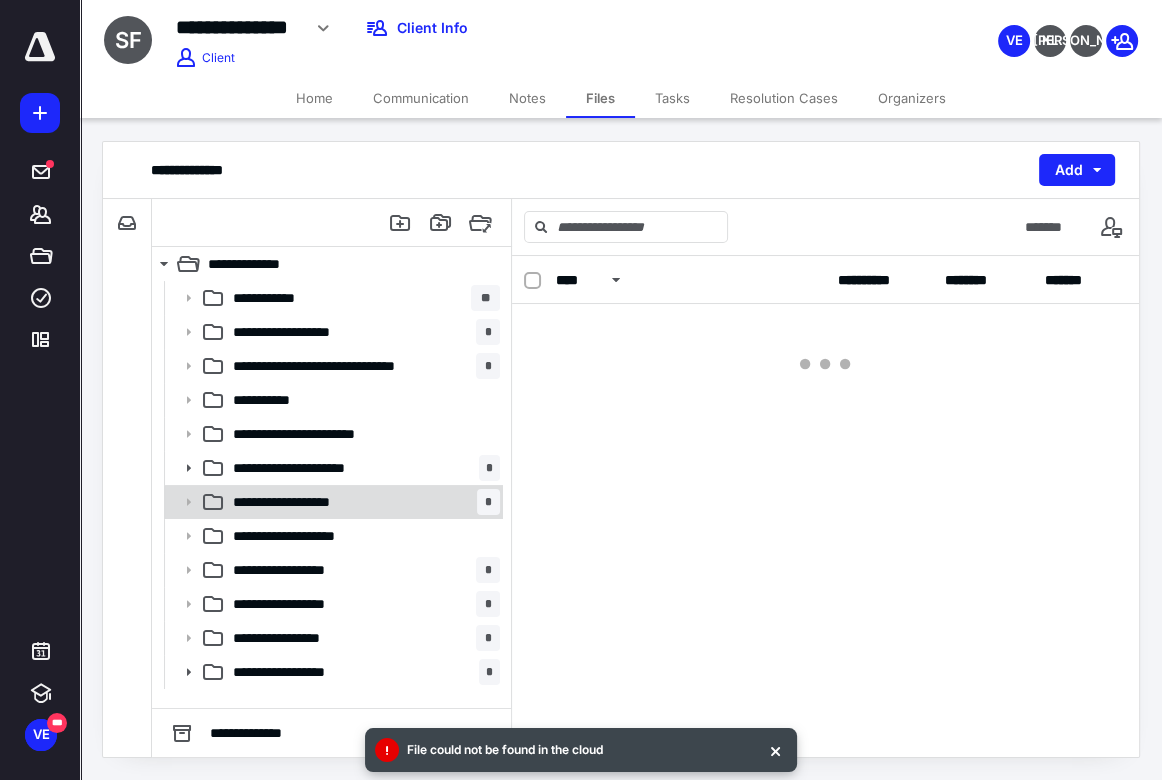 click on "**********" at bounding box center [362, 502] 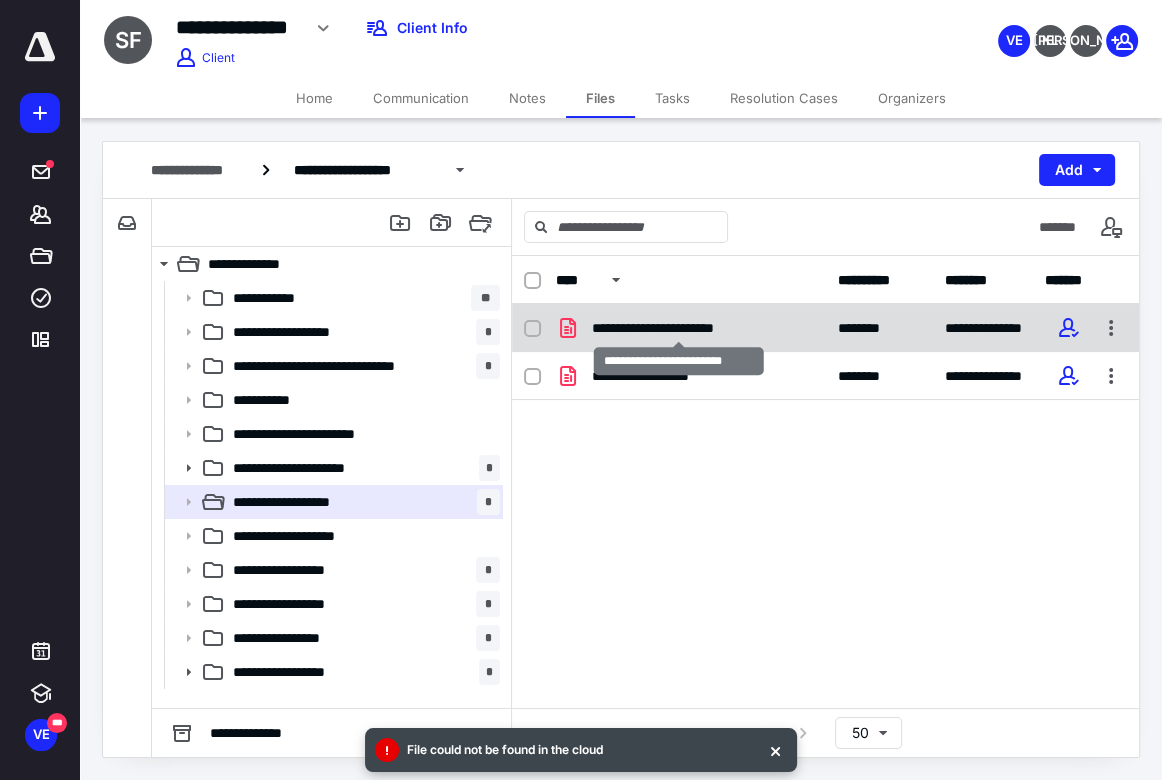 click on "**********" at bounding box center (678, 328) 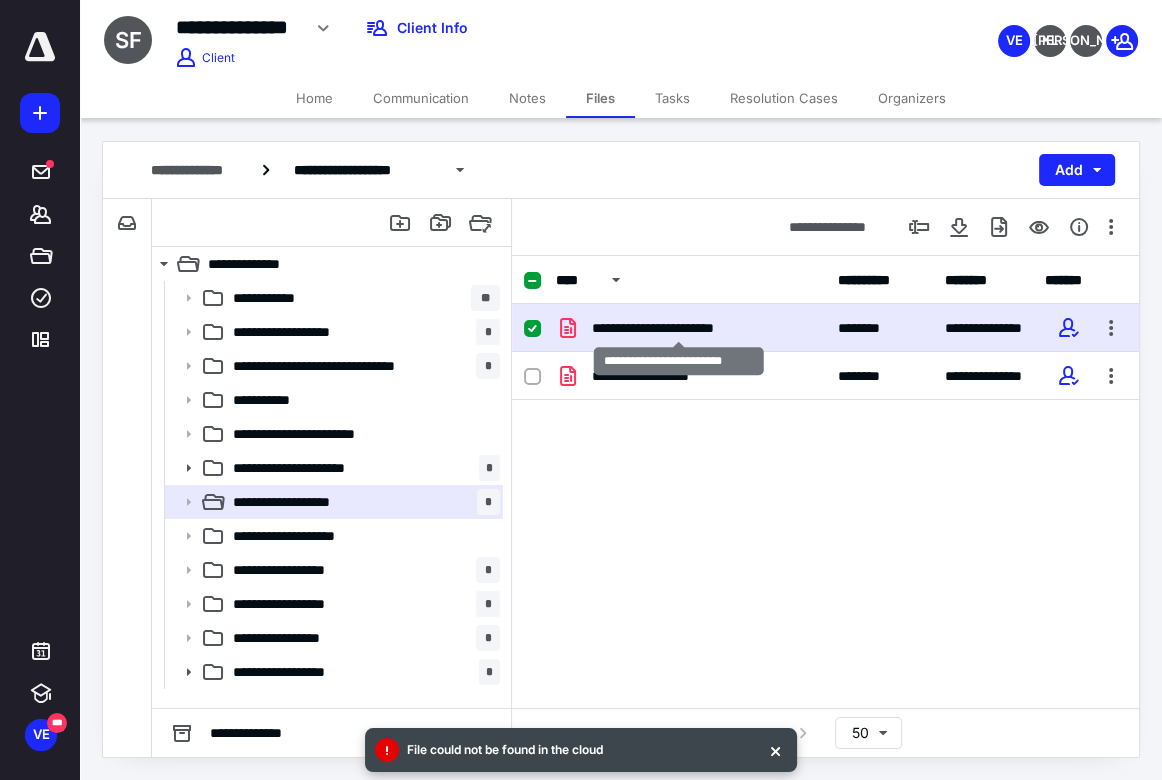 click on "**********" at bounding box center (678, 328) 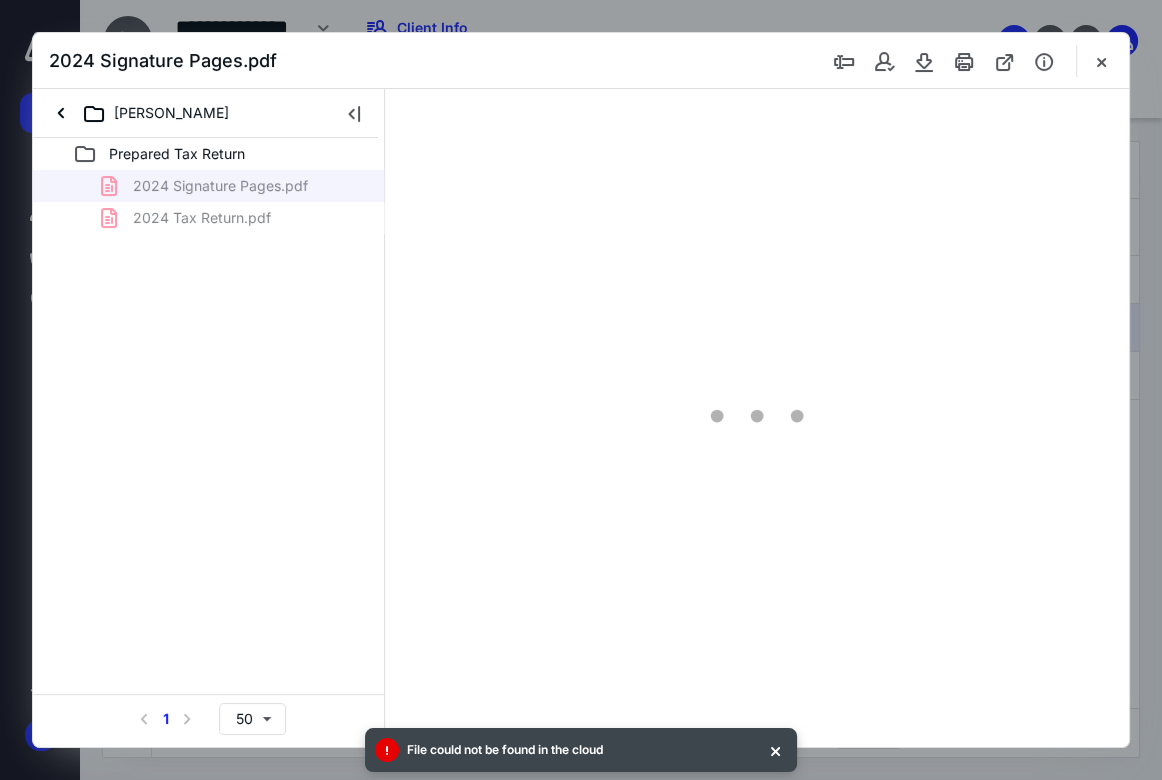 scroll, scrollTop: 0, scrollLeft: 0, axis: both 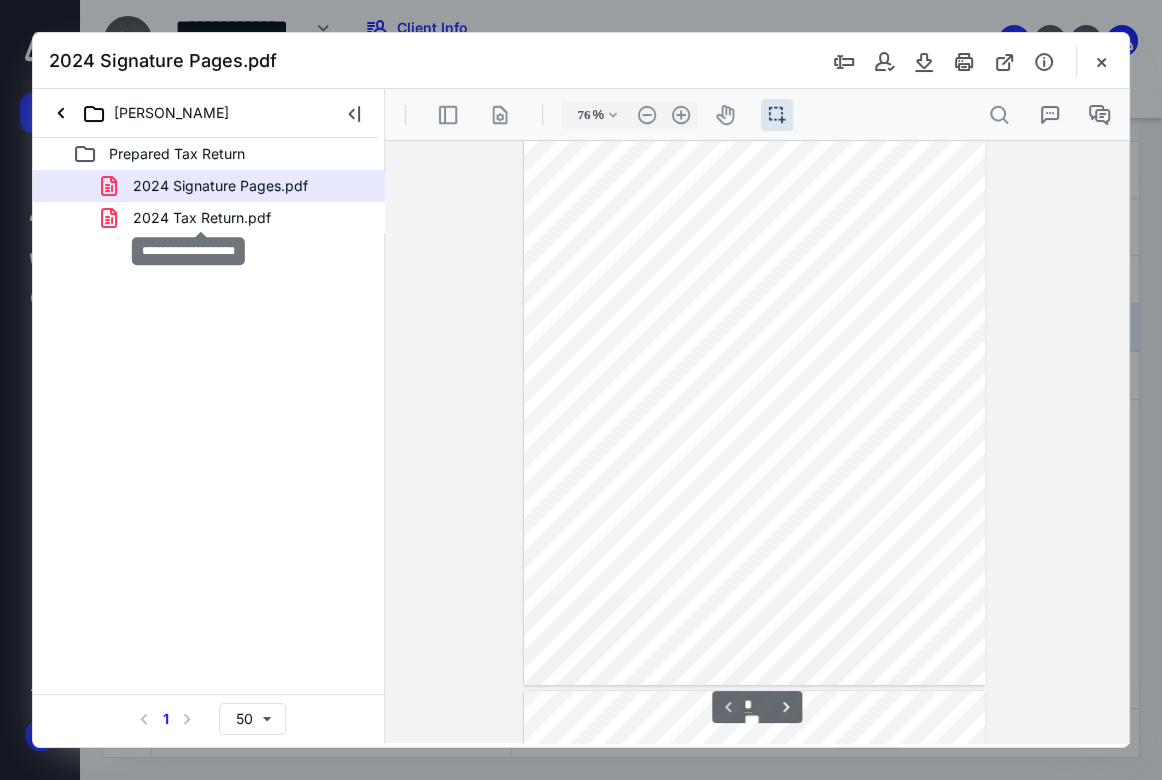 click on "2024 Tax Return.pdf" at bounding box center [202, 218] 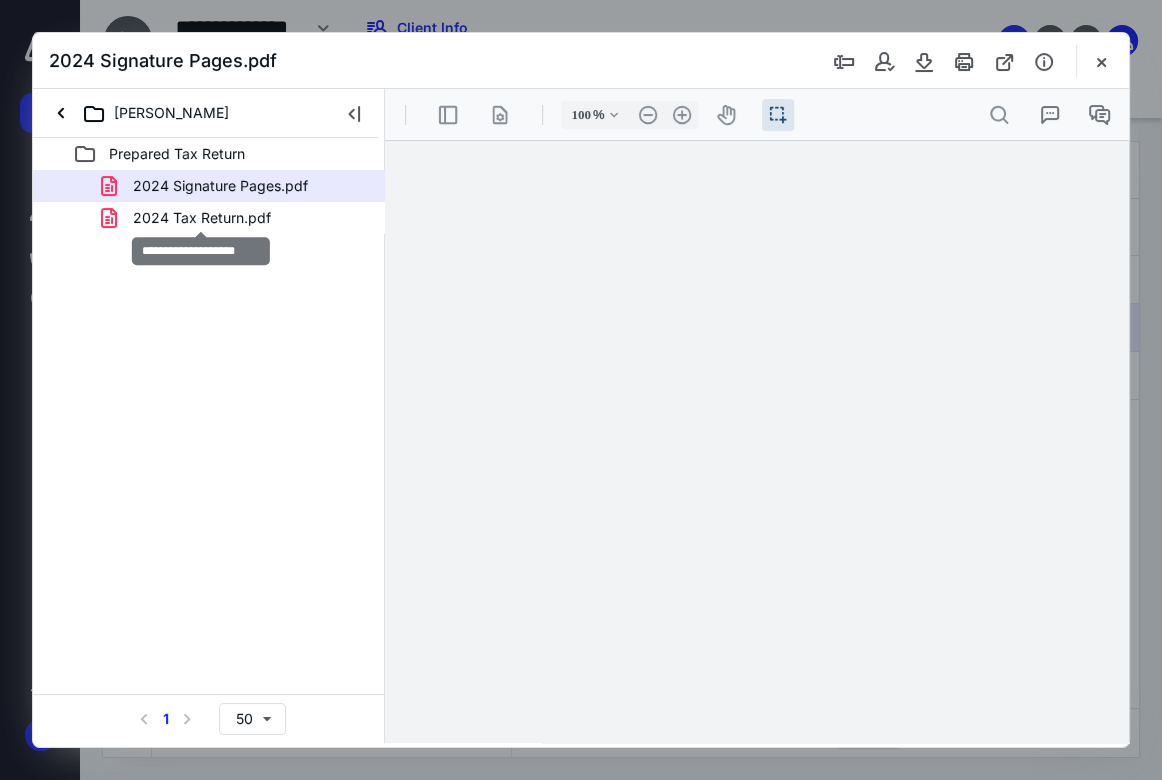 click on "2024 Signature Pages.pdf 2024 Tax Return.pdf" at bounding box center (209, 202) 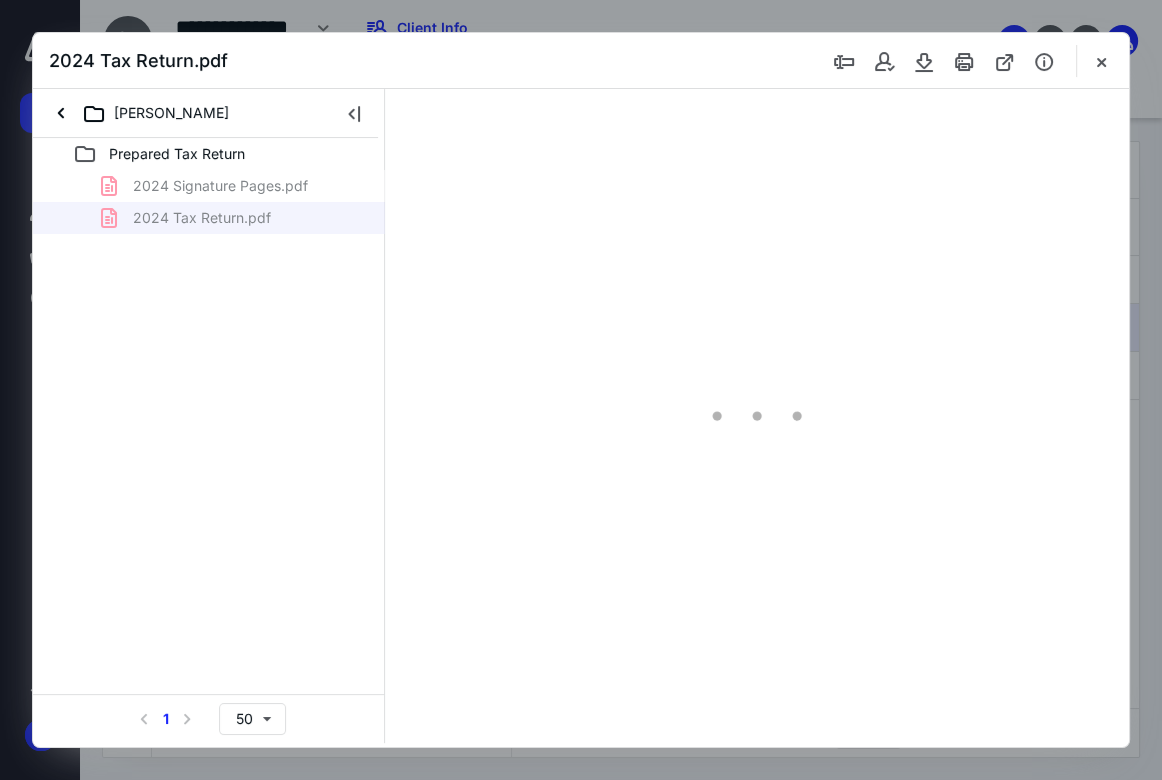 type on "76" 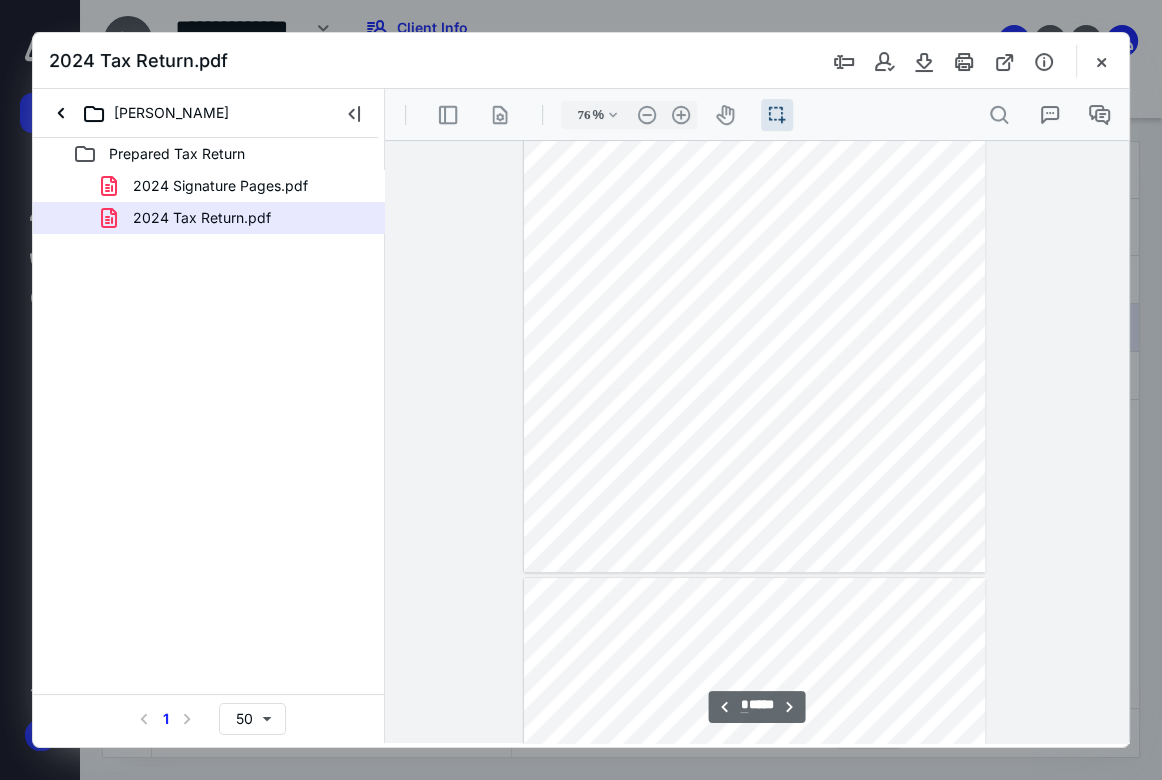 type on "*" 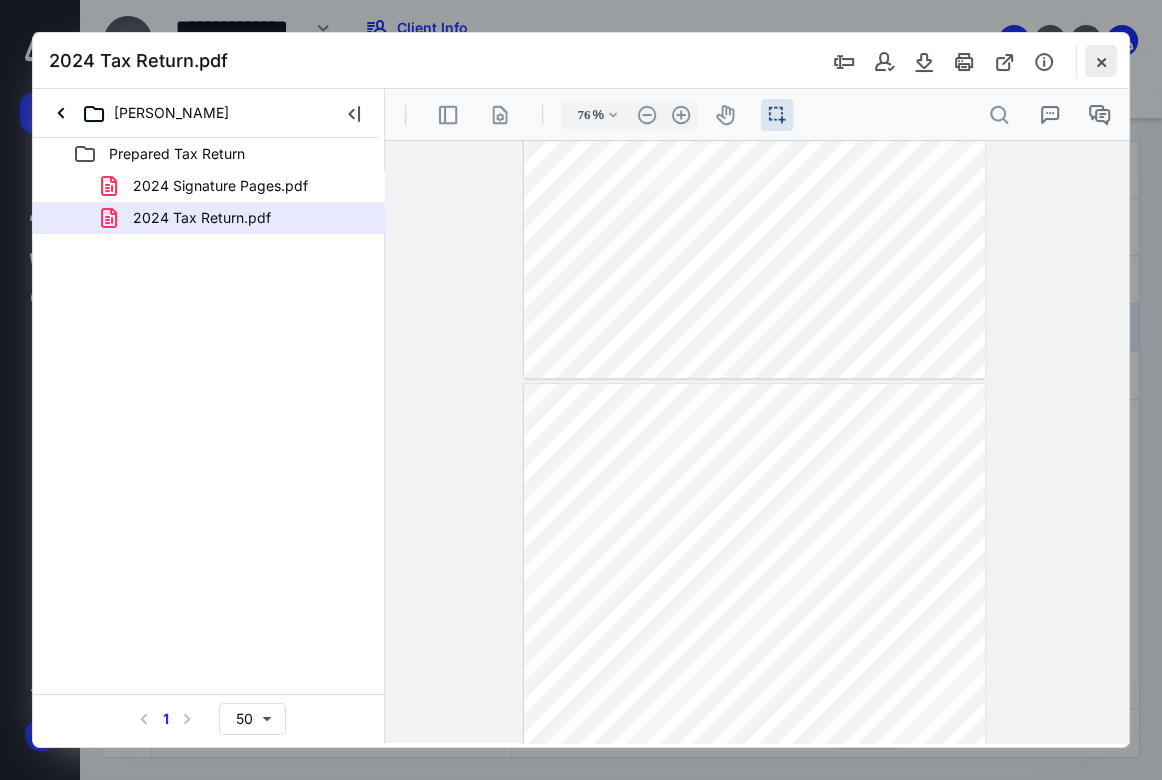 click at bounding box center [1101, 61] 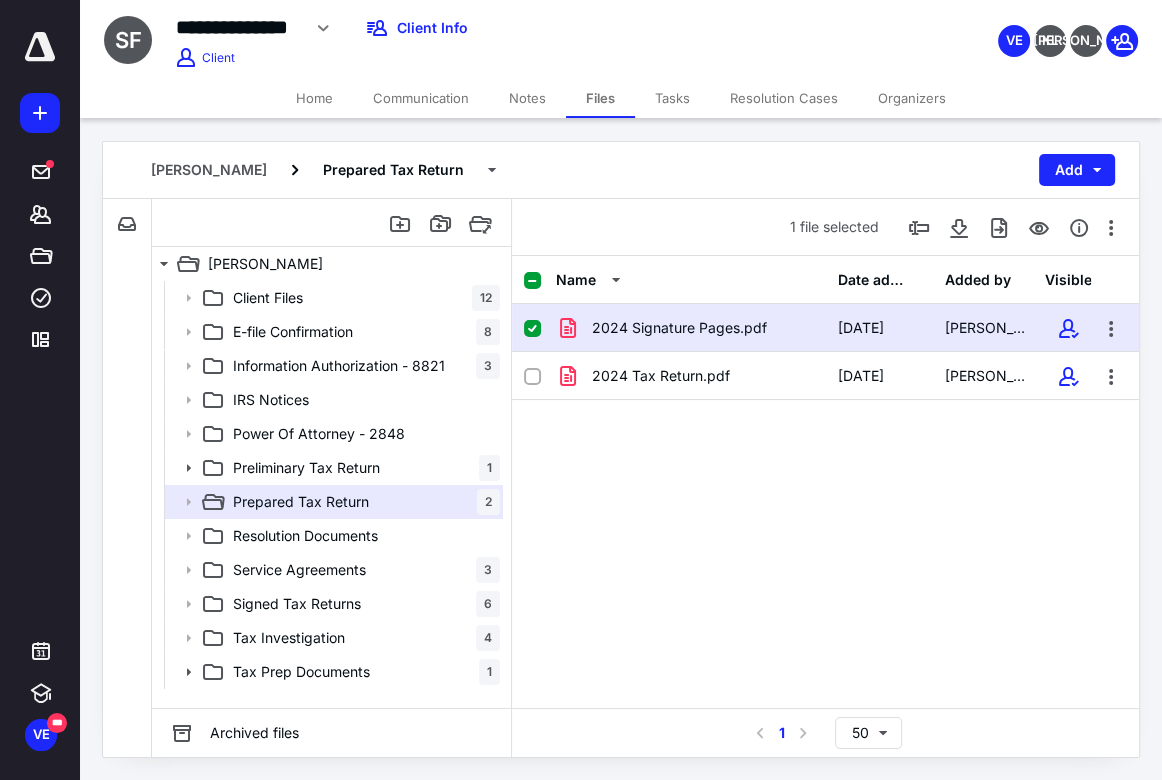 click on "E-file Confirmation" at bounding box center (293, 332) 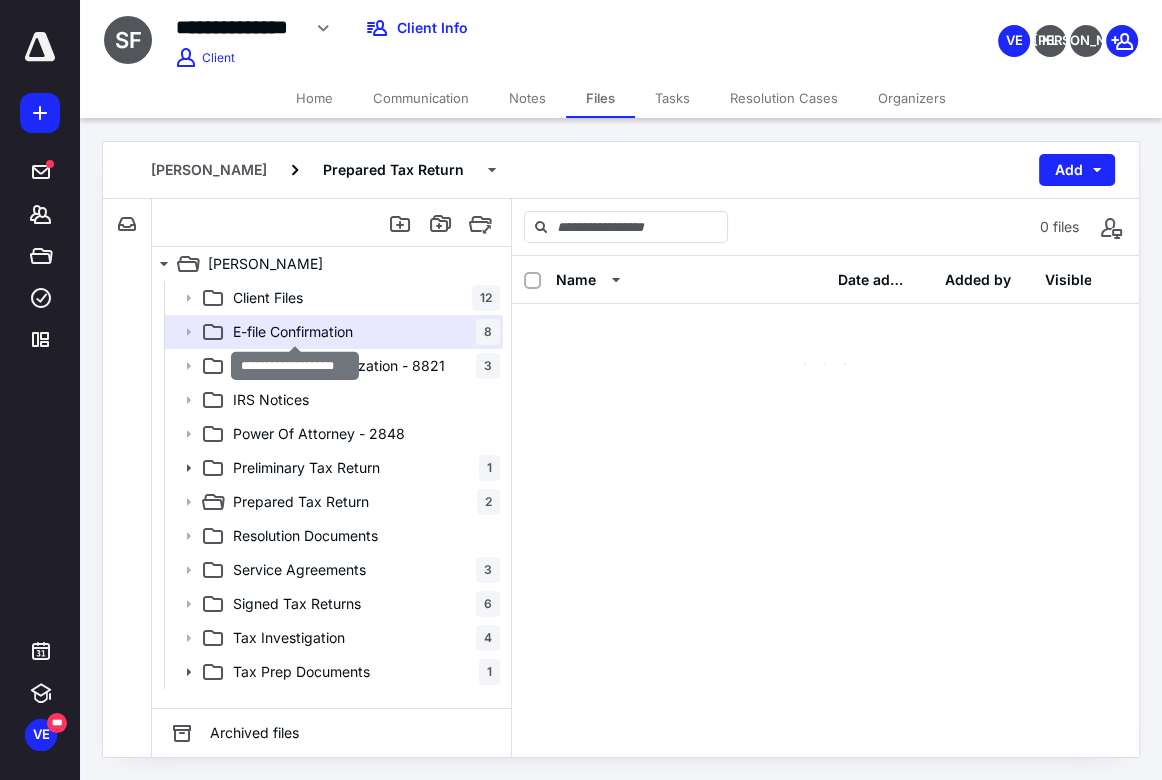click on "E-file Confirmation" at bounding box center (293, 332) 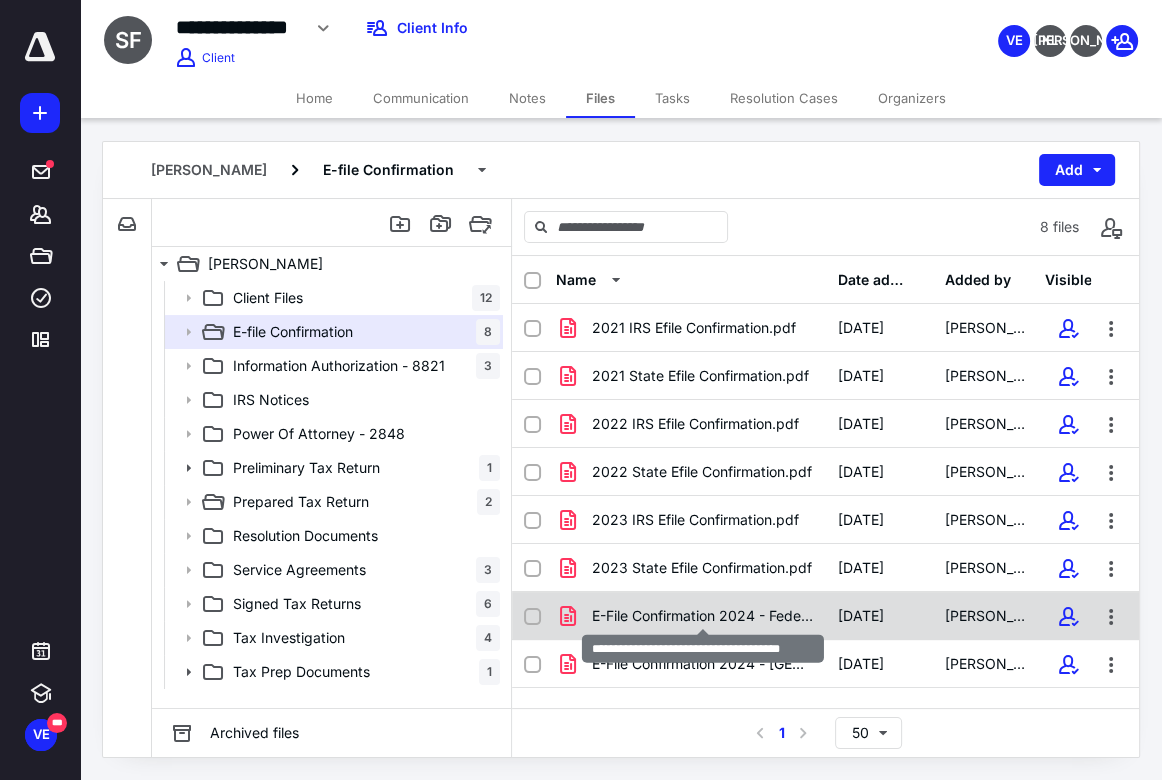 click on "E-File Confirmation 2024 - Federal.pdf" at bounding box center (702, 616) 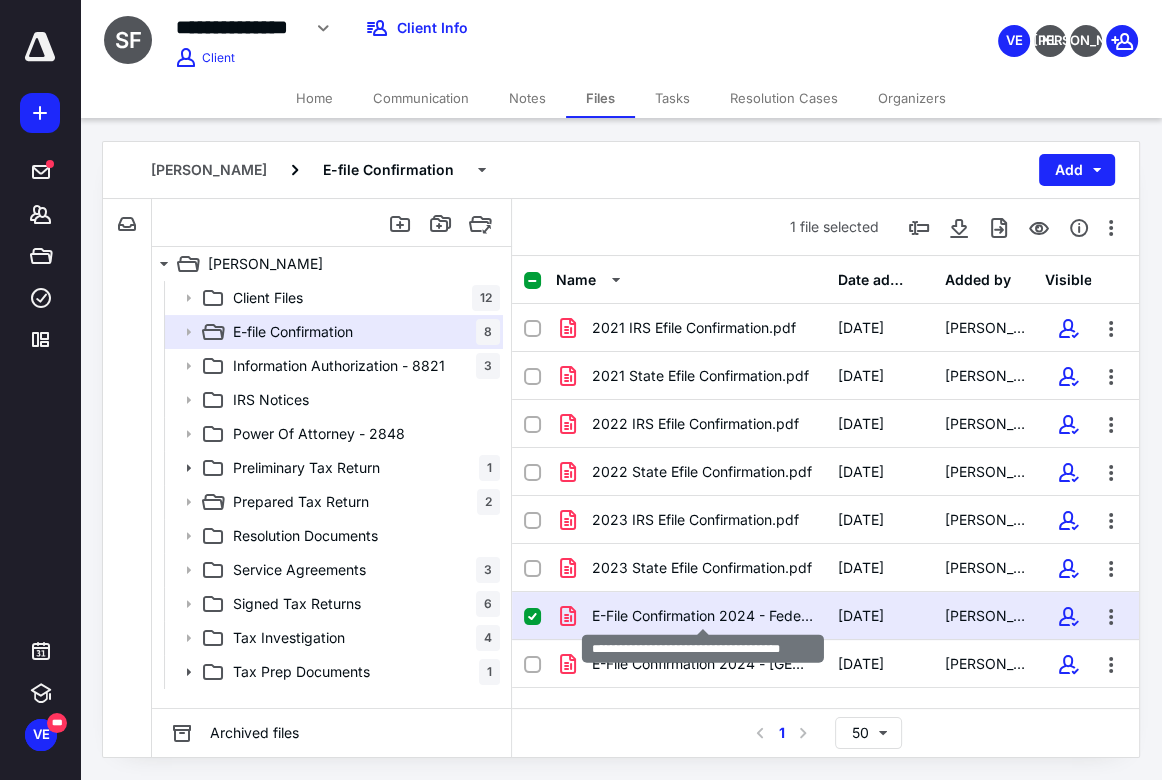 click on "E-File Confirmation 2024 - Federal.pdf" at bounding box center (702, 616) 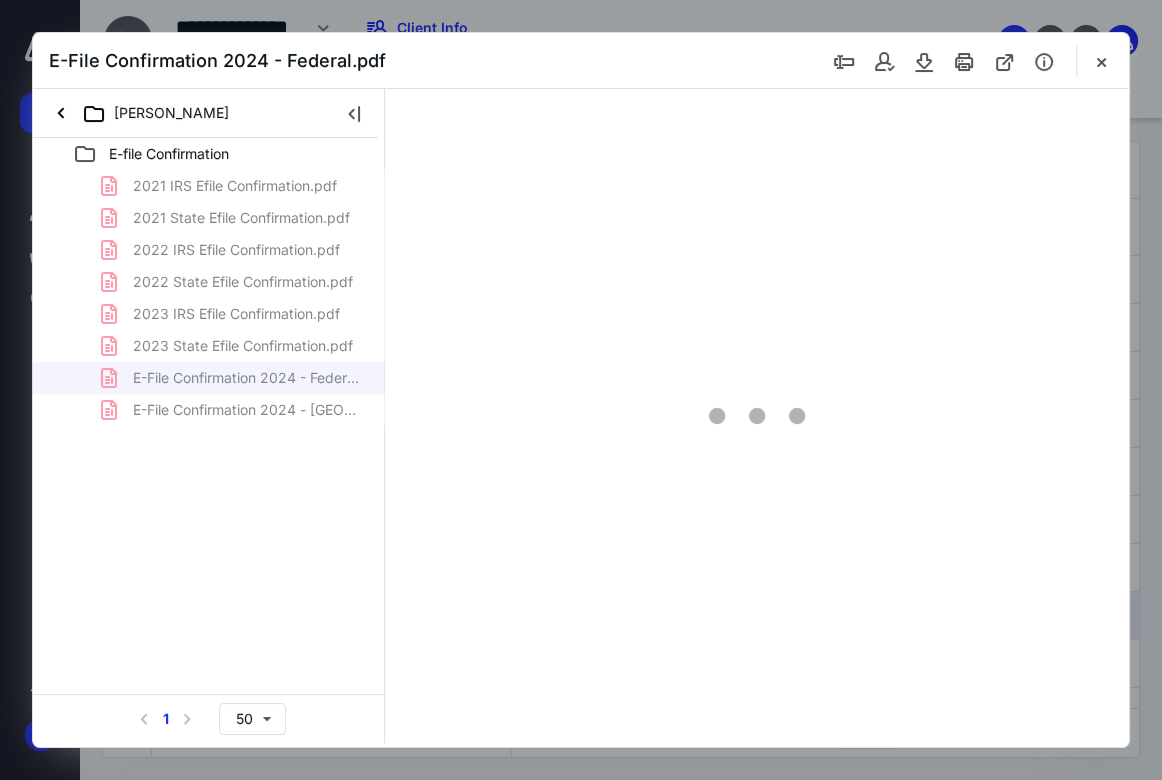 scroll, scrollTop: 0, scrollLeft: 0, axis: both 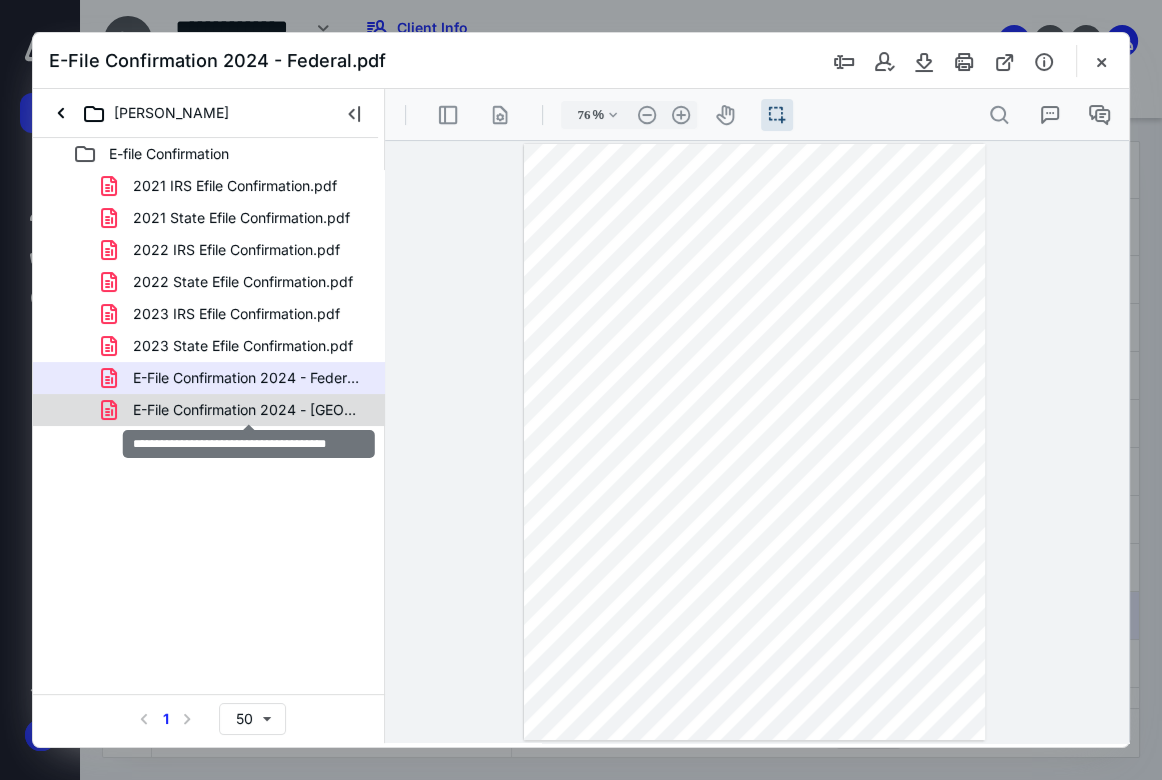 click on "E-File Confirmation 2024 - [GEOGRAPHIC_DATA] State.pdf" at bounding box center (249, 410) 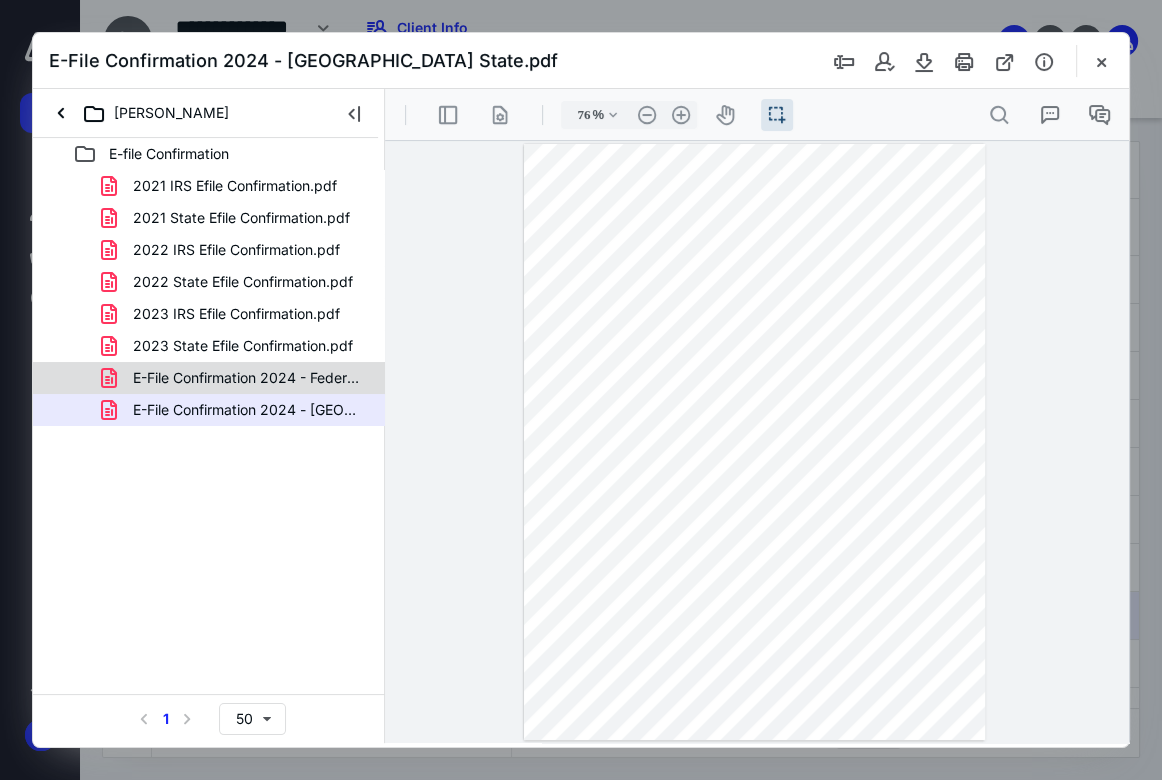click on "E-File Confirmation 2024 - Federal.pdf" at bounding box center [249, 378] 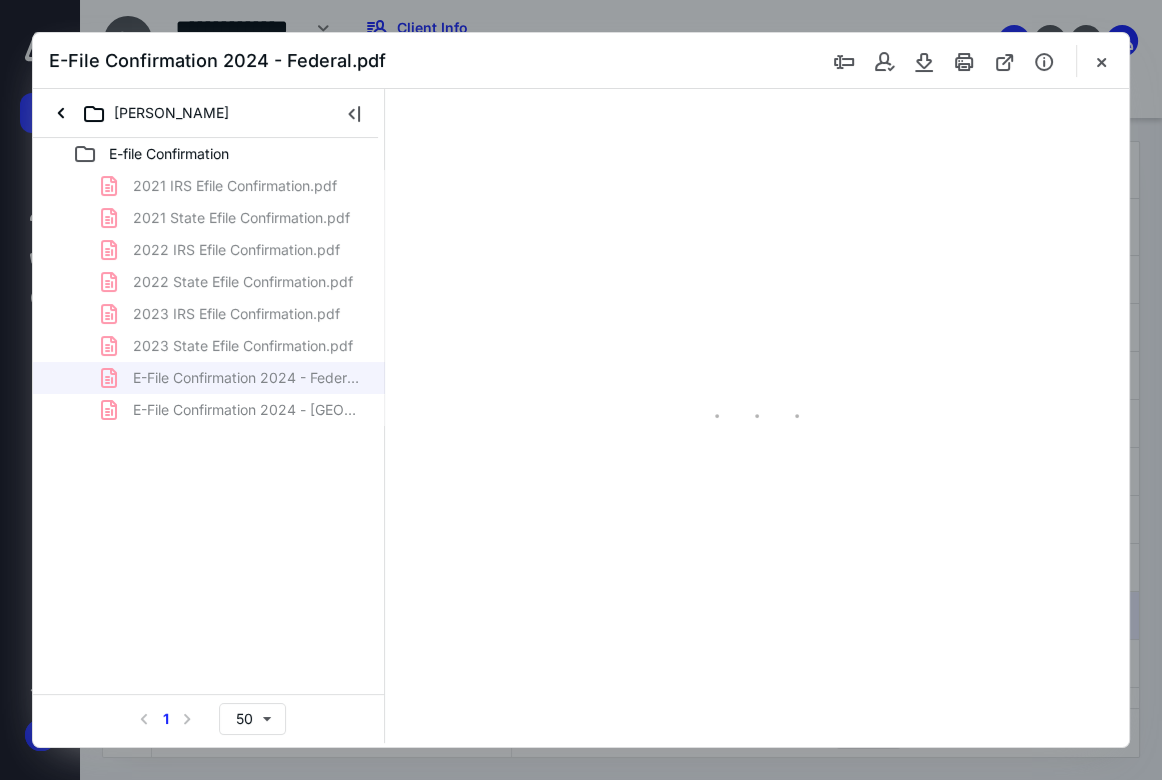 type on "76" 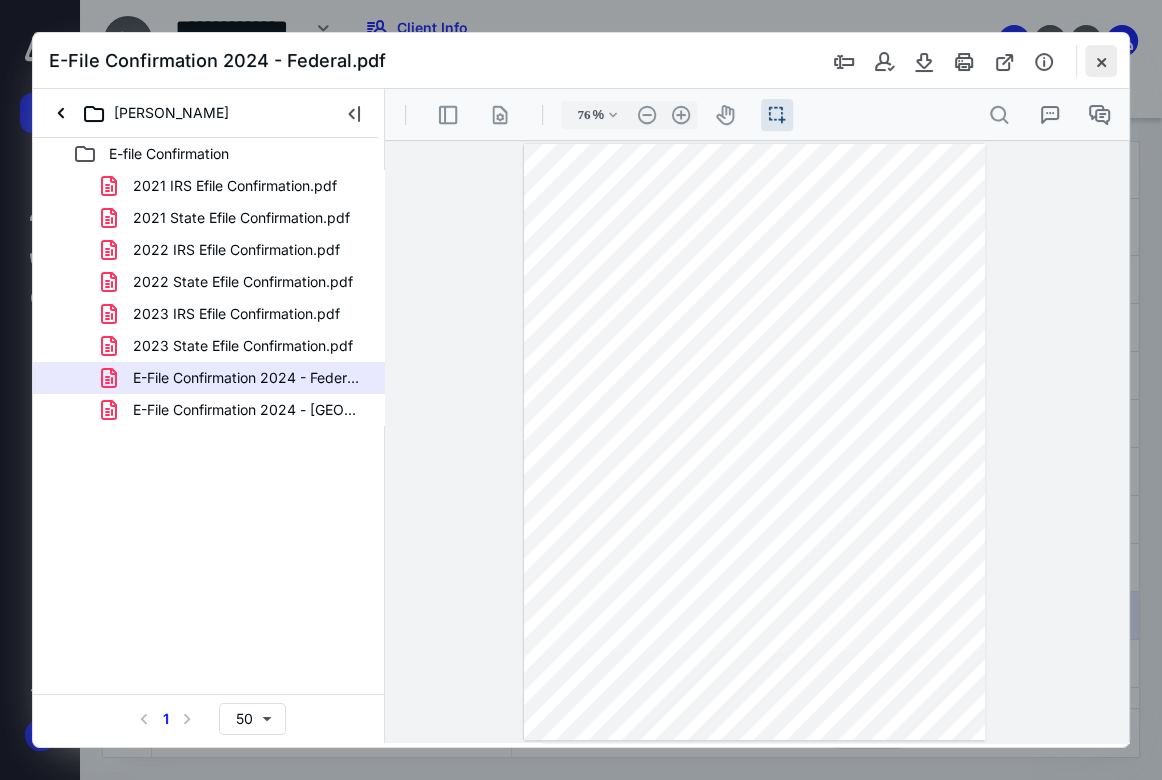 click at bounding box center (1101, 61) 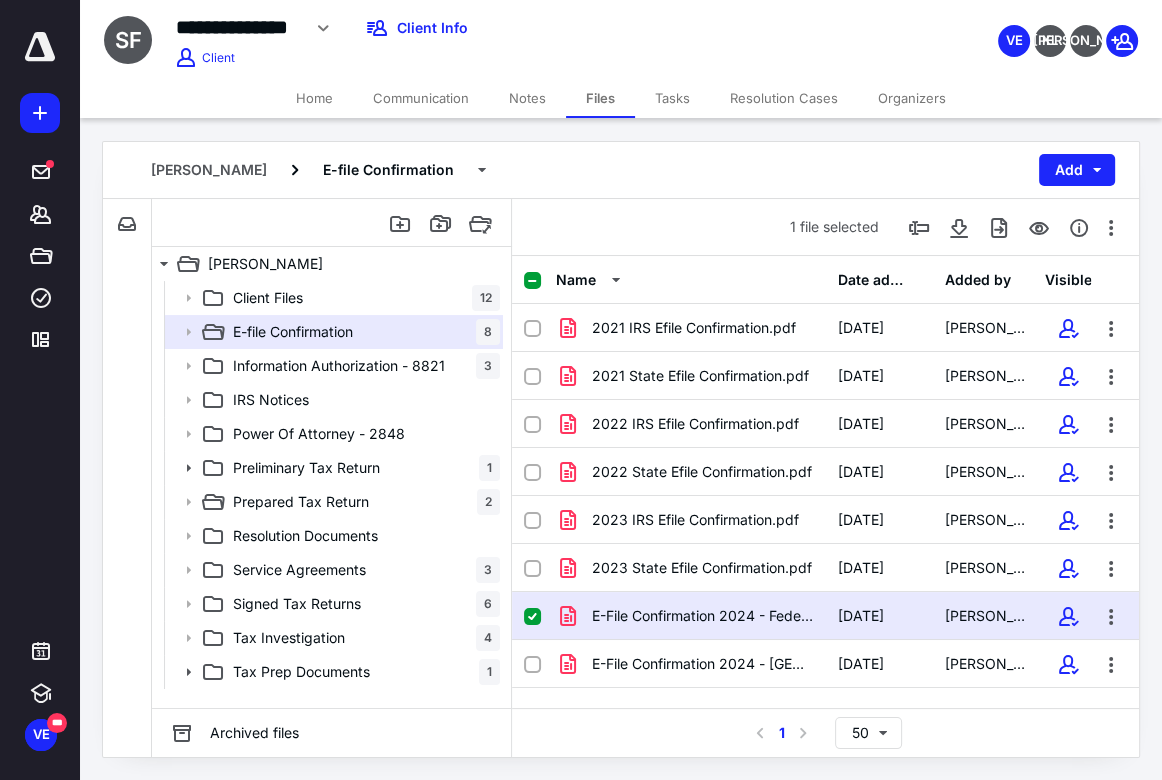 click on "Communication" at bounding box center (421, 98) 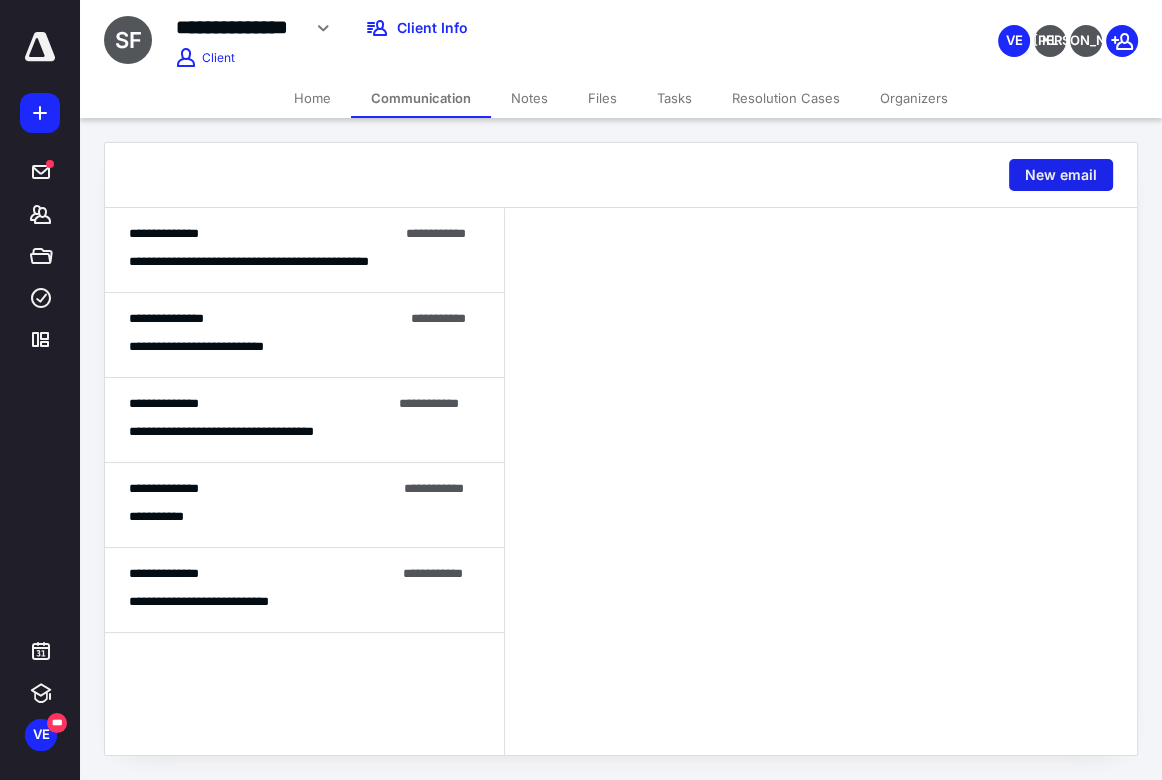 click on "New email" at bounding box center (1061, 175) 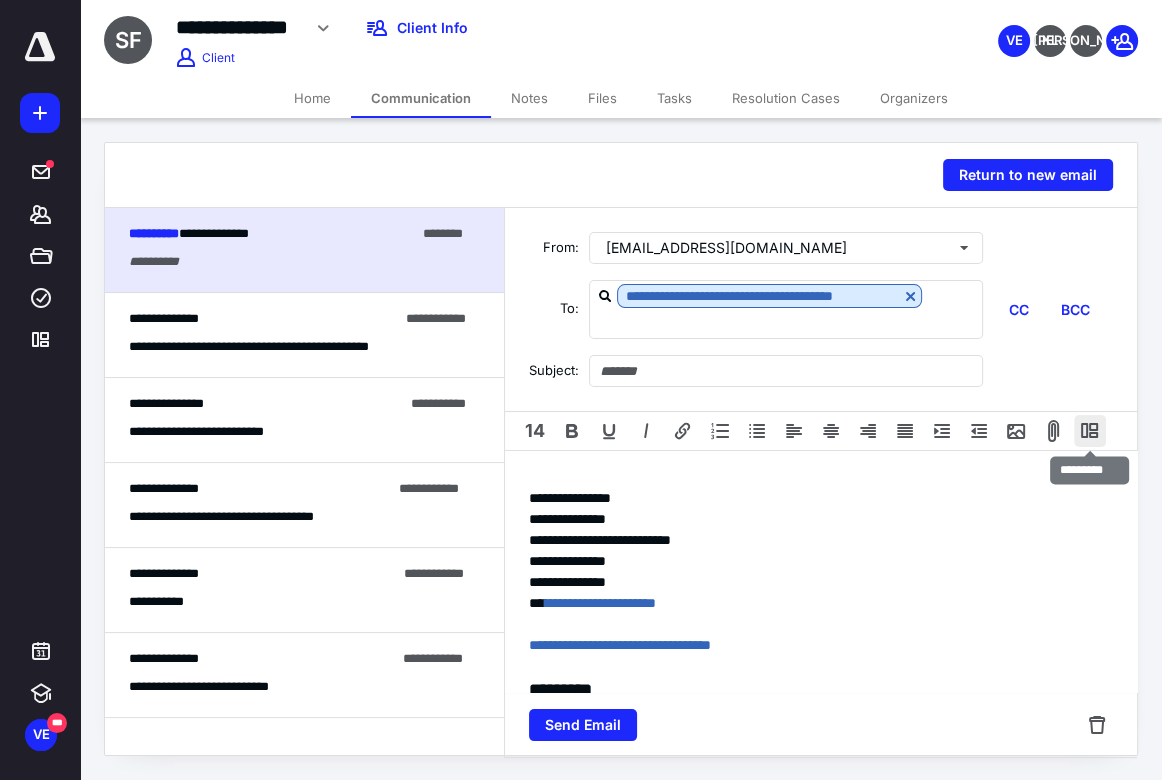 click at bounding box center [1090, 431] 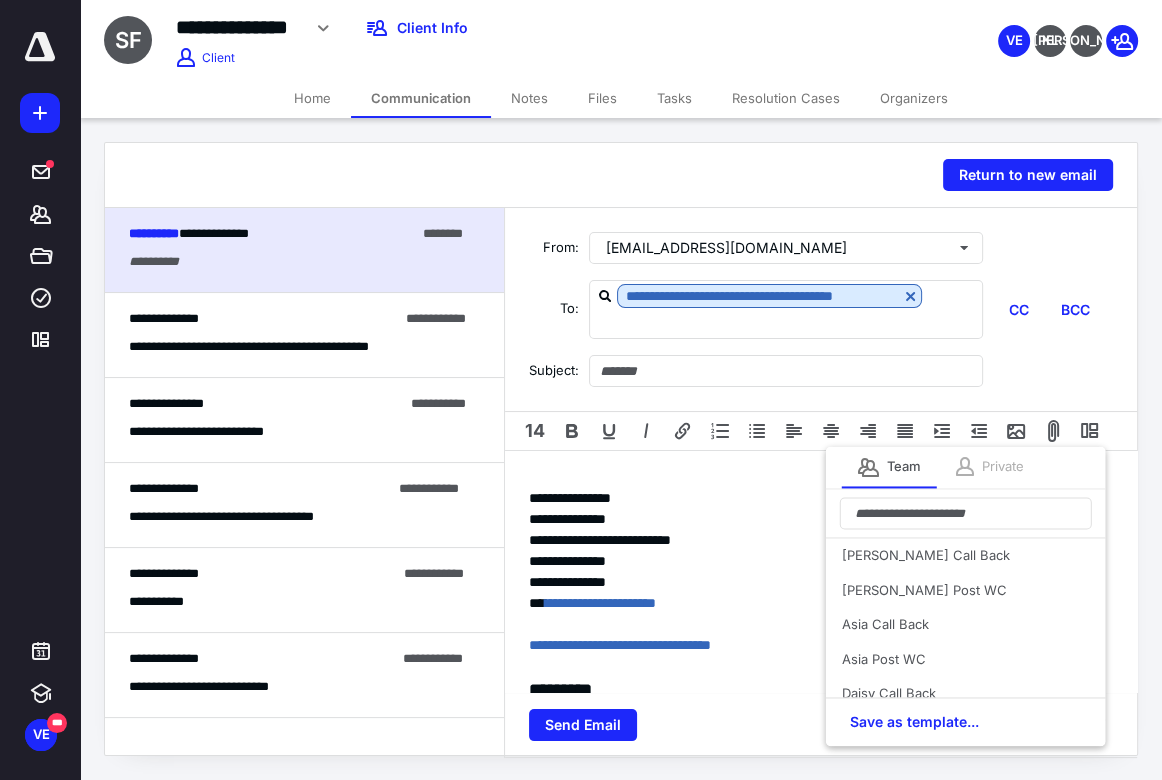 click at bounding box center (964, 467) 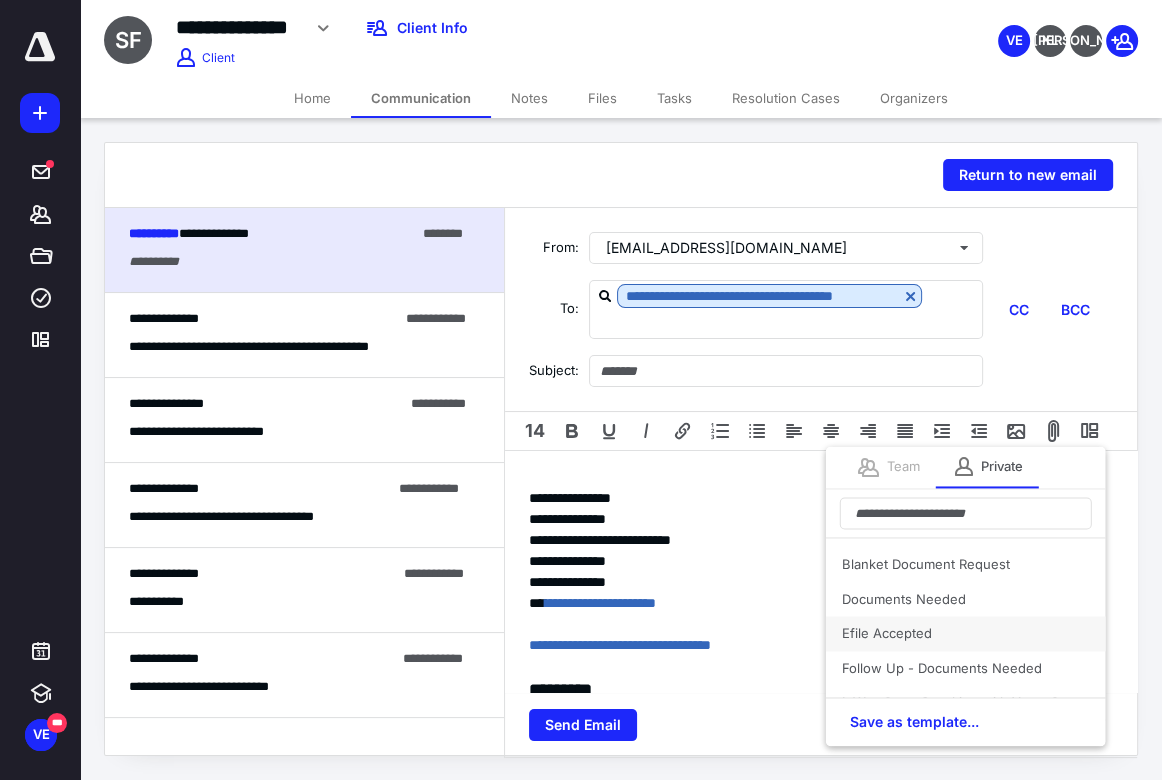 scroll, scrollTop: 60, scrollLeft: 0, axis: vertical 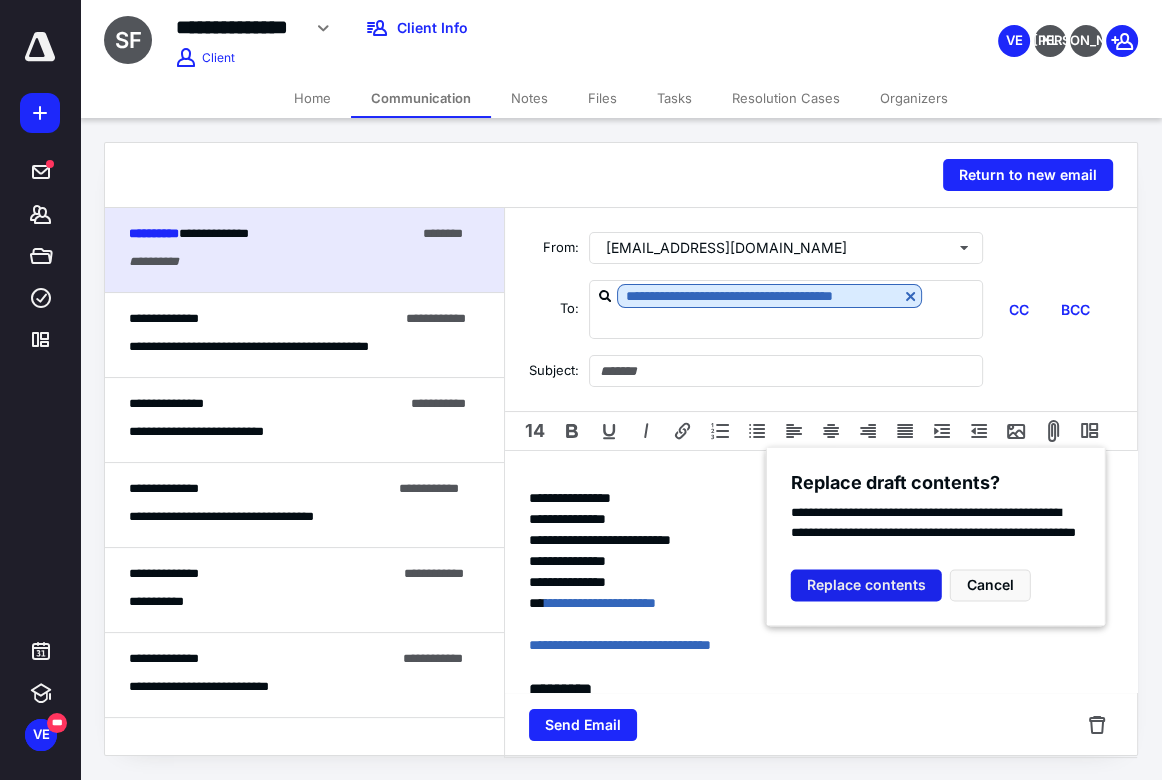 click on "Replace contents" at bounding box center [865, 586] 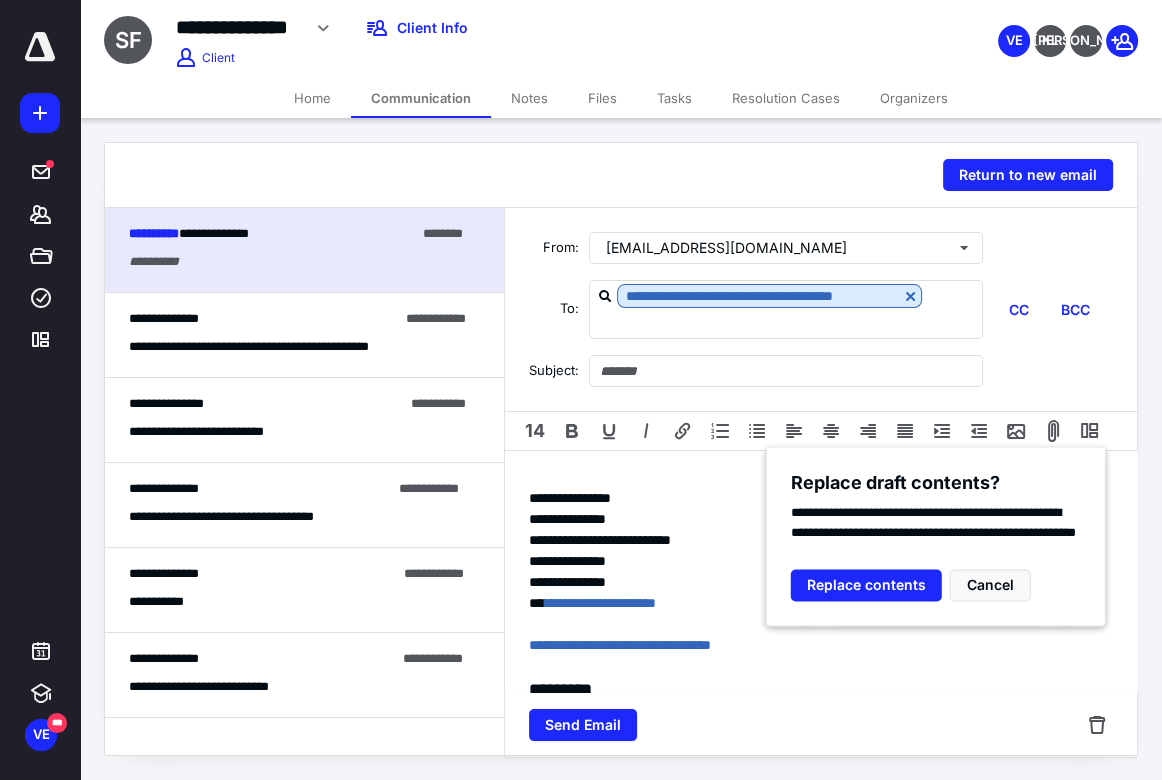 type 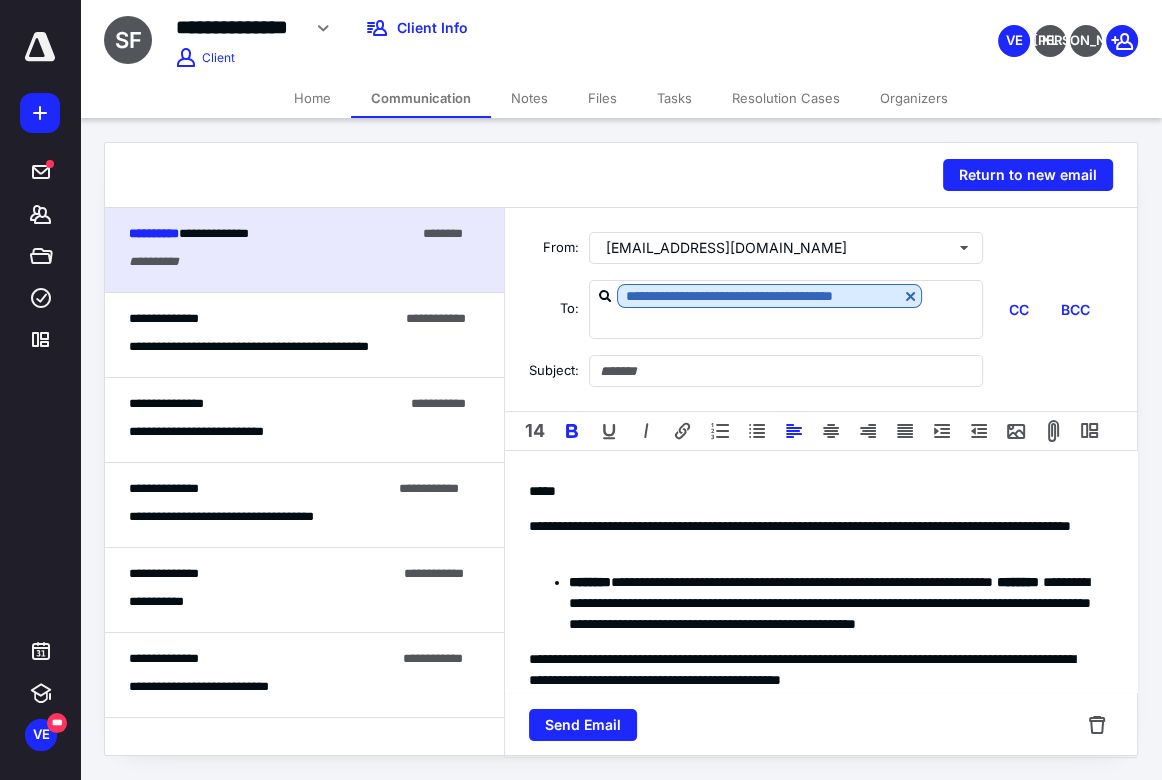 type on "**********" 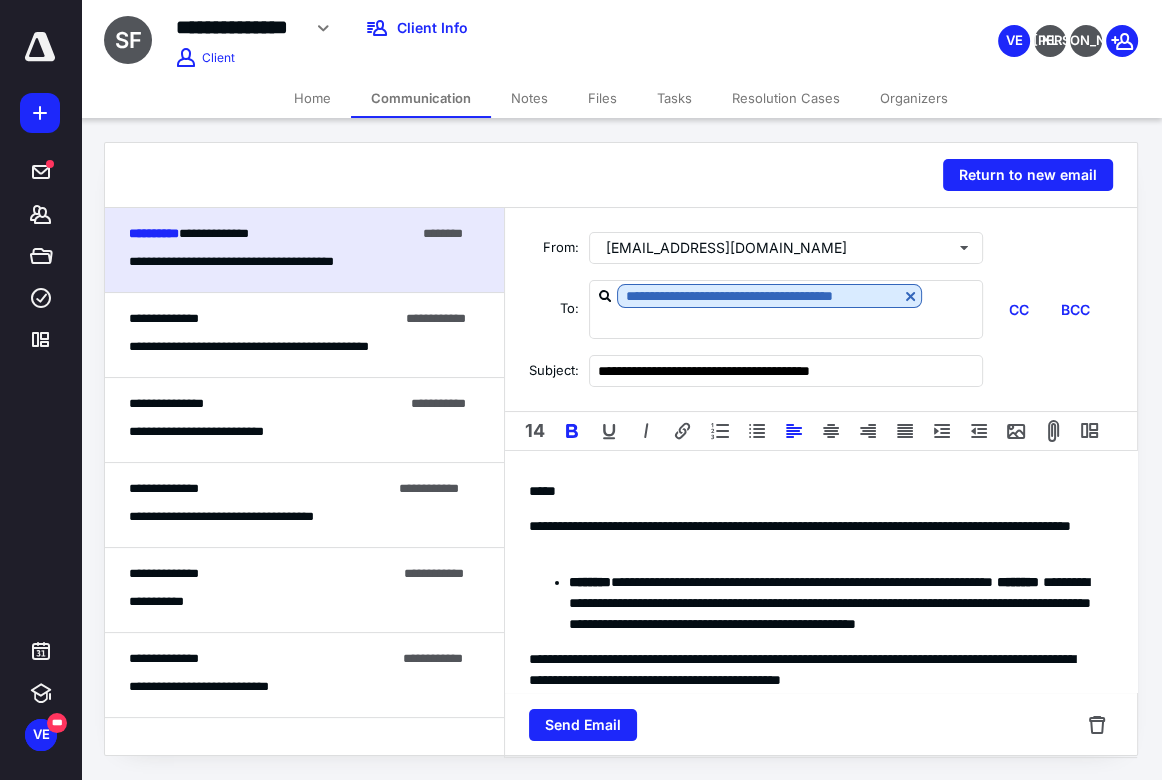 click on "*****" at bounding box center [814, 491] 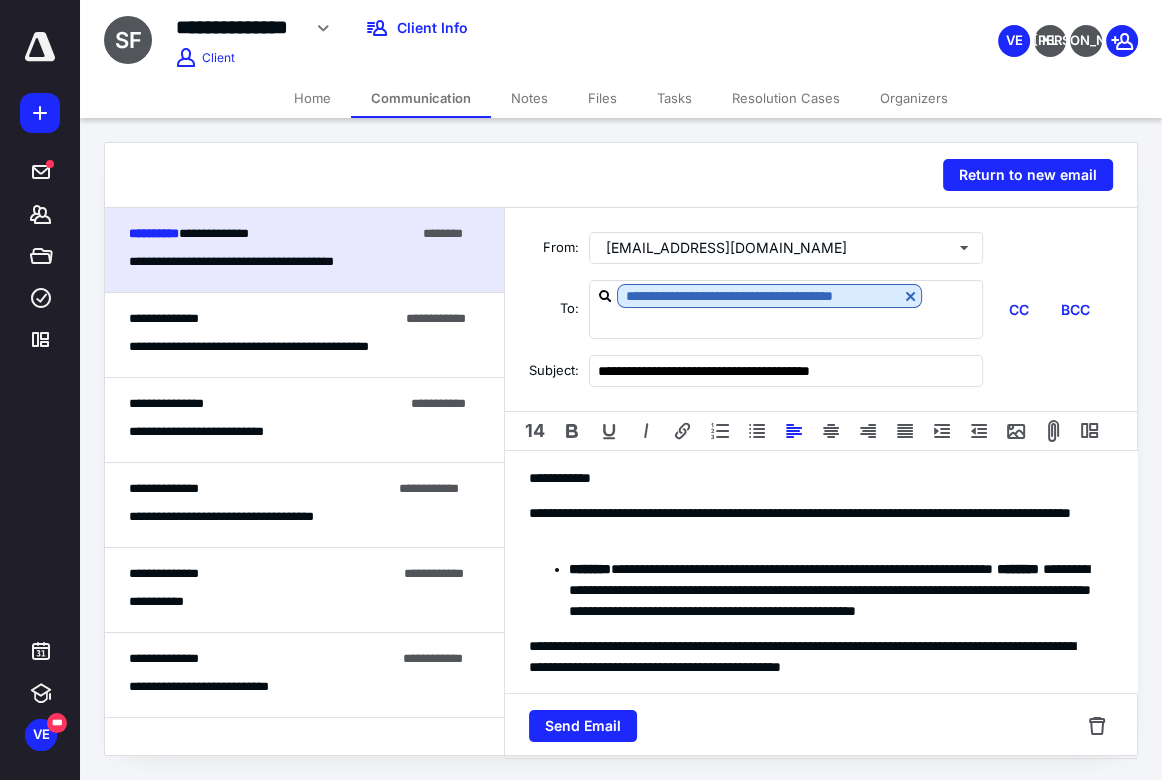 scroll, scrollTop: 0, scrollLeft: 0, axis: both 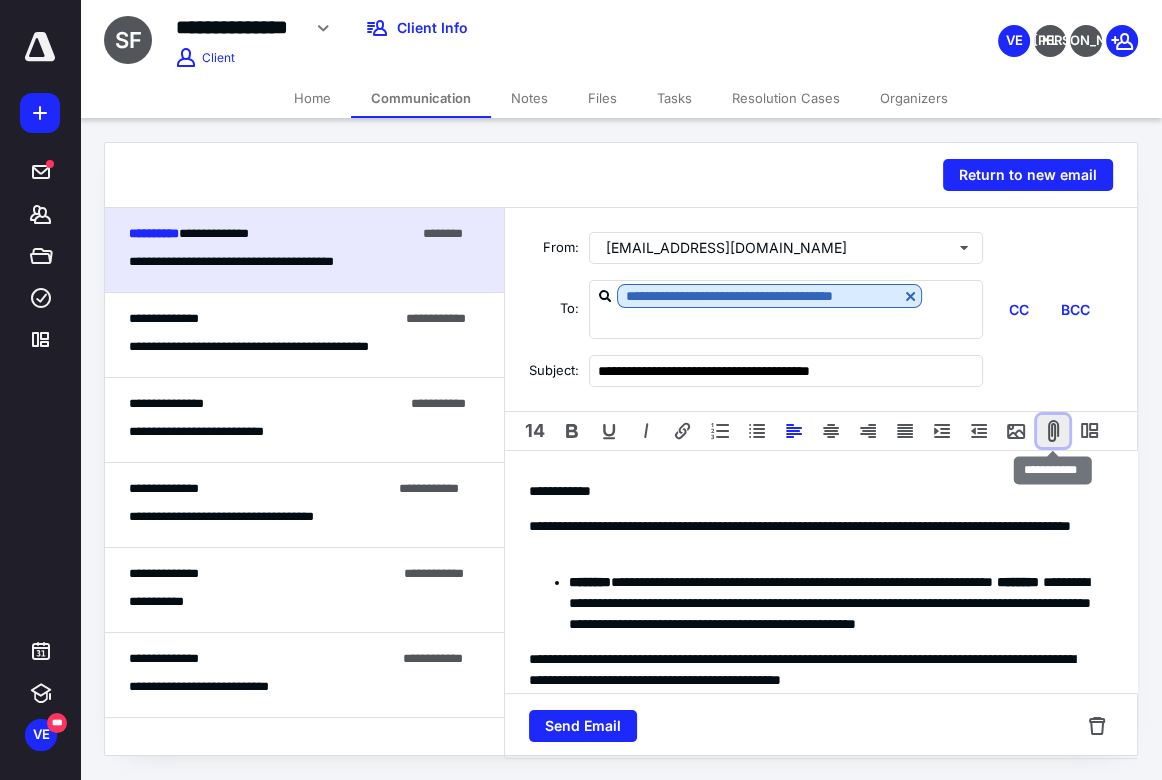 click at bounding box center (1053, 431) 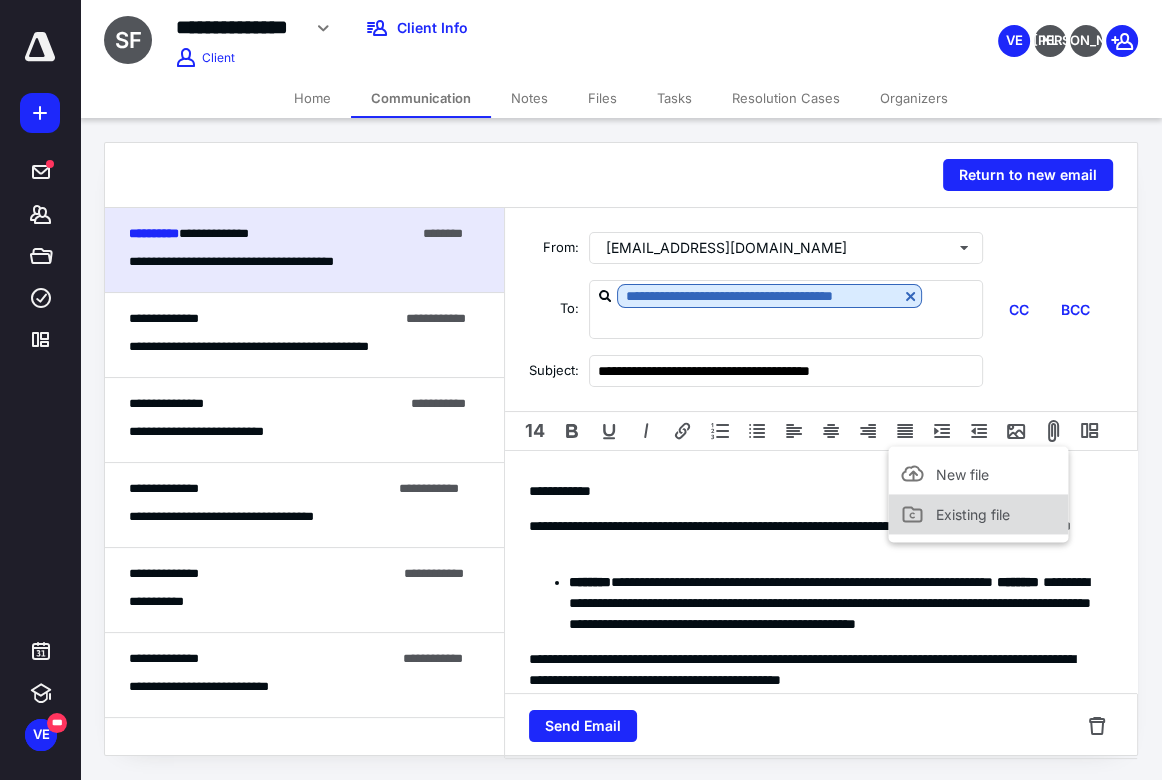 click on "Existing file" at bounding box center (973, 514) 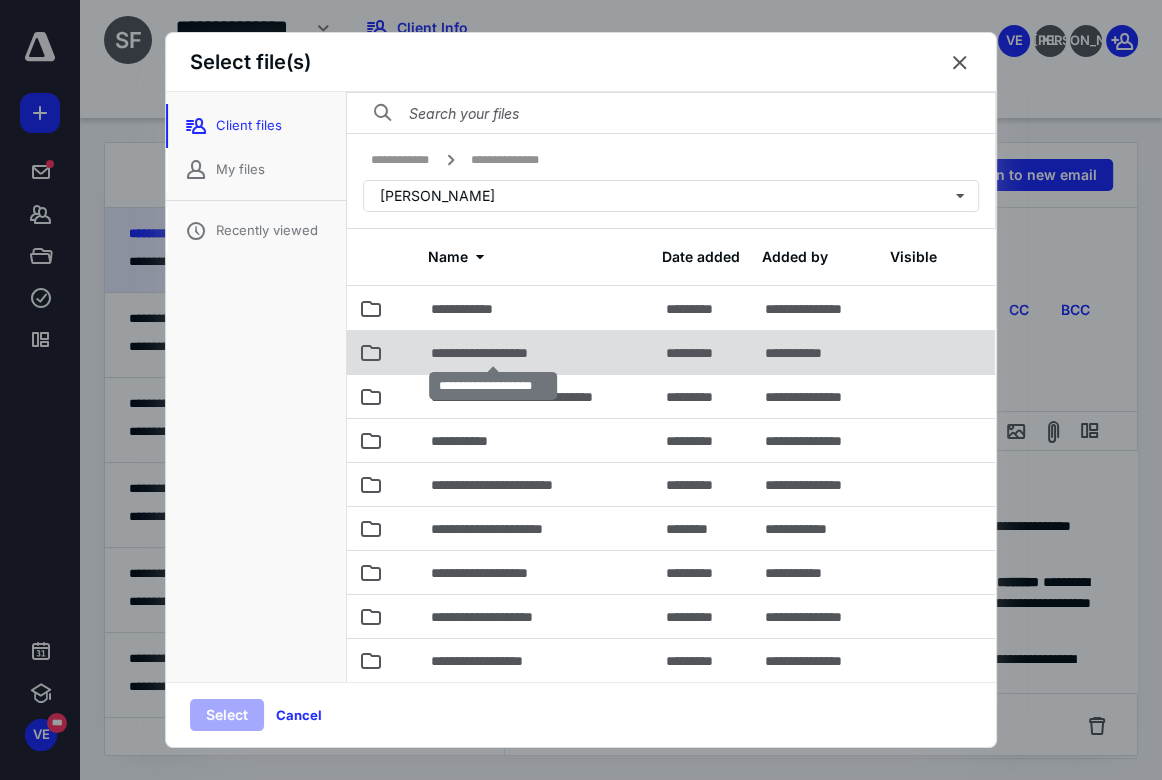 click on "**********" at bounding box center [493, 353] 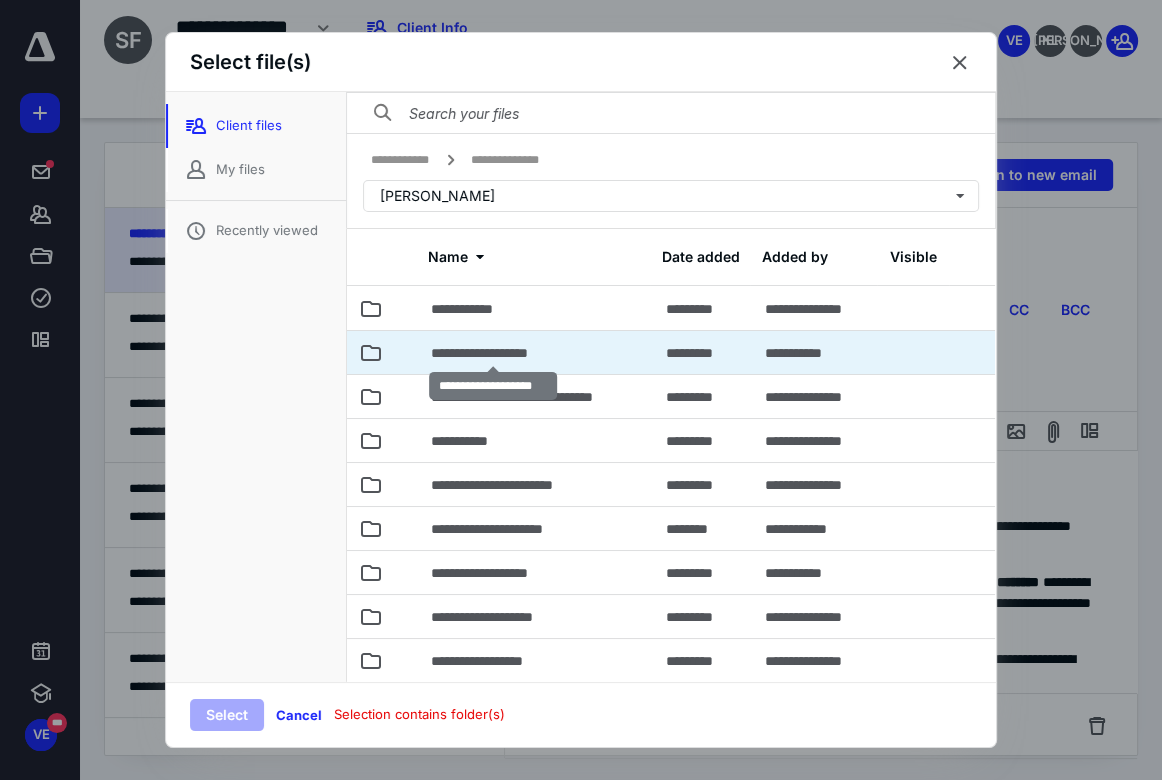 click on "**********" at bounding box center (493, 353) 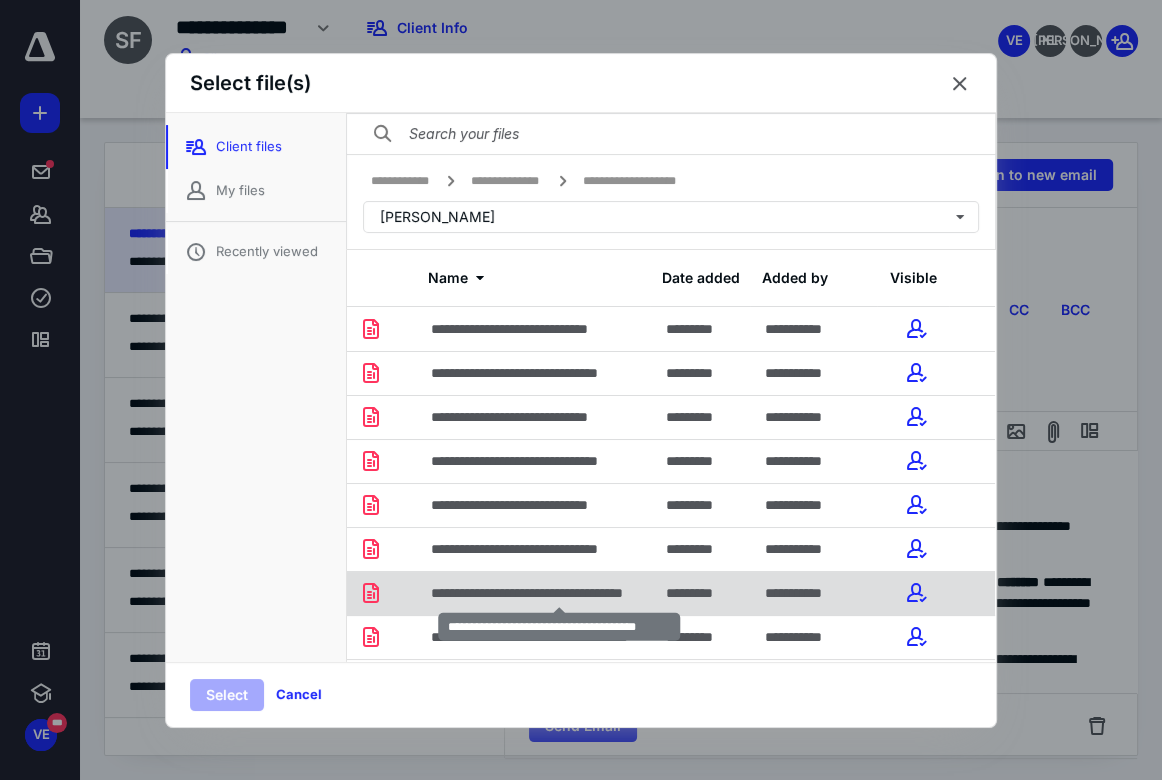 click on "**********" at bounding box center [559, 593] 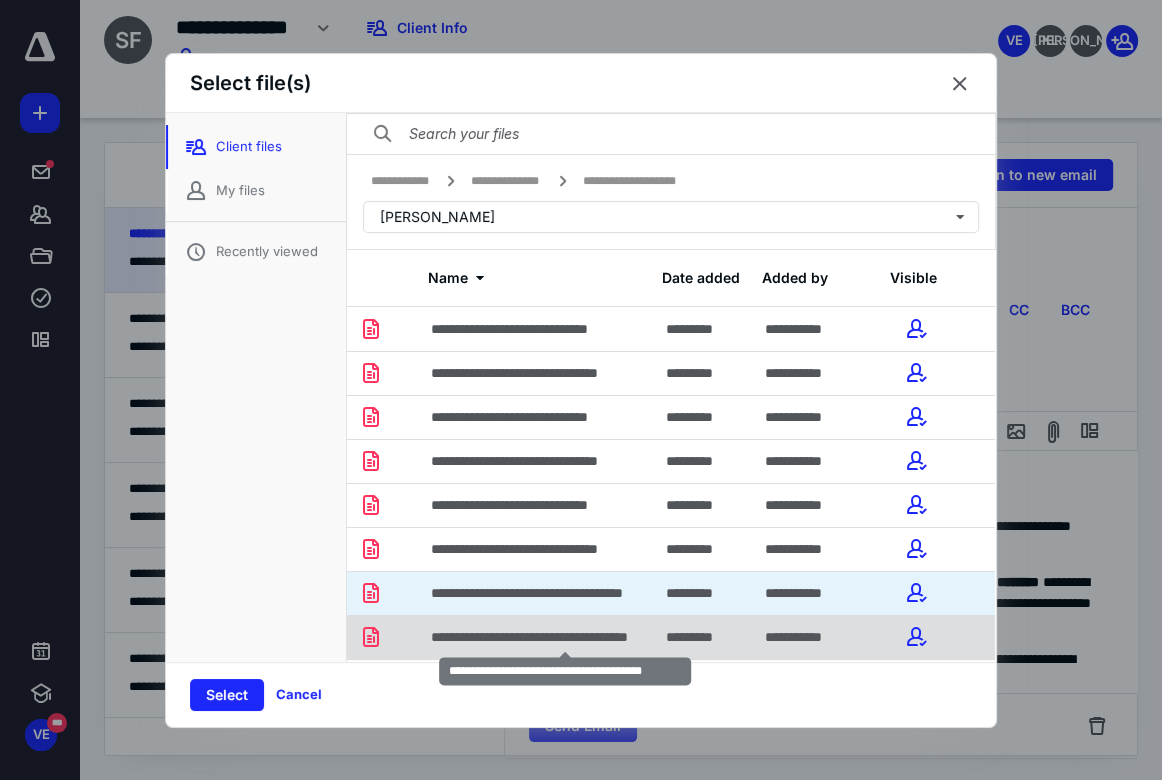 click on "**********" at bounding box center (565, 637) 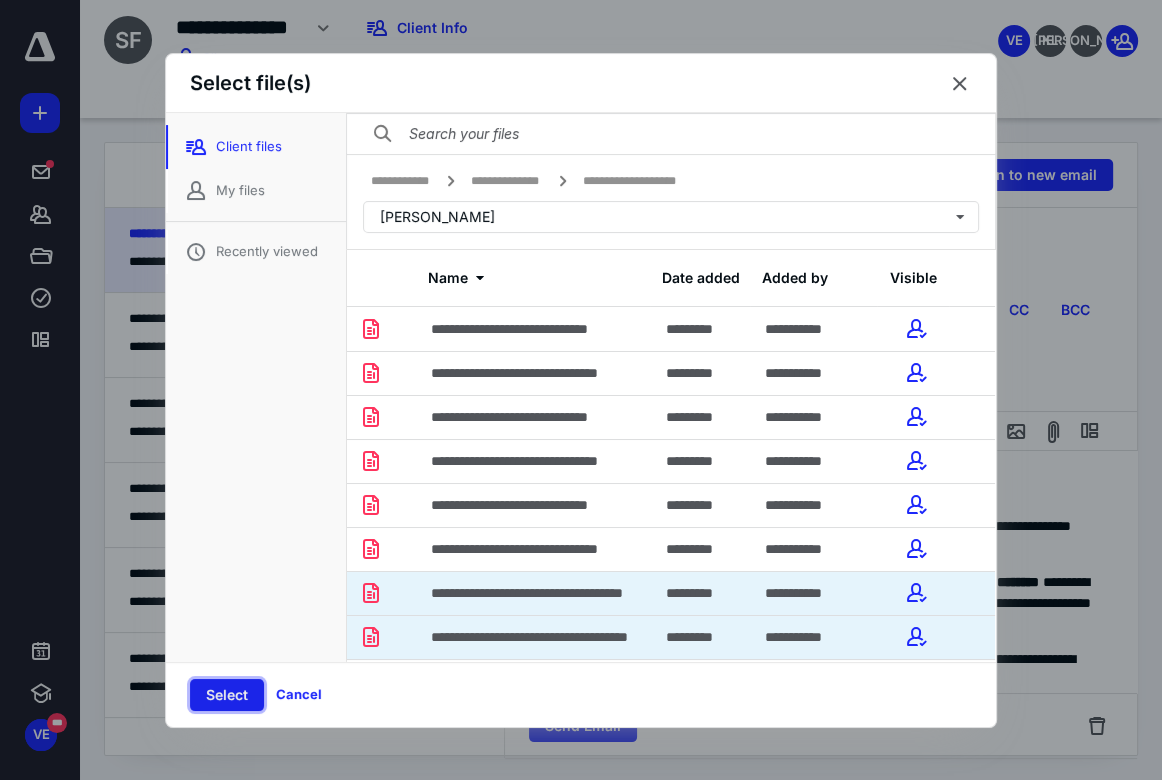 click on "Select" at bounding box center [227, 695] 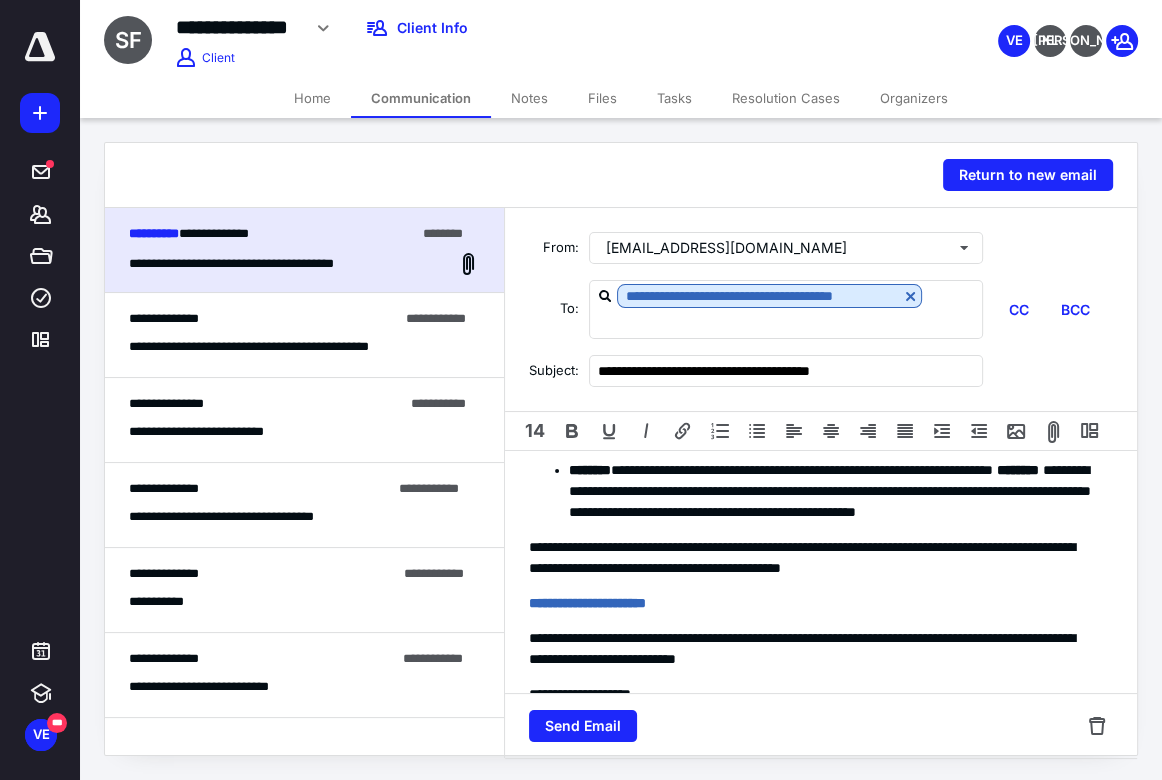 scroll, scrollTop: 211, scrollLeft: 0, axis: vertical 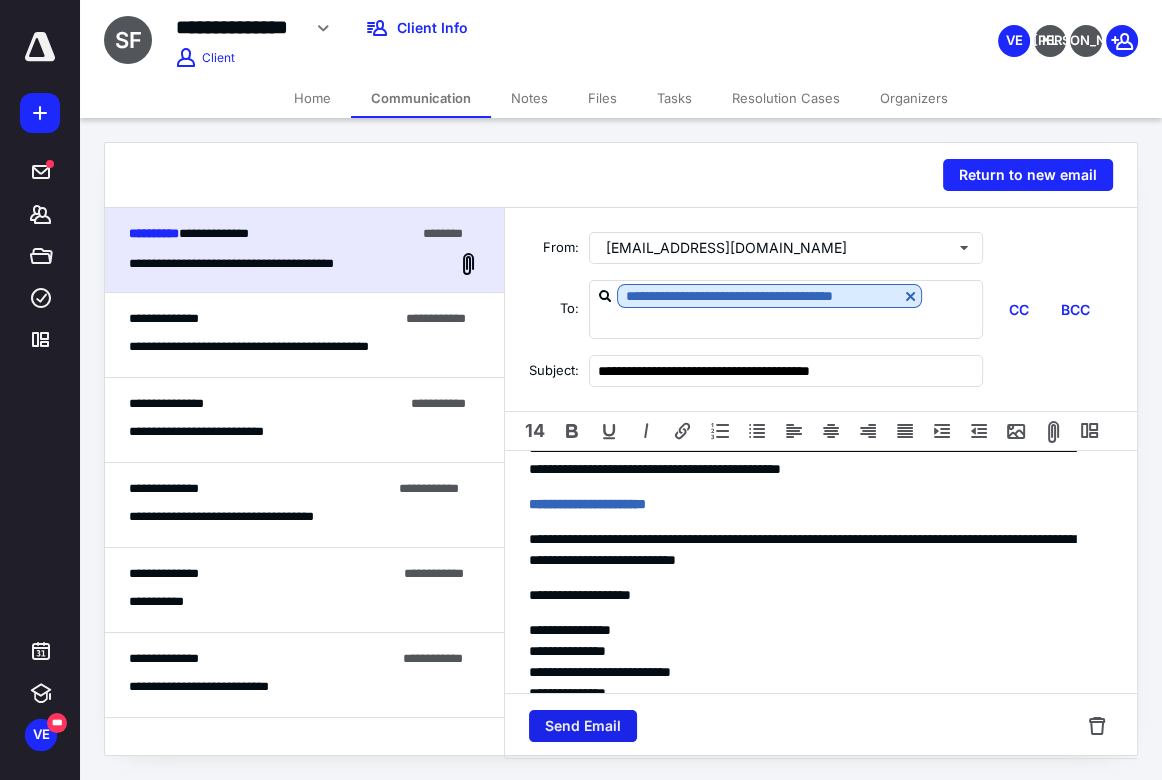 click on "Send Email" at bounding box center [583, 726] 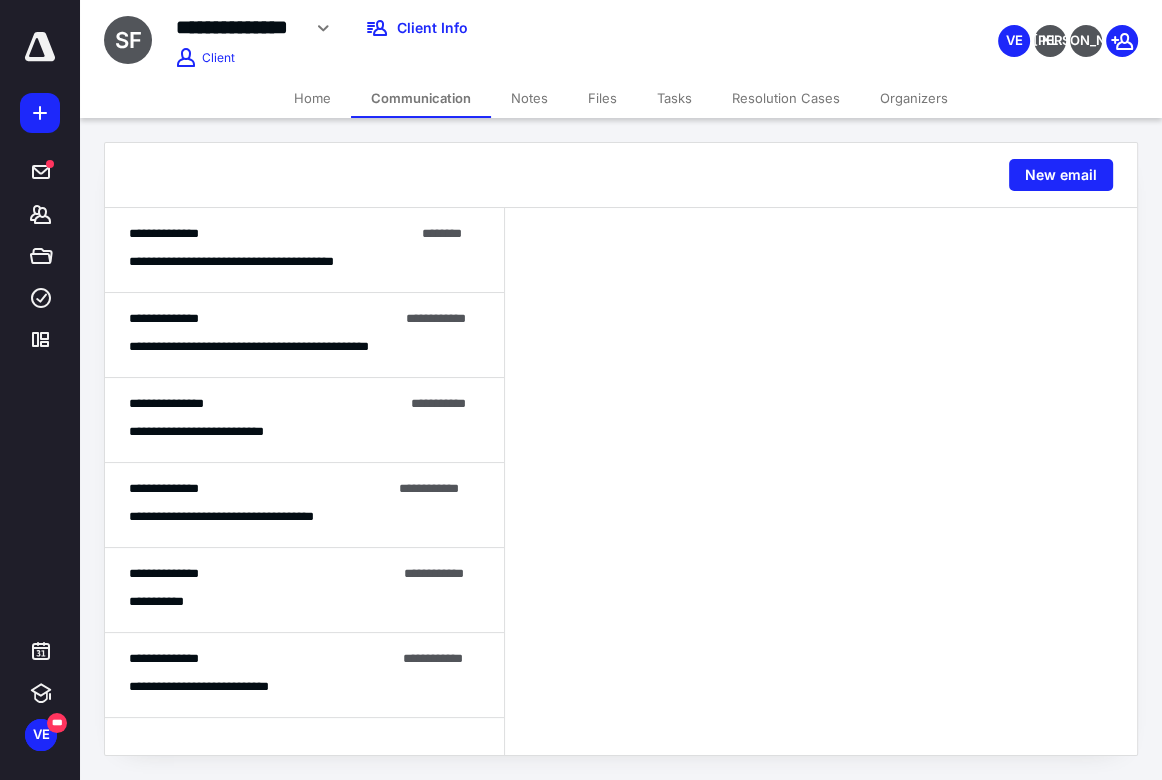 click on "**********" at bounding box center (238, 27) 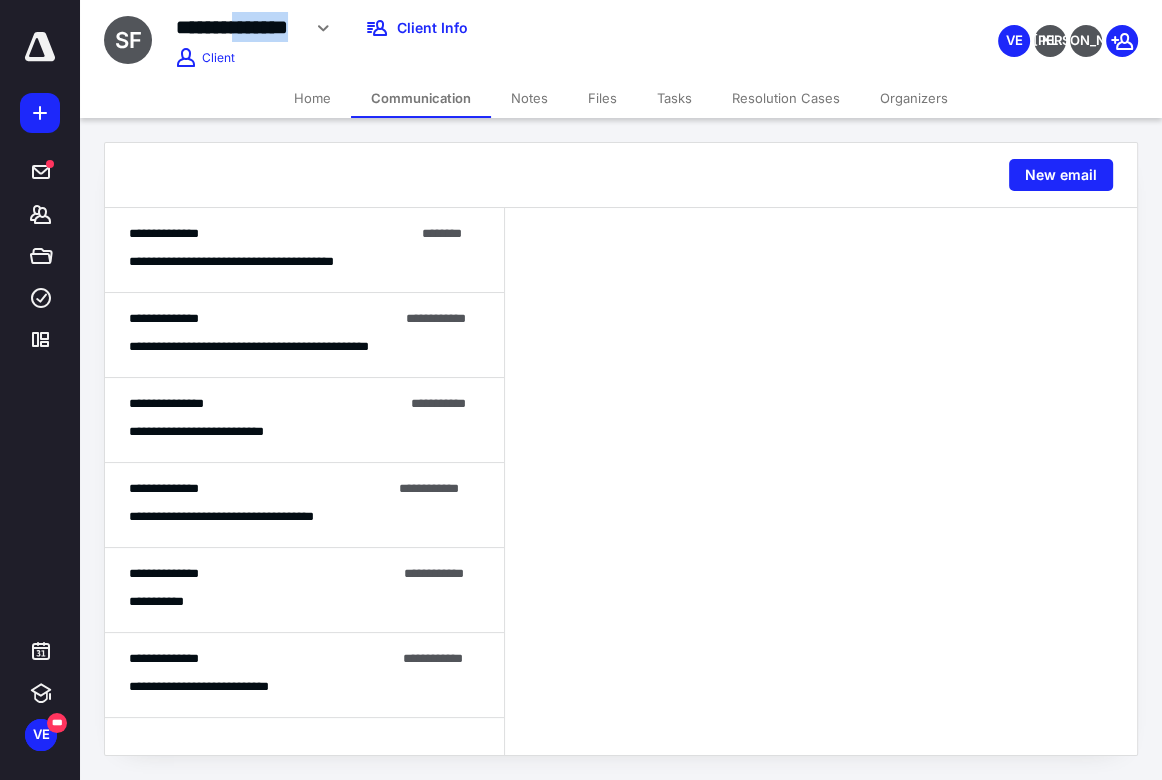 click on "**********" at bounding box center (238, 27) 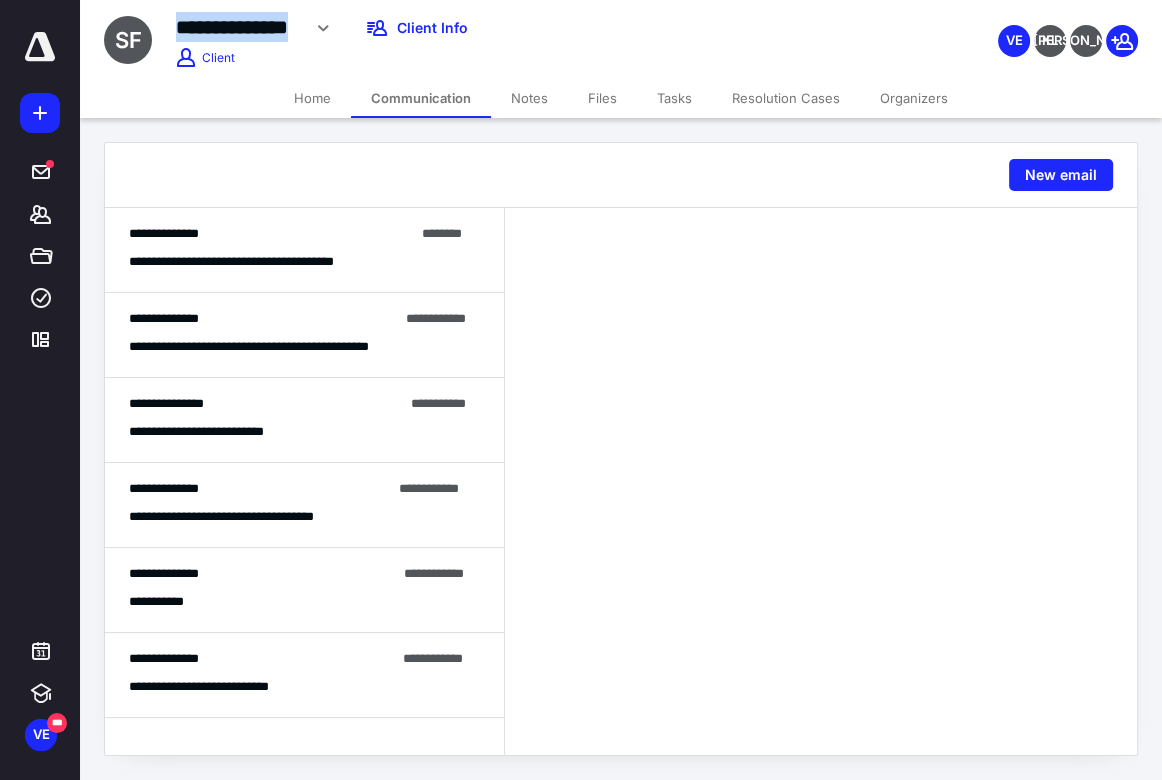 click on "**********" at bounding box center (238, 27) 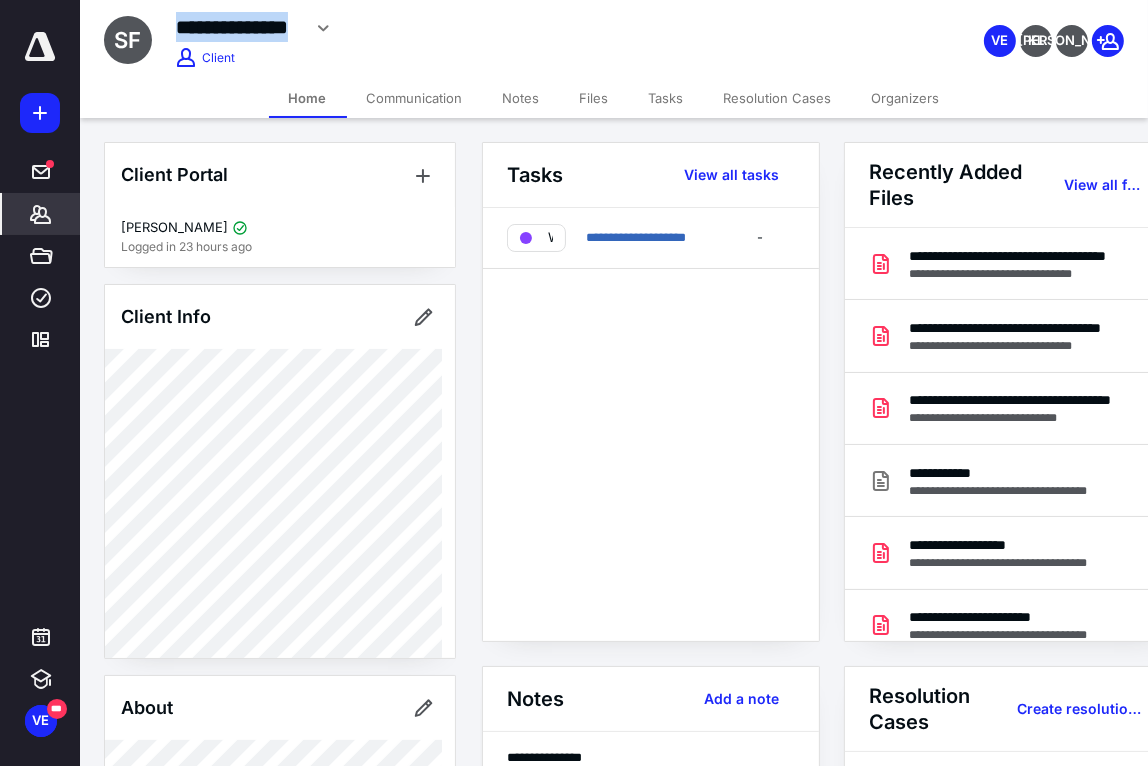 click on "Communication" at bounding box center [415, 98] 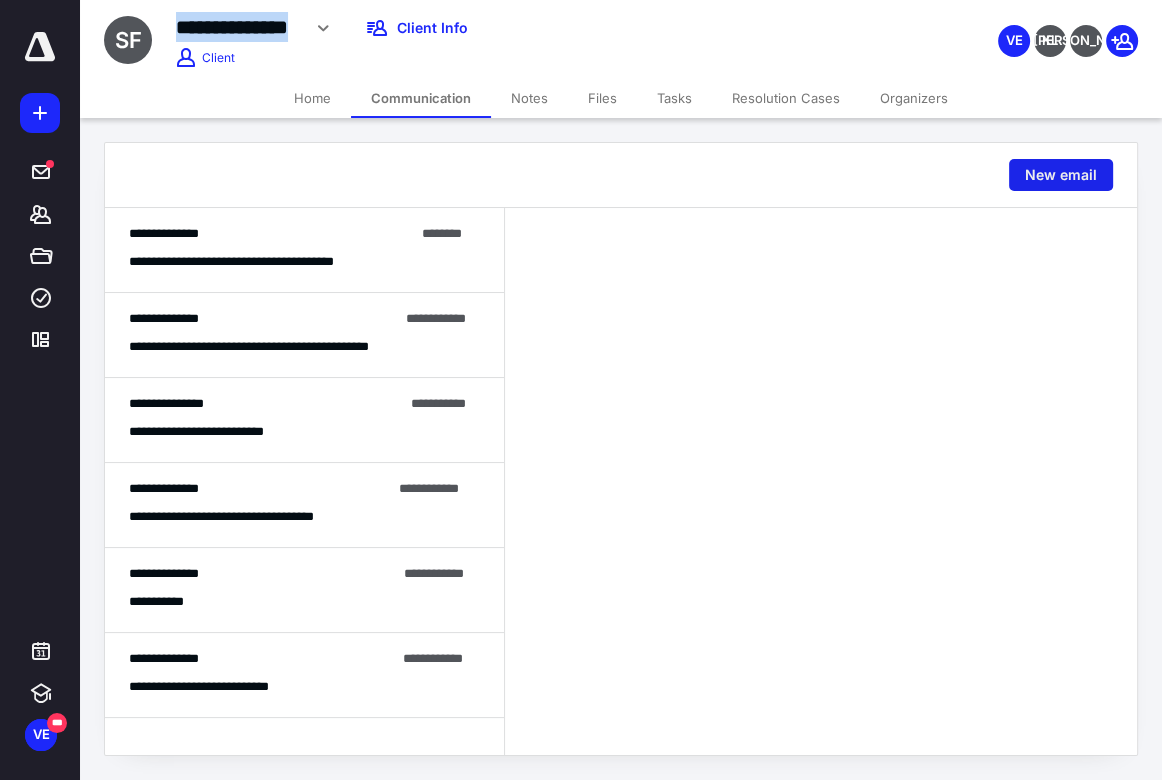 click on "New email" at bounding box center [1061, 175] 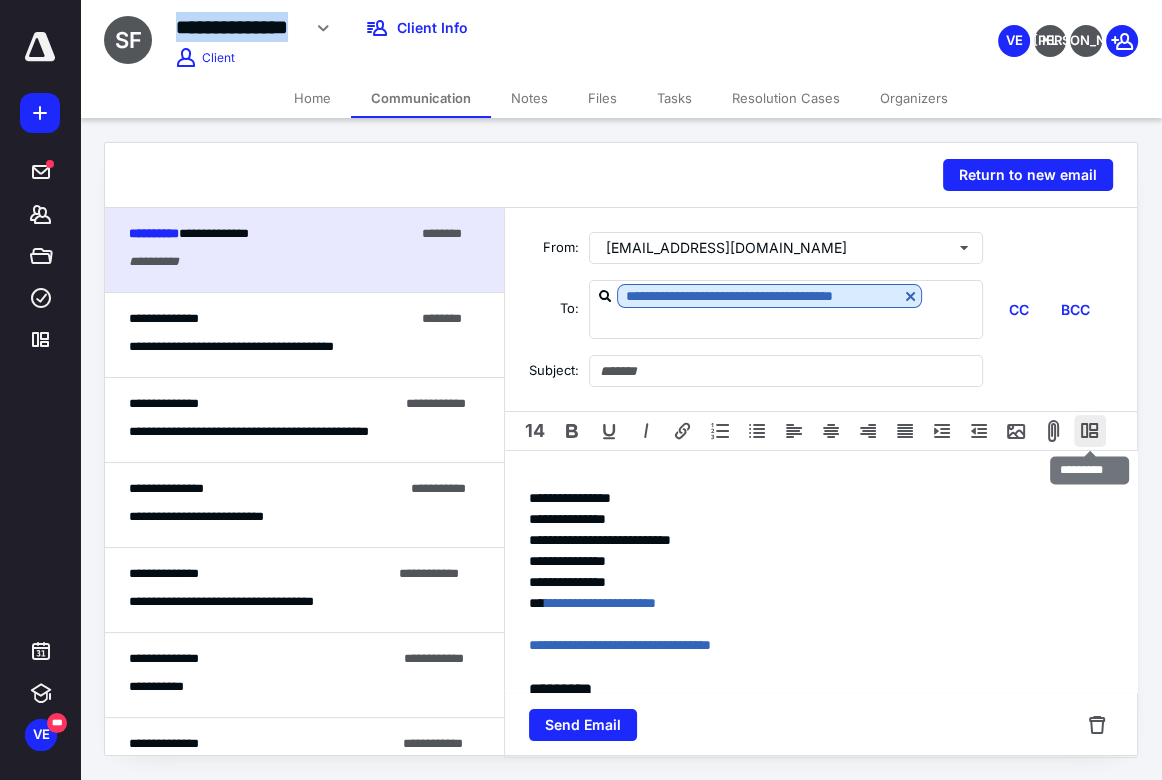 click at bounding box center [1090, 431] 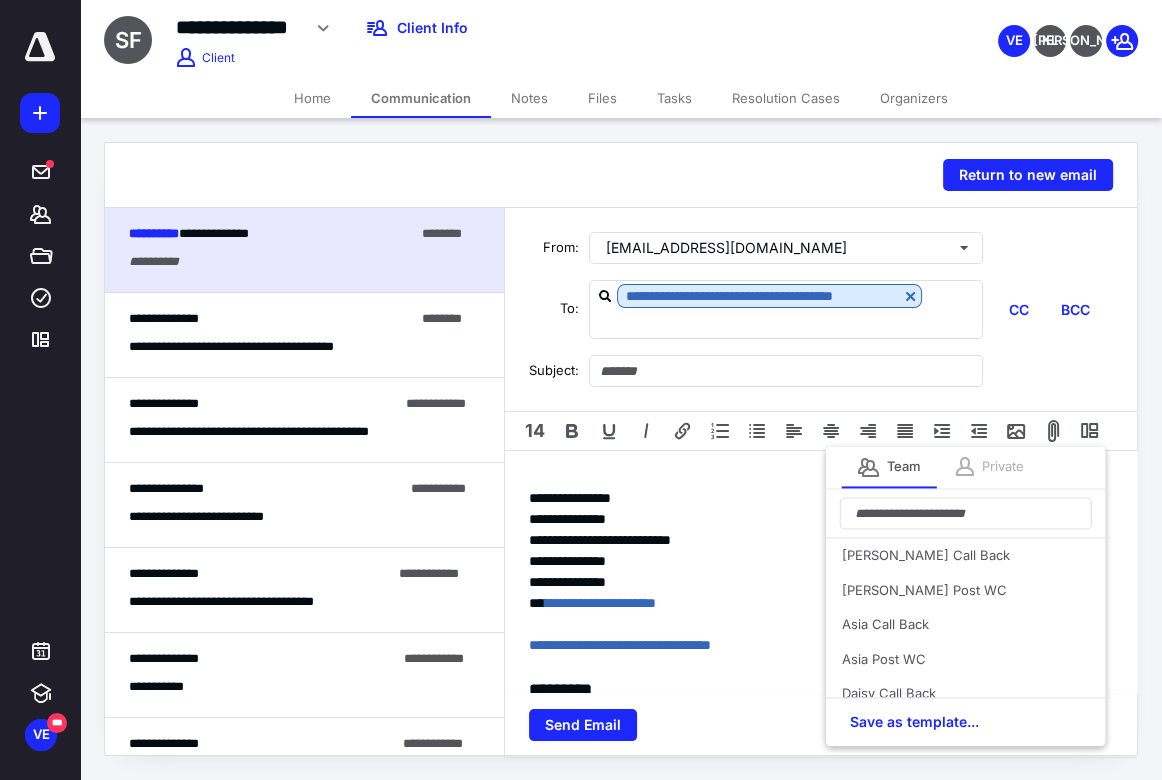 click on "Private" at bounding box center [1002, 468] 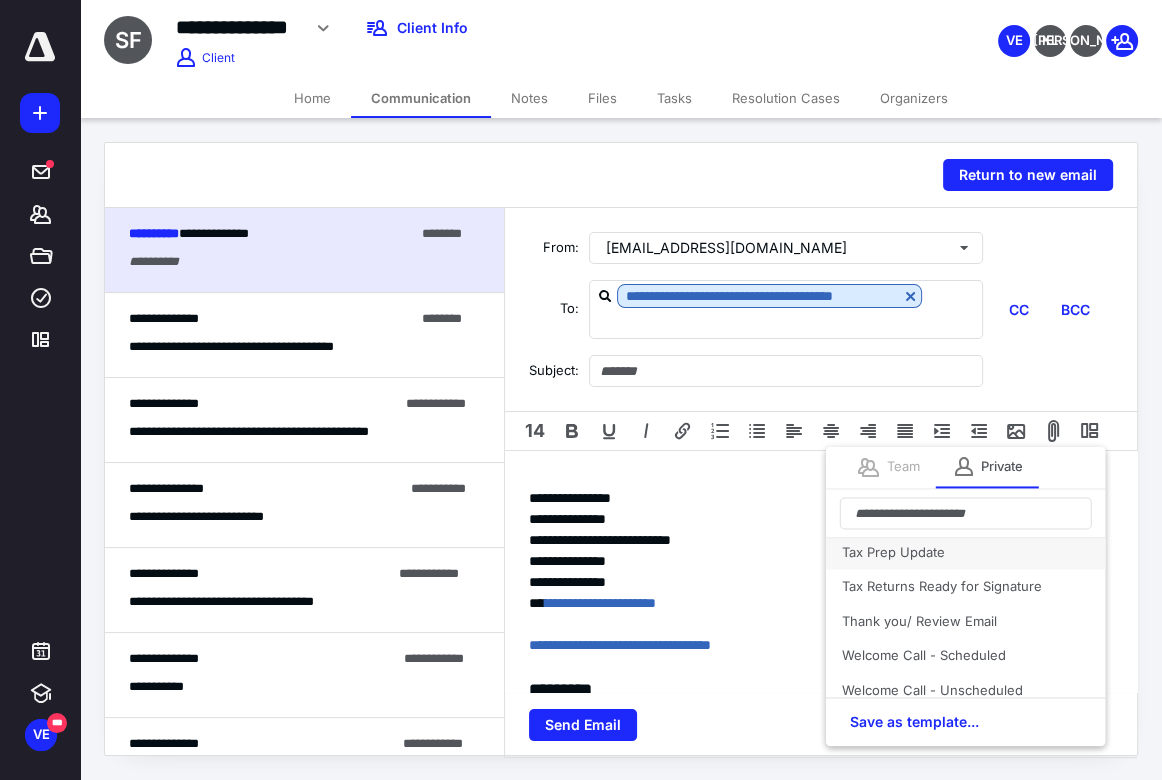 scroll, scrollTop: 600, scrollLeft: 0, axis: vertical 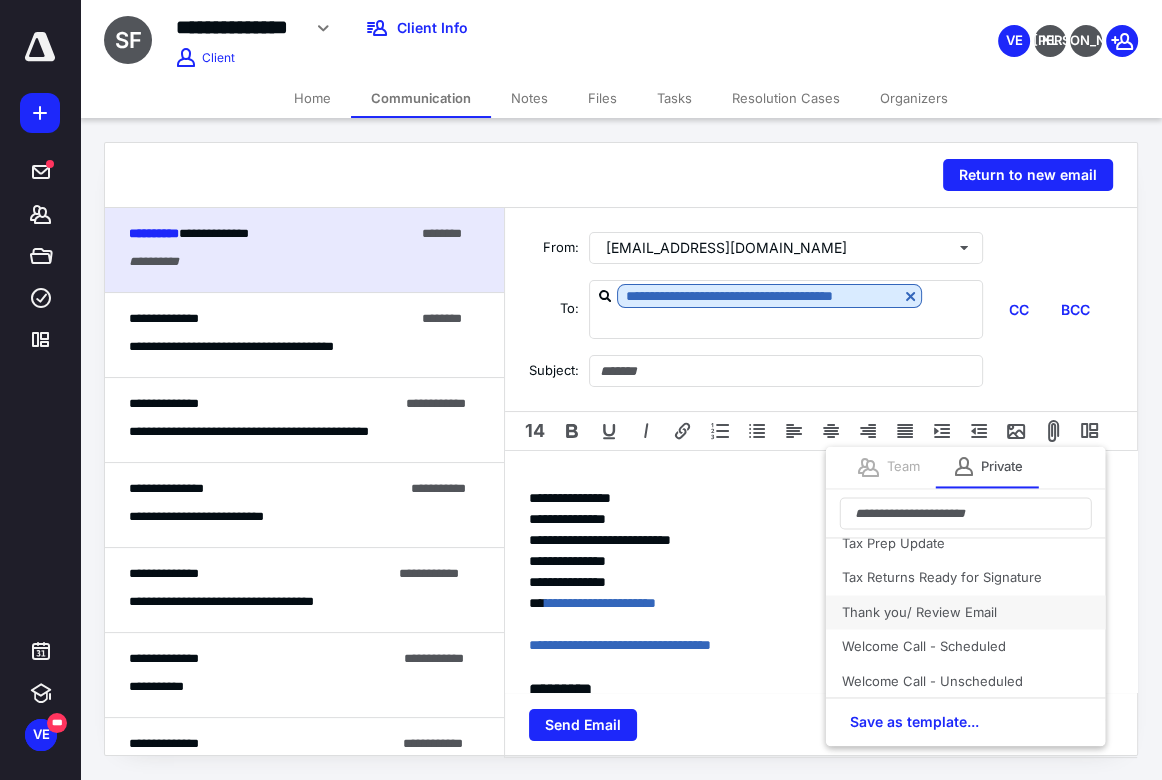 click on "Thank you/ Review Email" at bounding box center (965, 612) 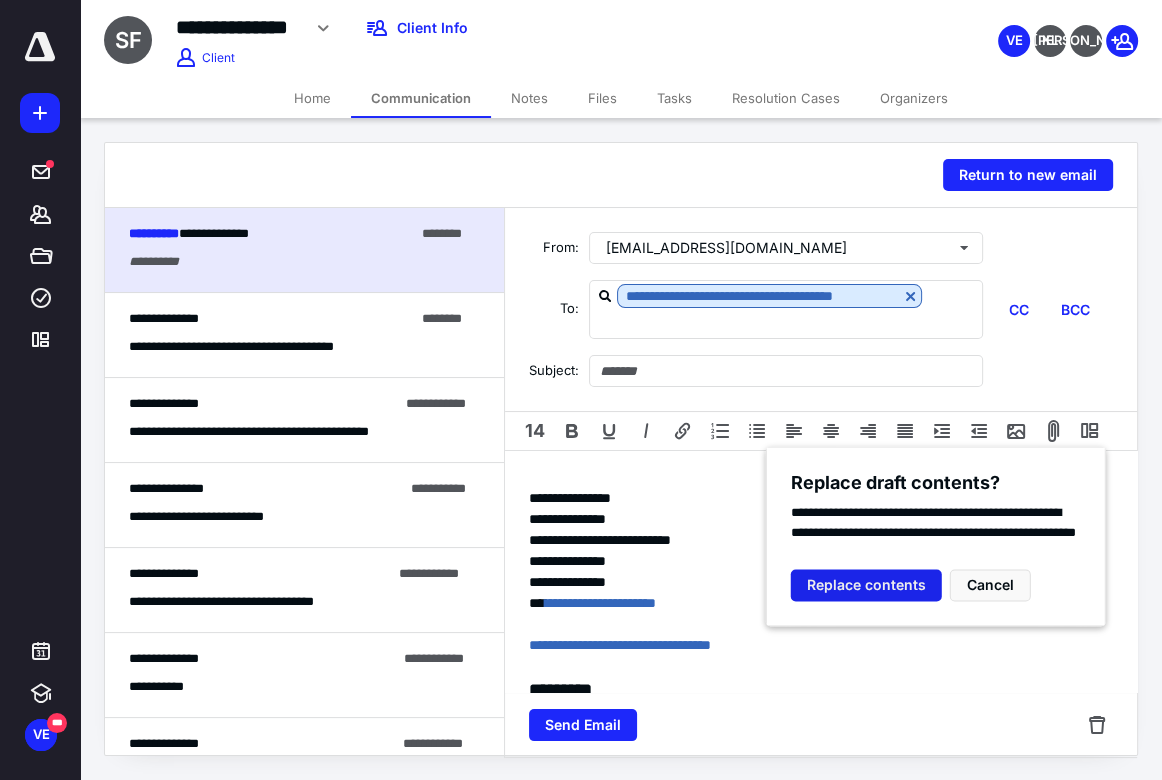 click on "Replace contents" at bounding box center (865, 586) 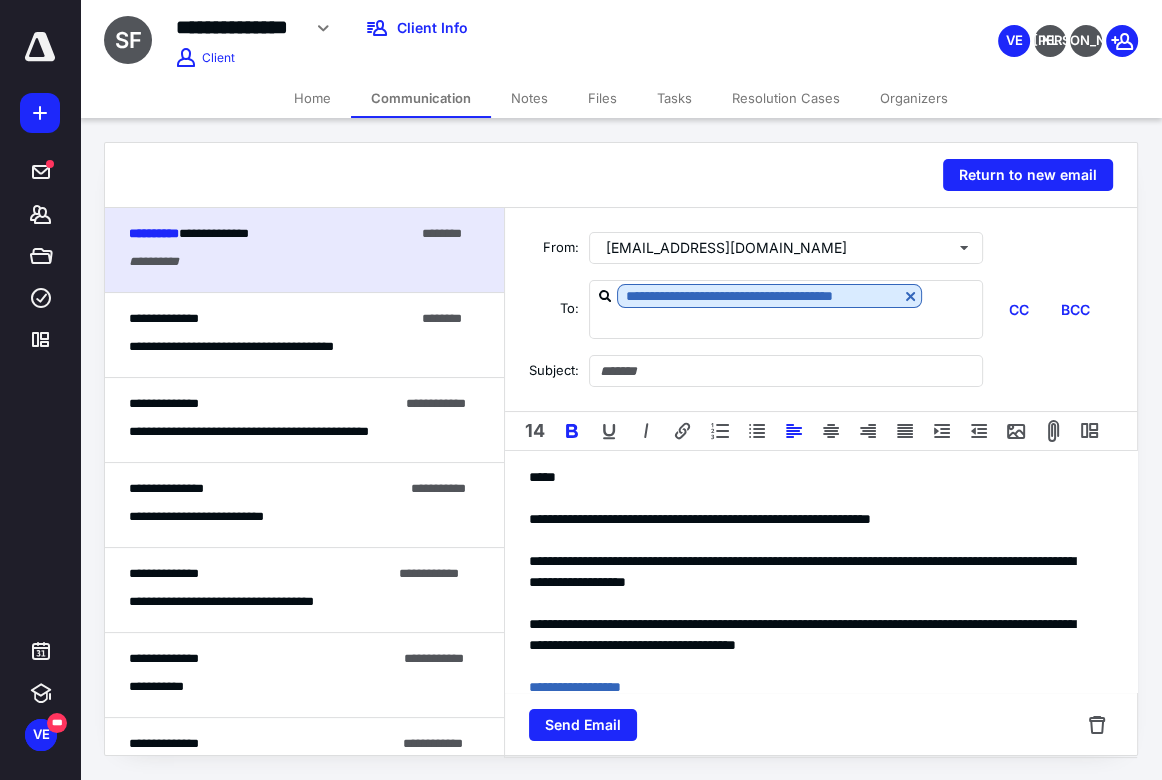 type on "**********" 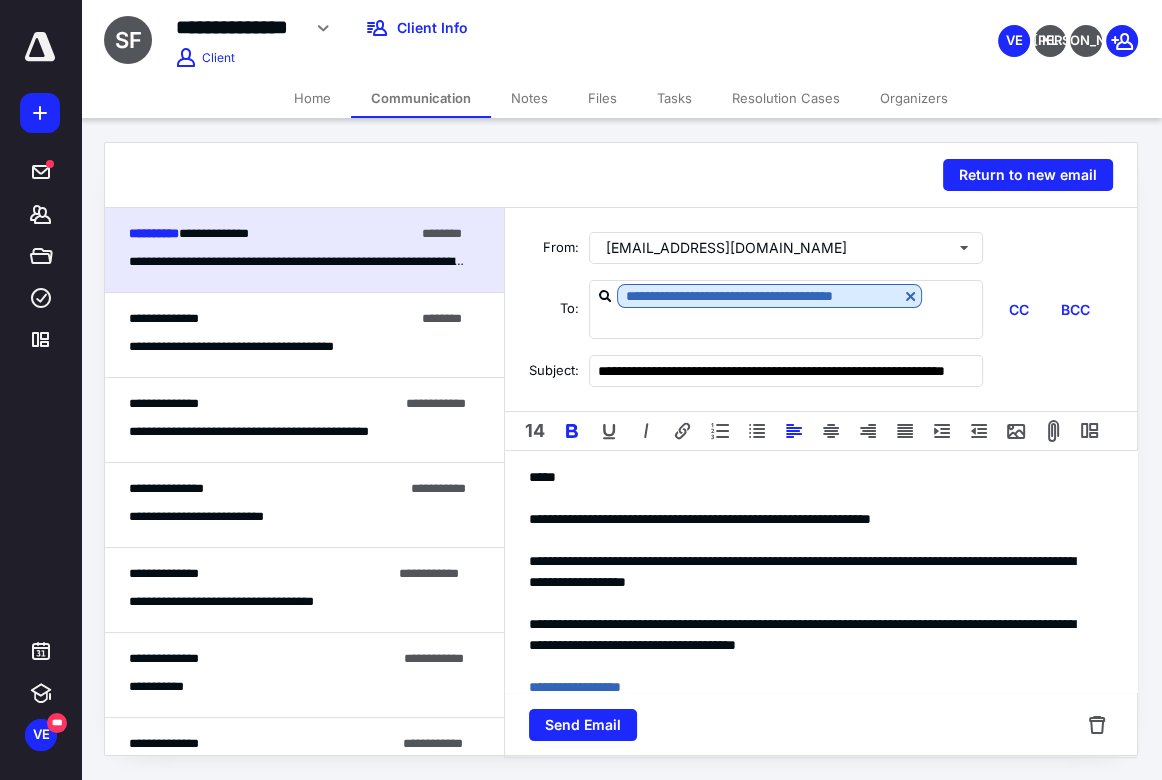click on "*****" at bounding box center [814, 477] 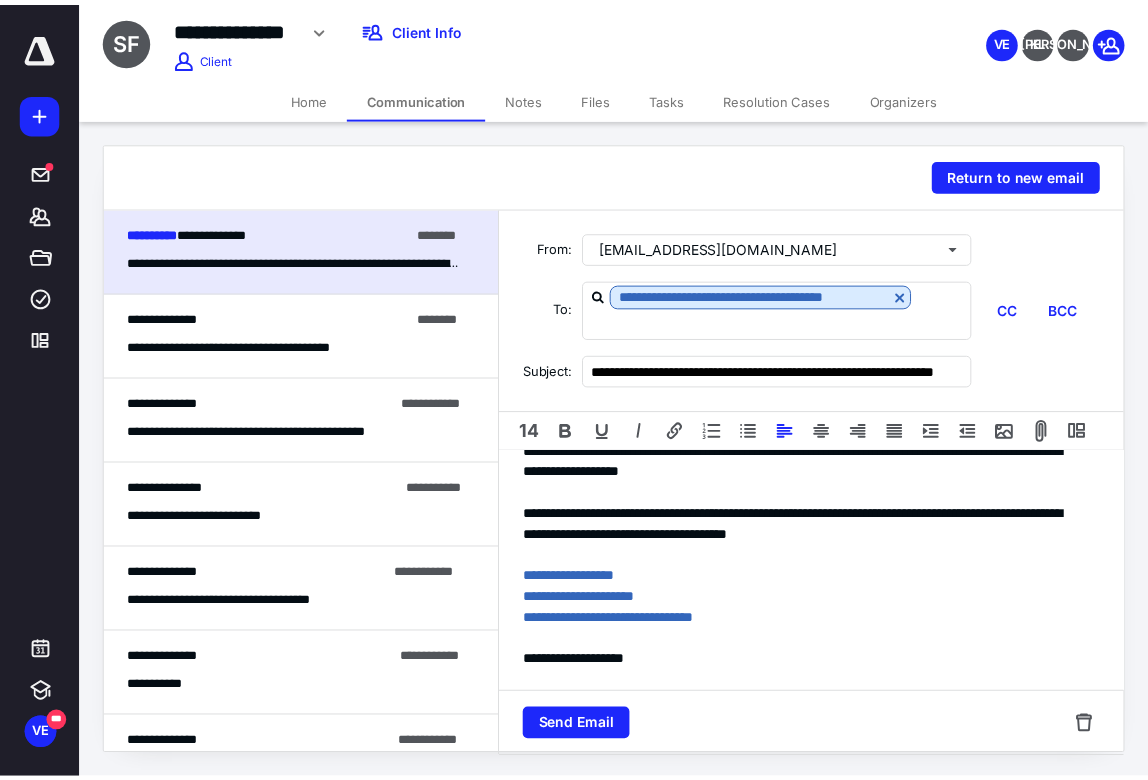 scroll, scrollTop: 181, scrollLeft: 0, axis: vertical 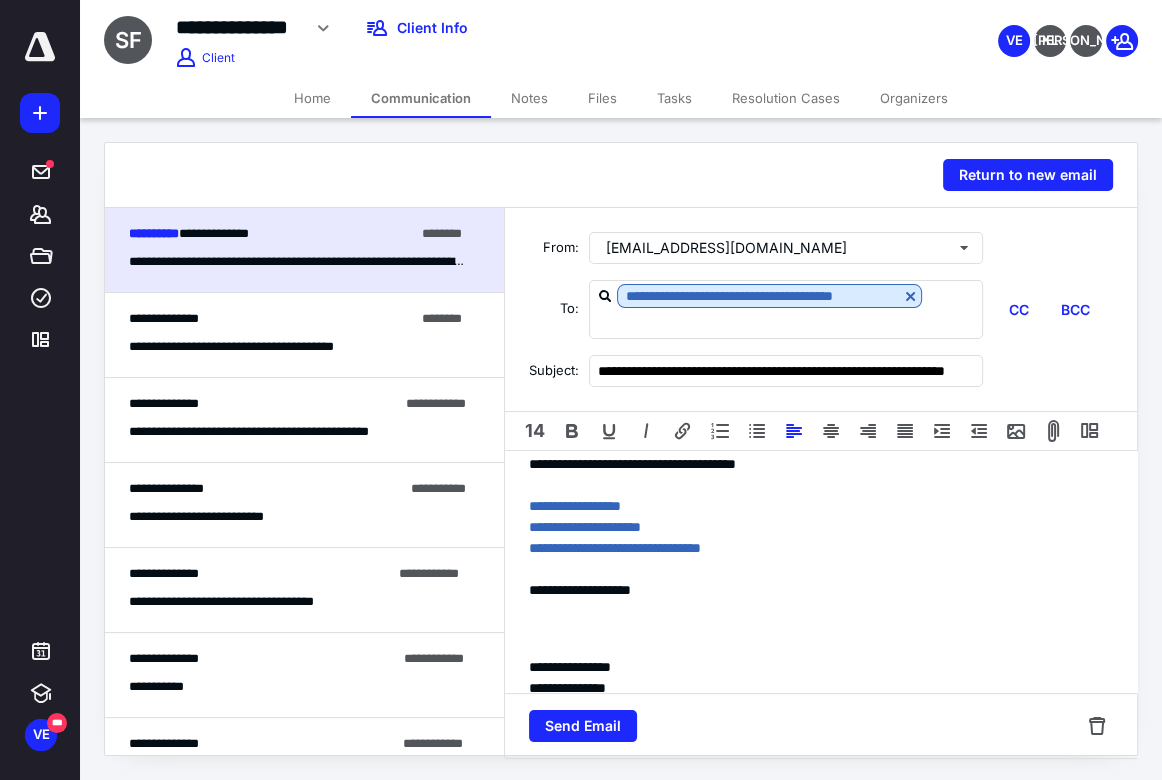 click at bounding box center (821, 611) 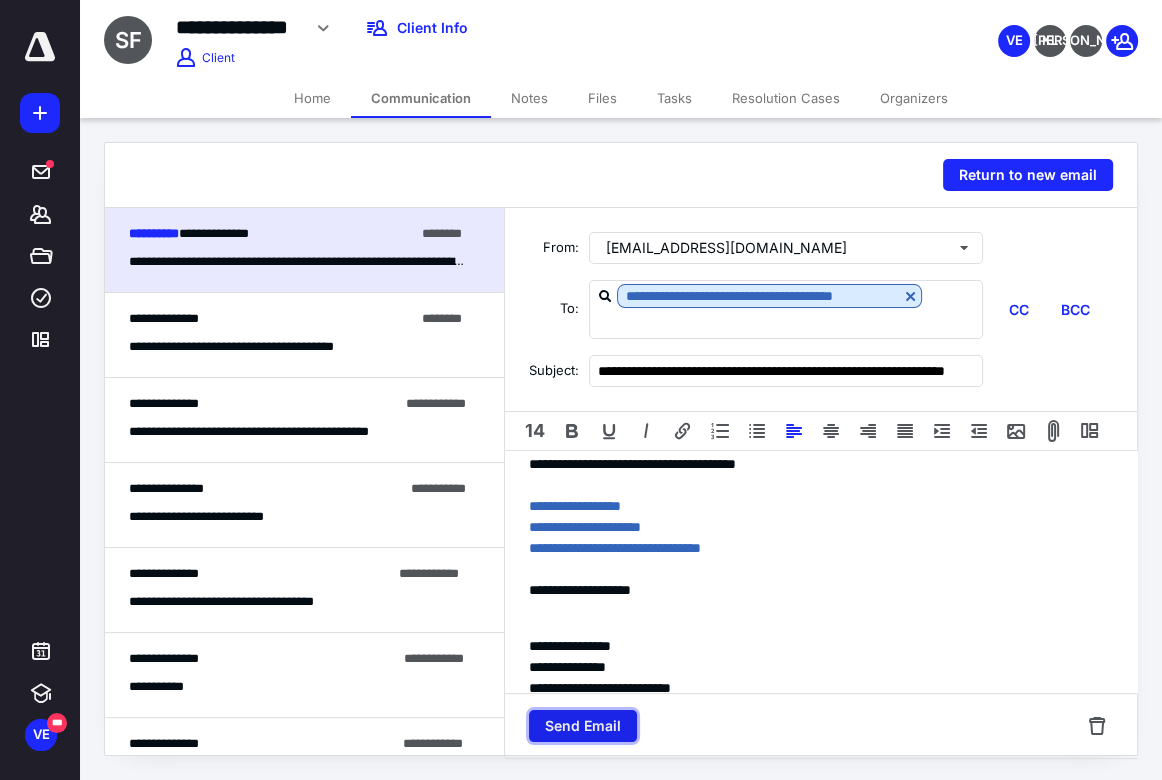 click on "Send Email" at bounding box center [583, 726] 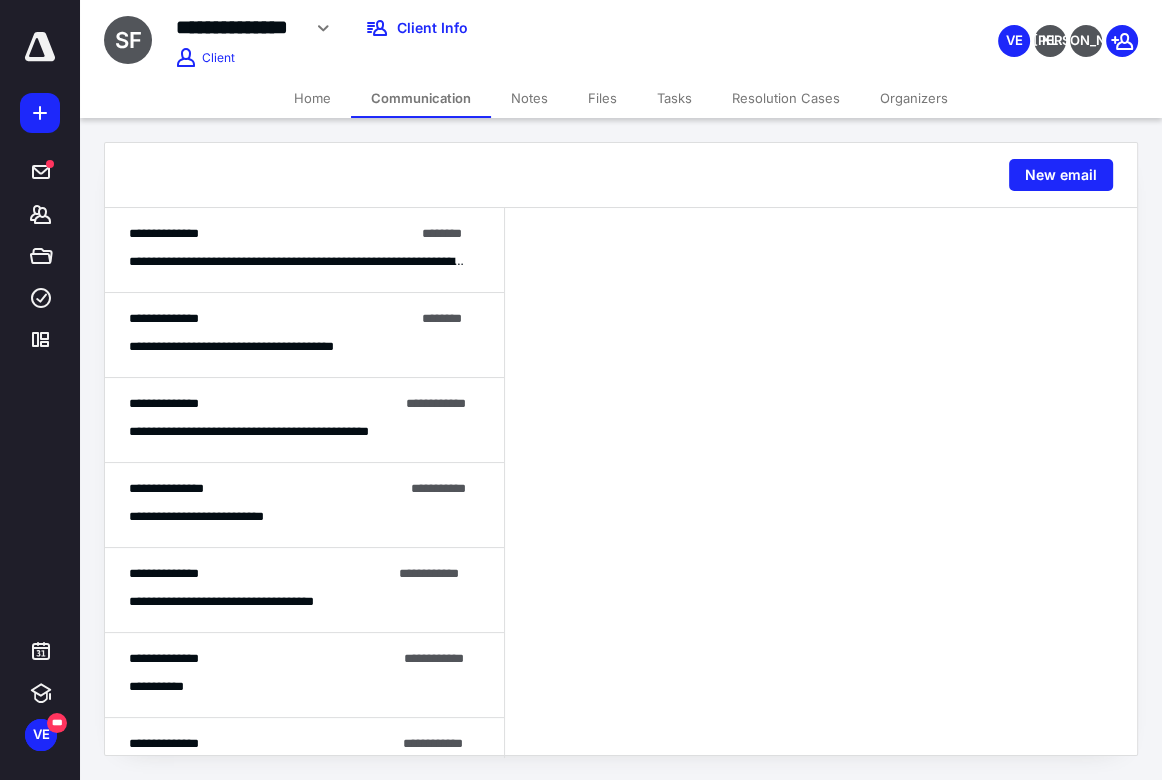 click on "**********" at bounding box center (481, 28) 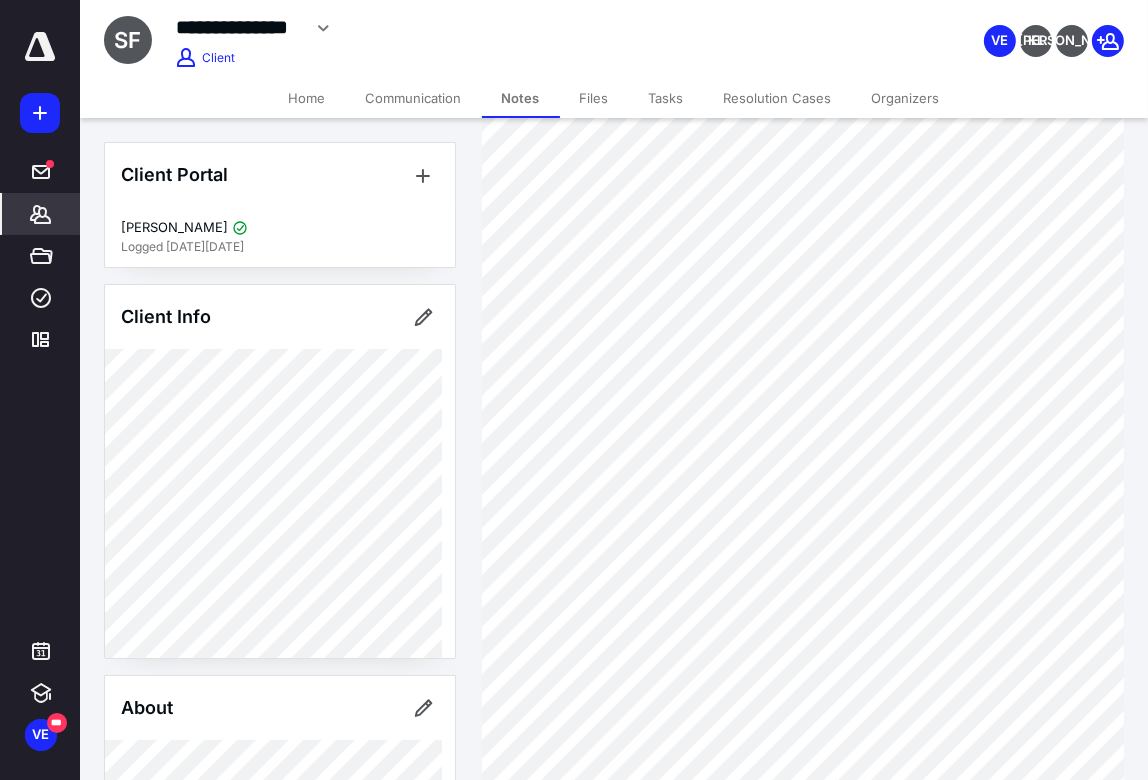 scroll, scrollTop: 181, scrollLeft: 0, axis: vertical 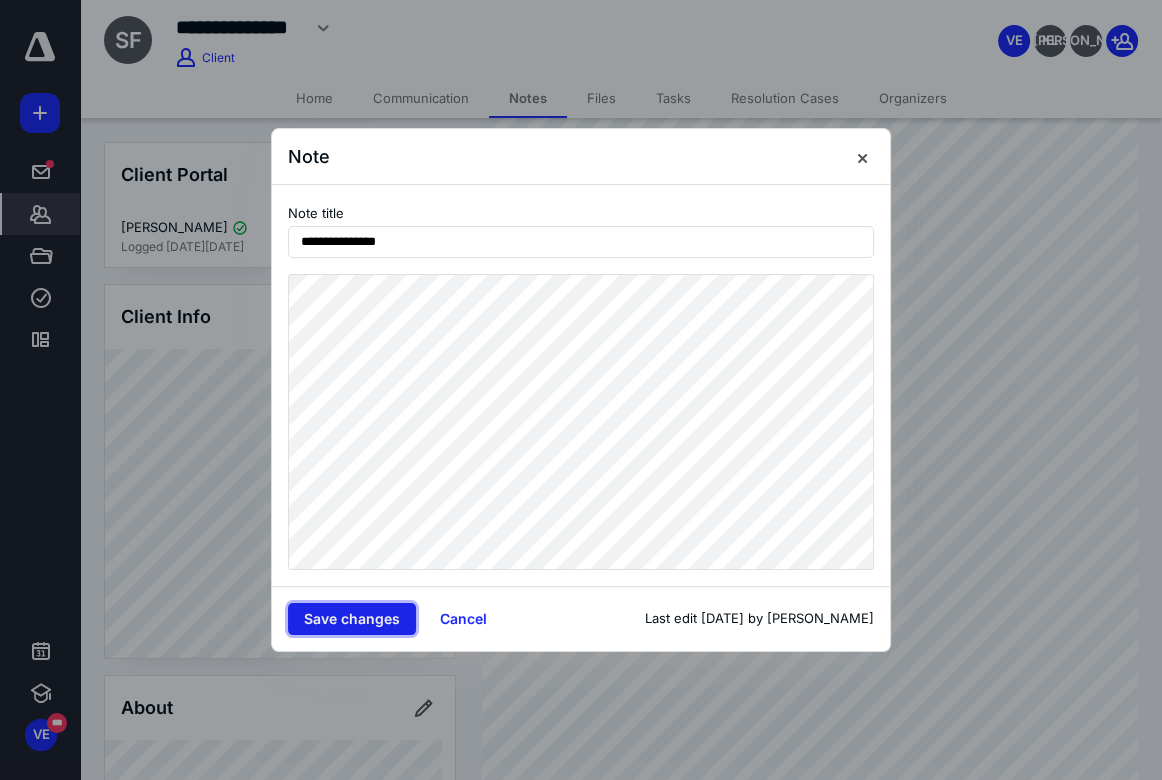 click on "Save changes" at bounding box center [352, 619] 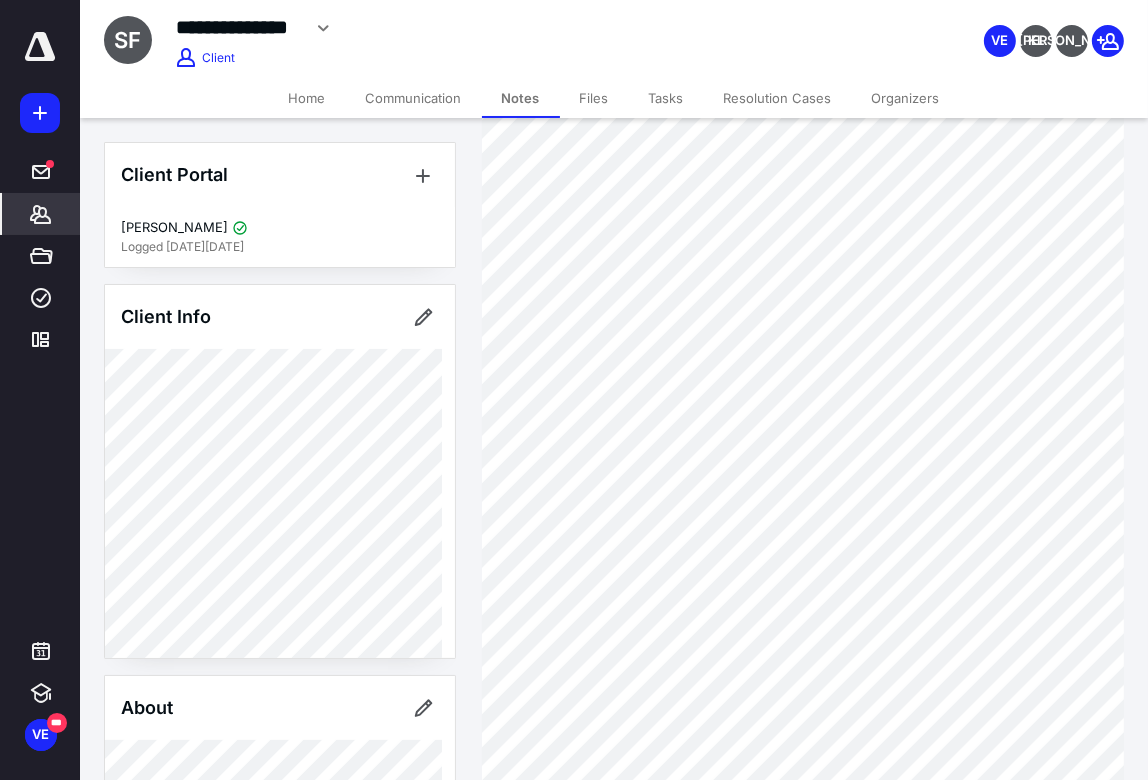 drag, startPoint x: 685, startPoint y: 40, endPoint x: 668, endPoint y: 50, distance: 19.723083 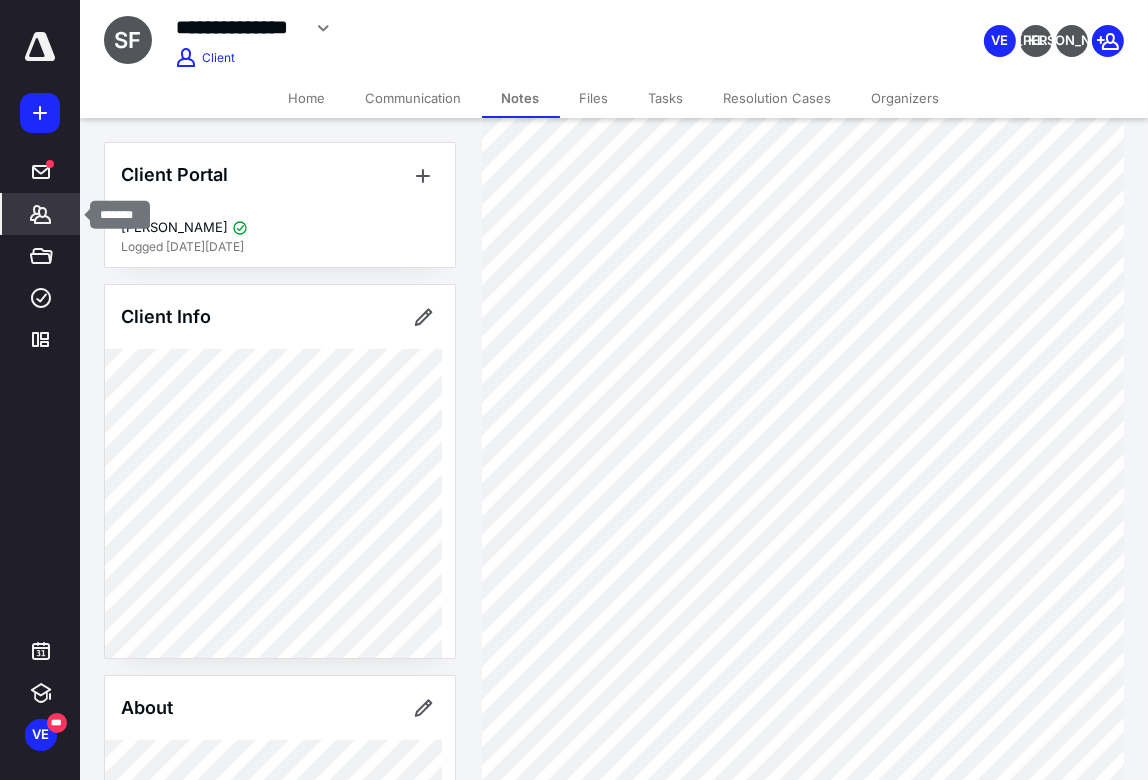 click 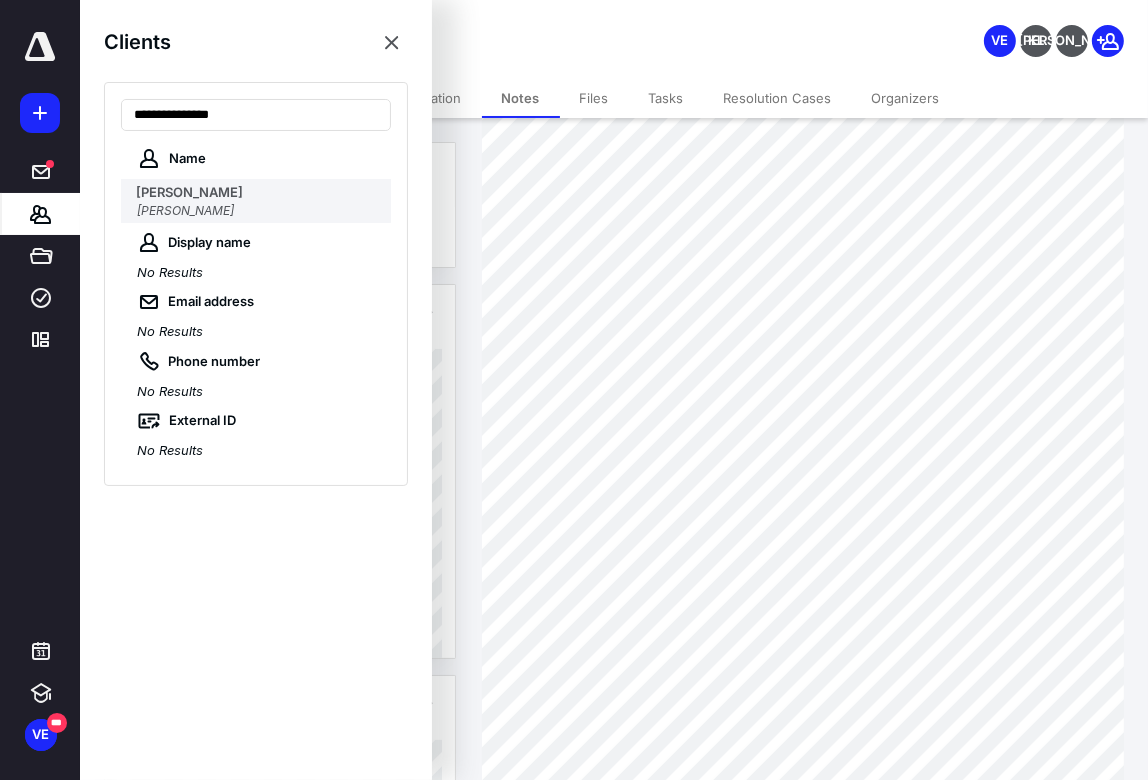 type on "**********" 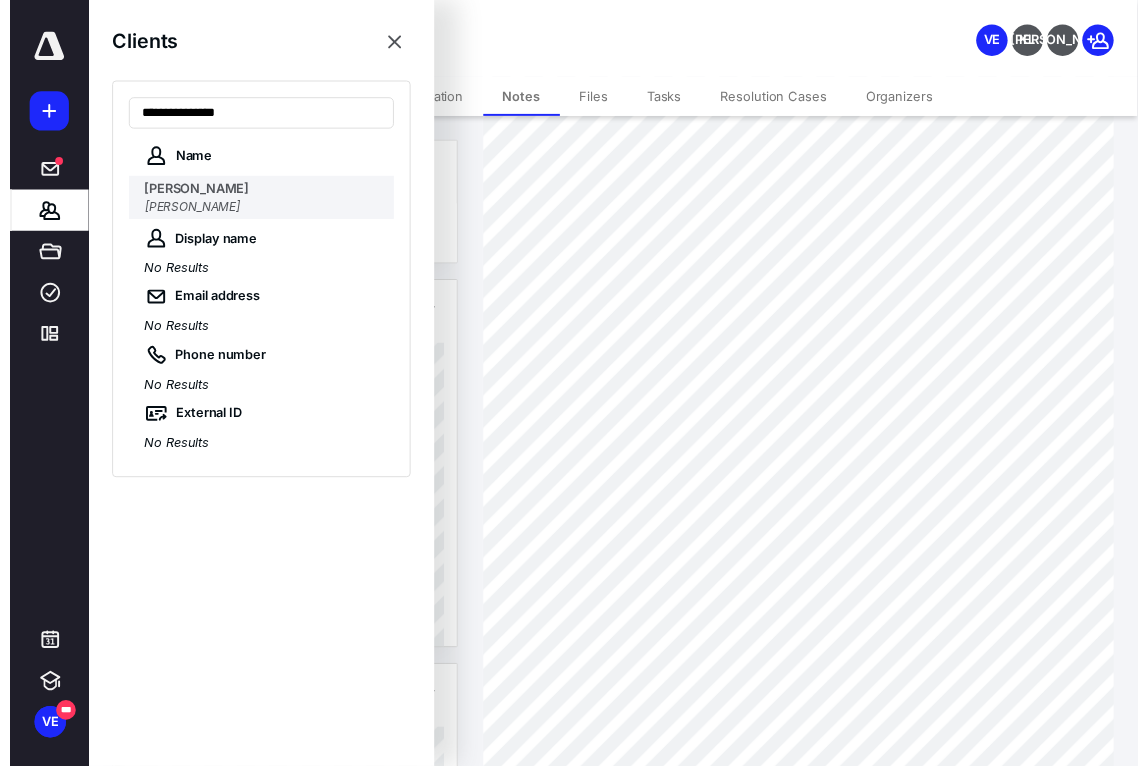 scroll, scrollTop: 0, scrollLeft: 0, axis: both 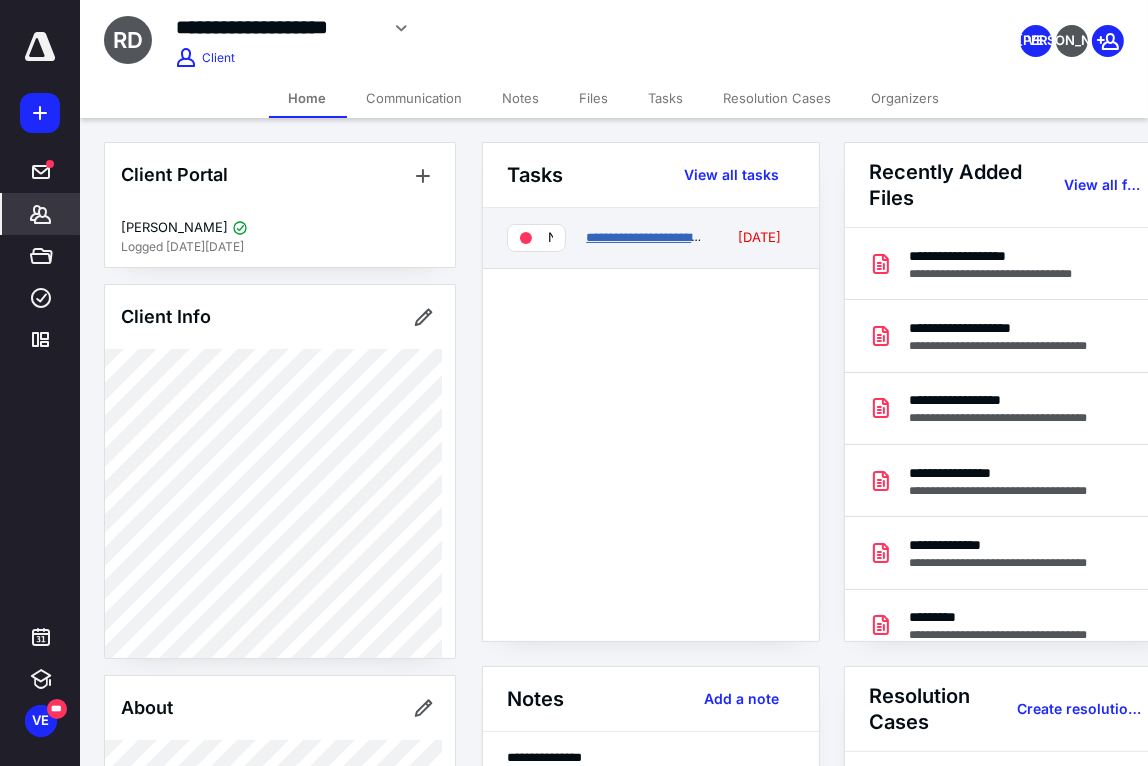 click on "**********" at bounding box center (653, 237) 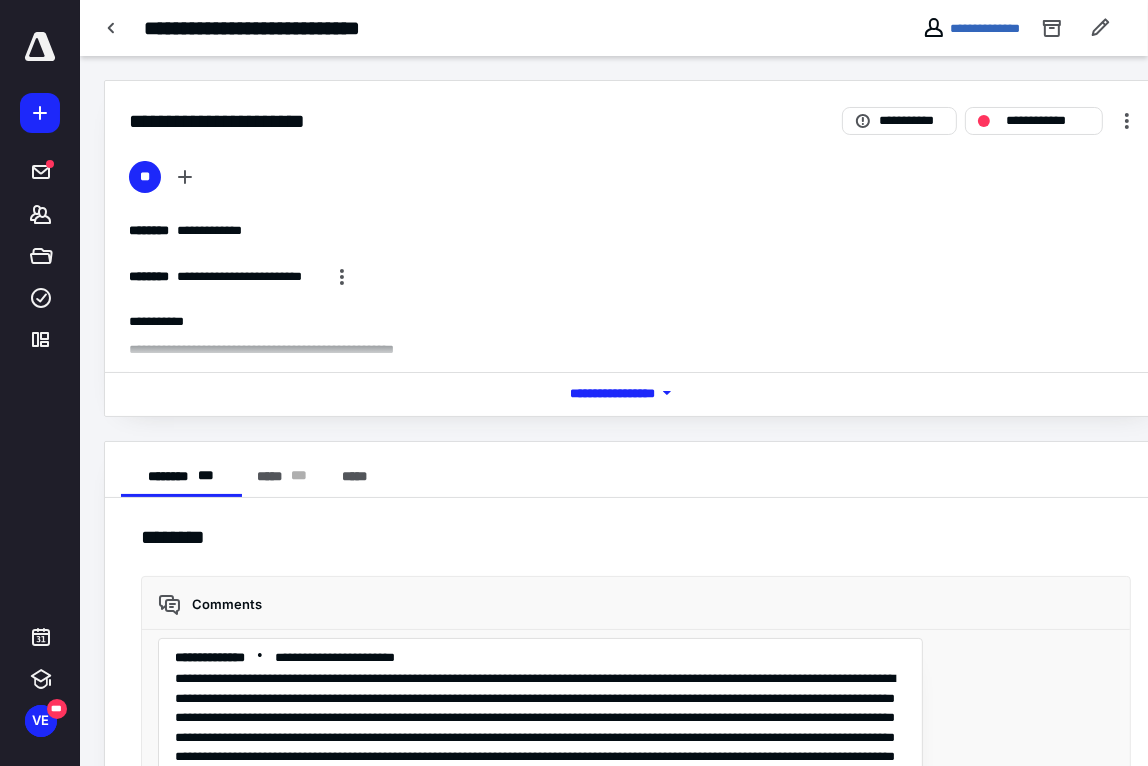 scroll, scrollTop: 239, scrollLeft: 0, axis: vertical 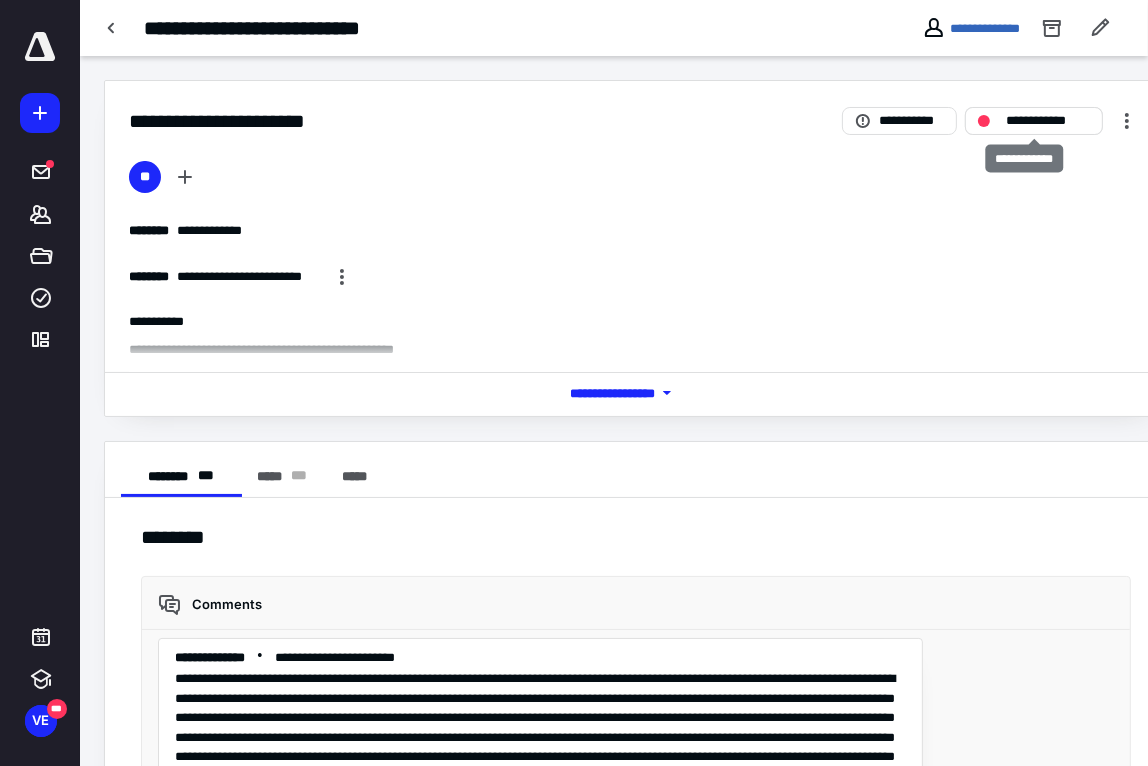 click on "**********" at bounding box center (1034, 121) 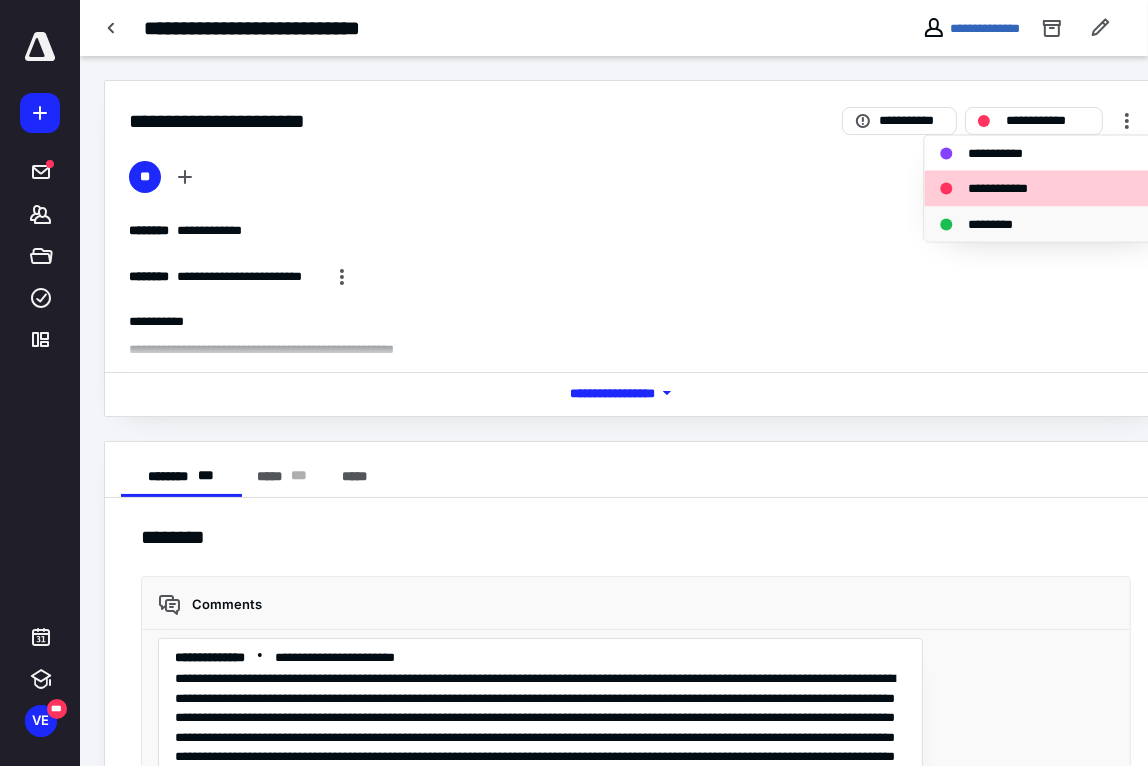 click on "*********" at bounding box center [1002, 224] 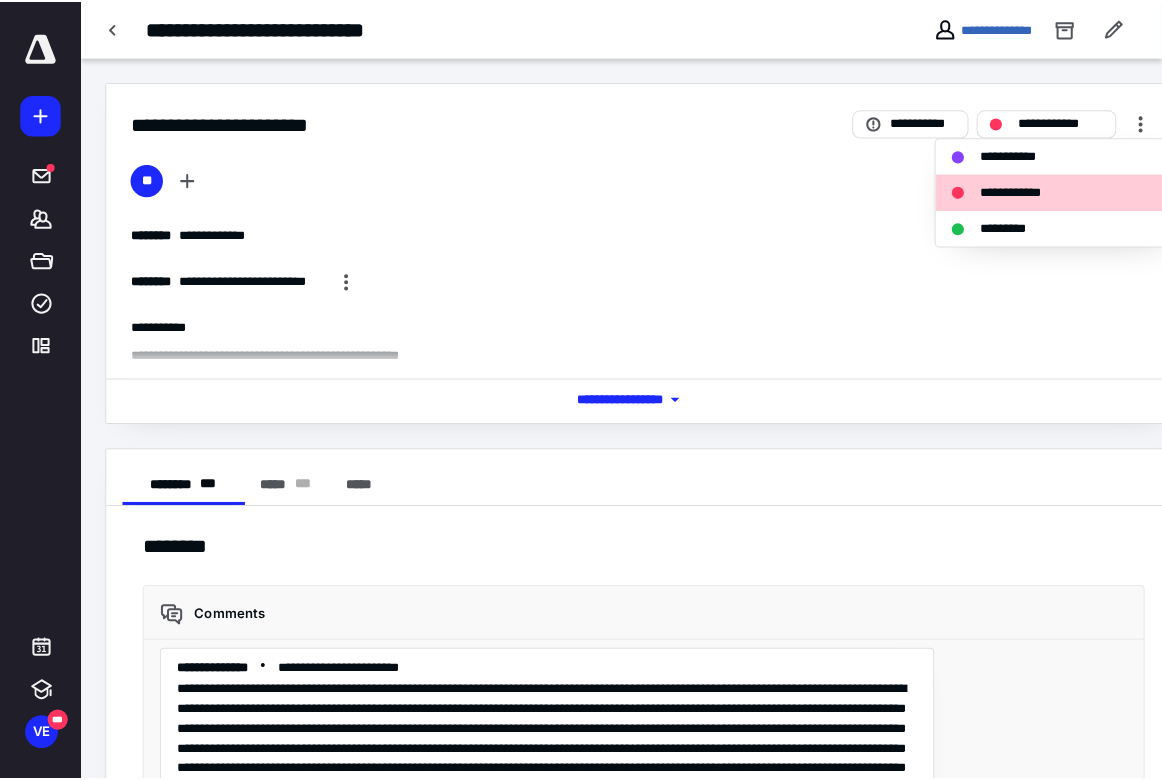 scroll, scrollTop: 239, scrollLeft: 0, axis: vertical 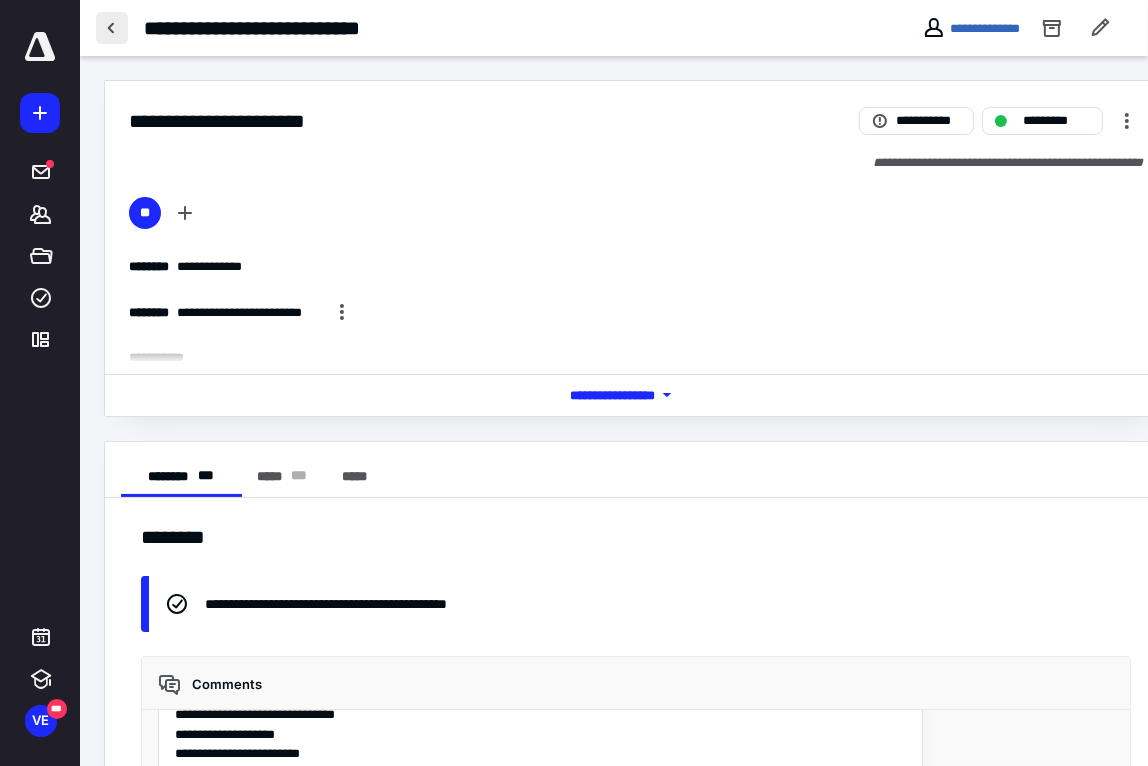 click at bounding box center (112, 28) 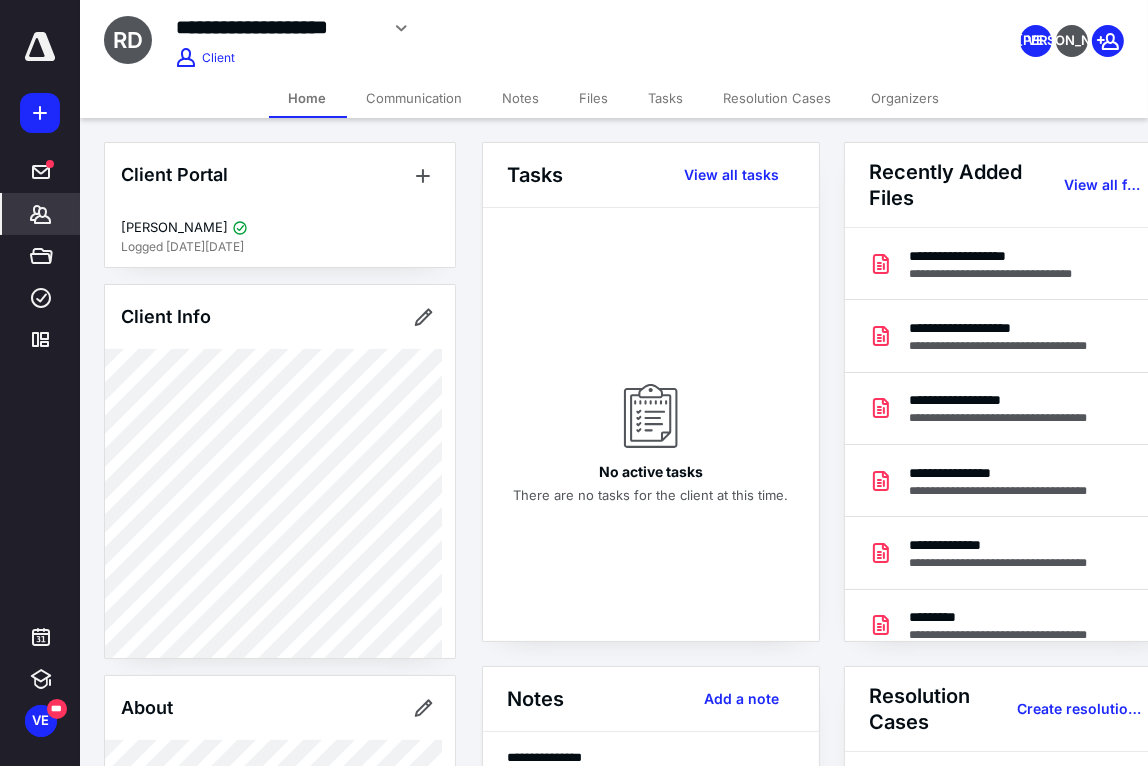 click 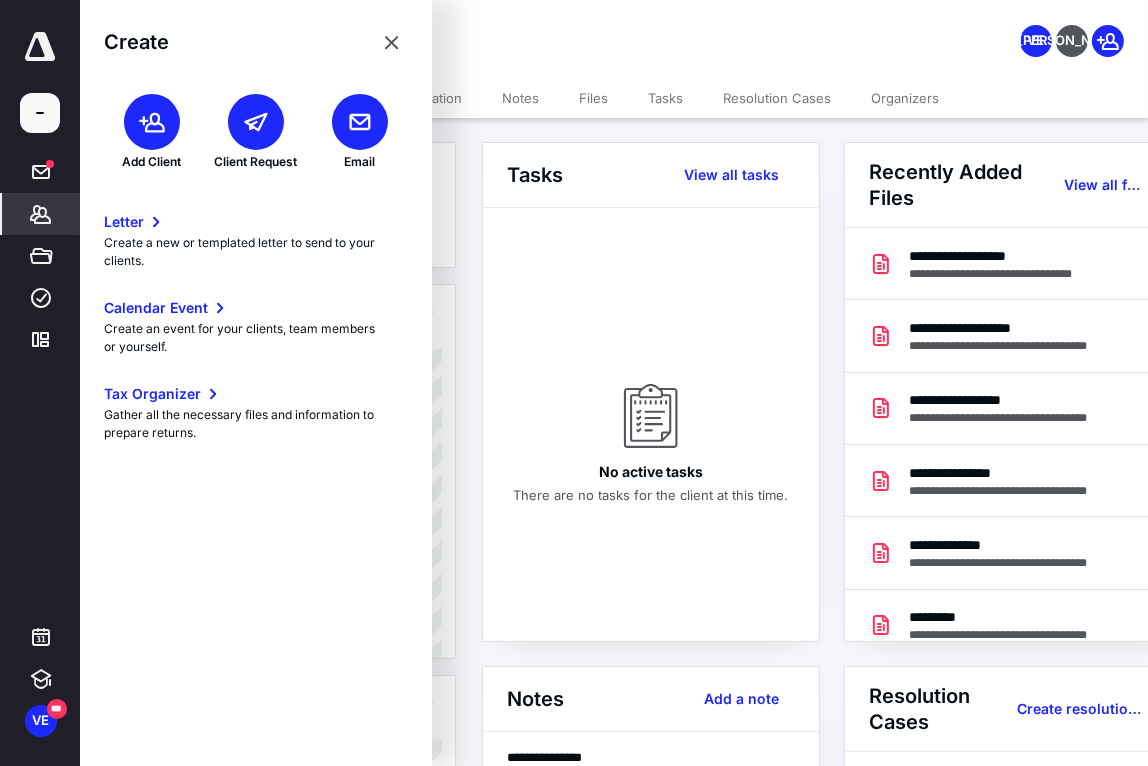 click 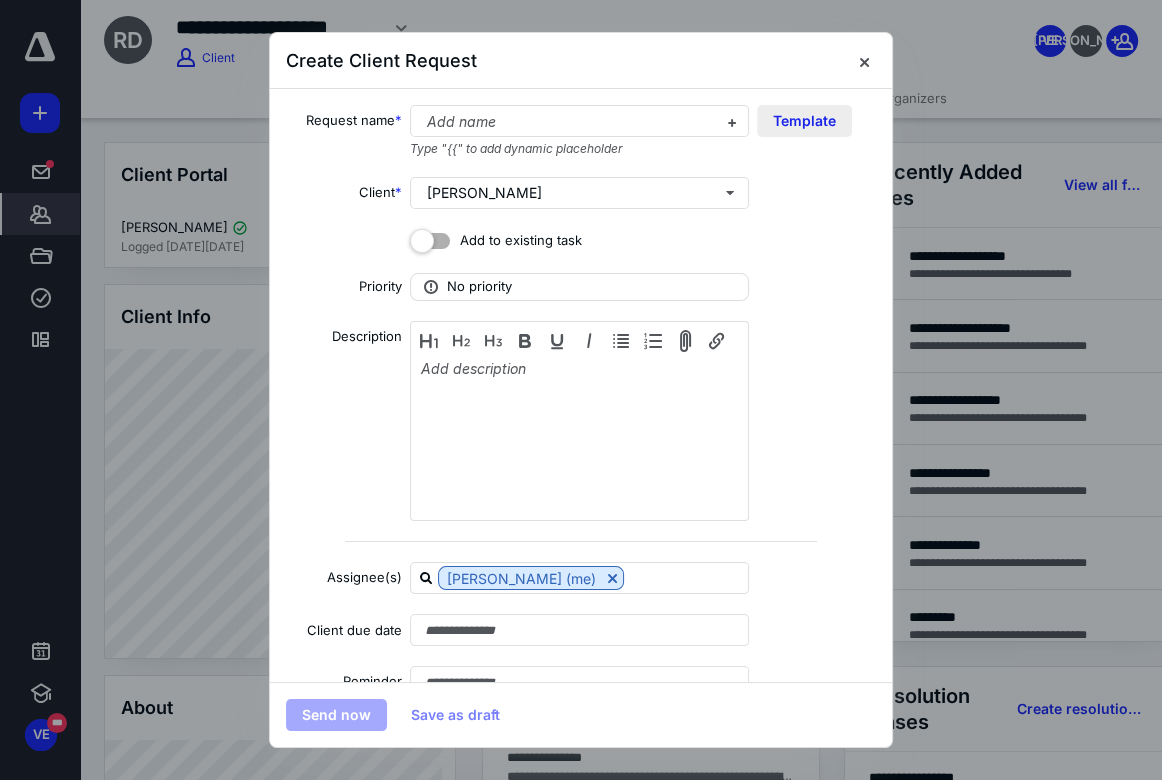 click on "Template" at bounding box center (804, 121) 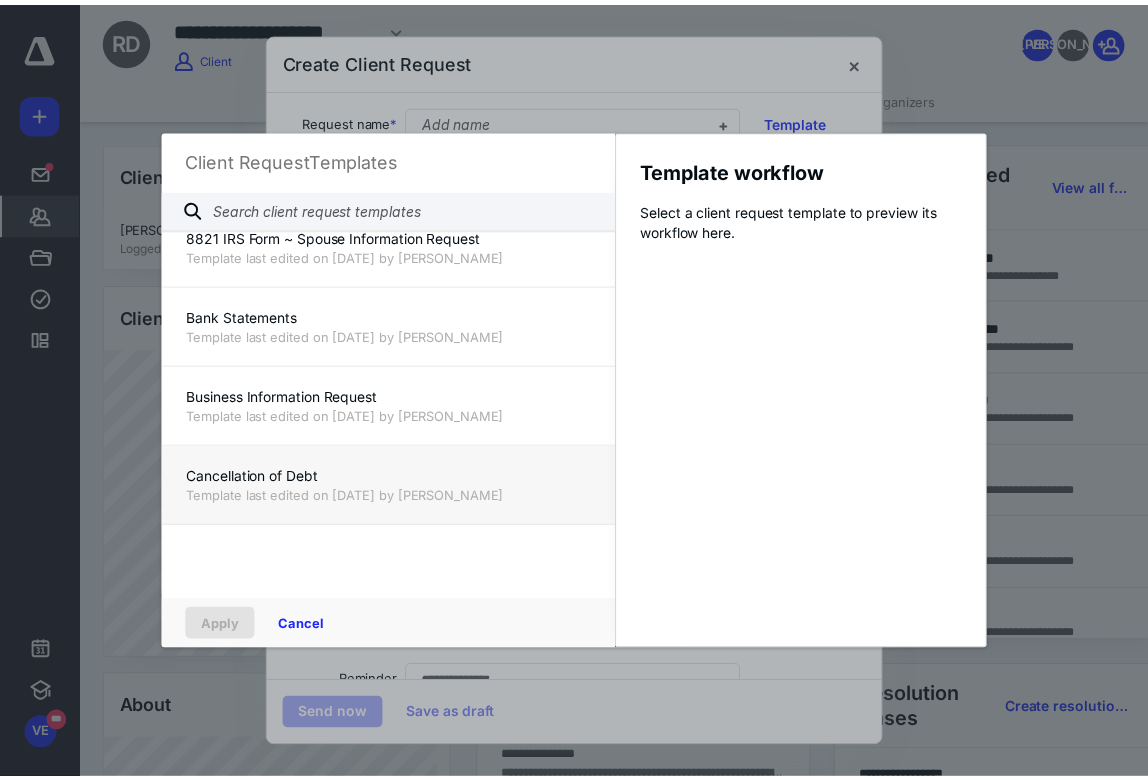 scroll, scrollTop: 606, scrollLeft: 0, axis: vertical 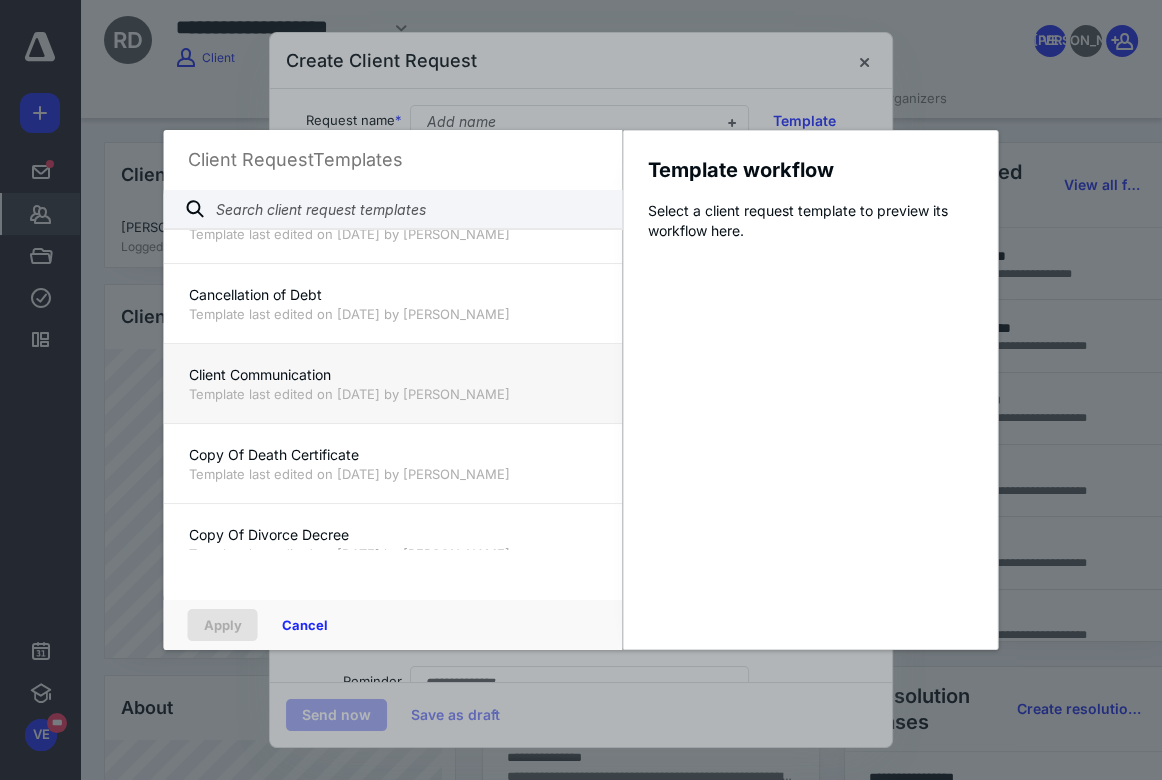 drag, startPoint x: 275, startPoint y: 369, endPoint x: 223, endPoint y: 462, distance: 106.55046 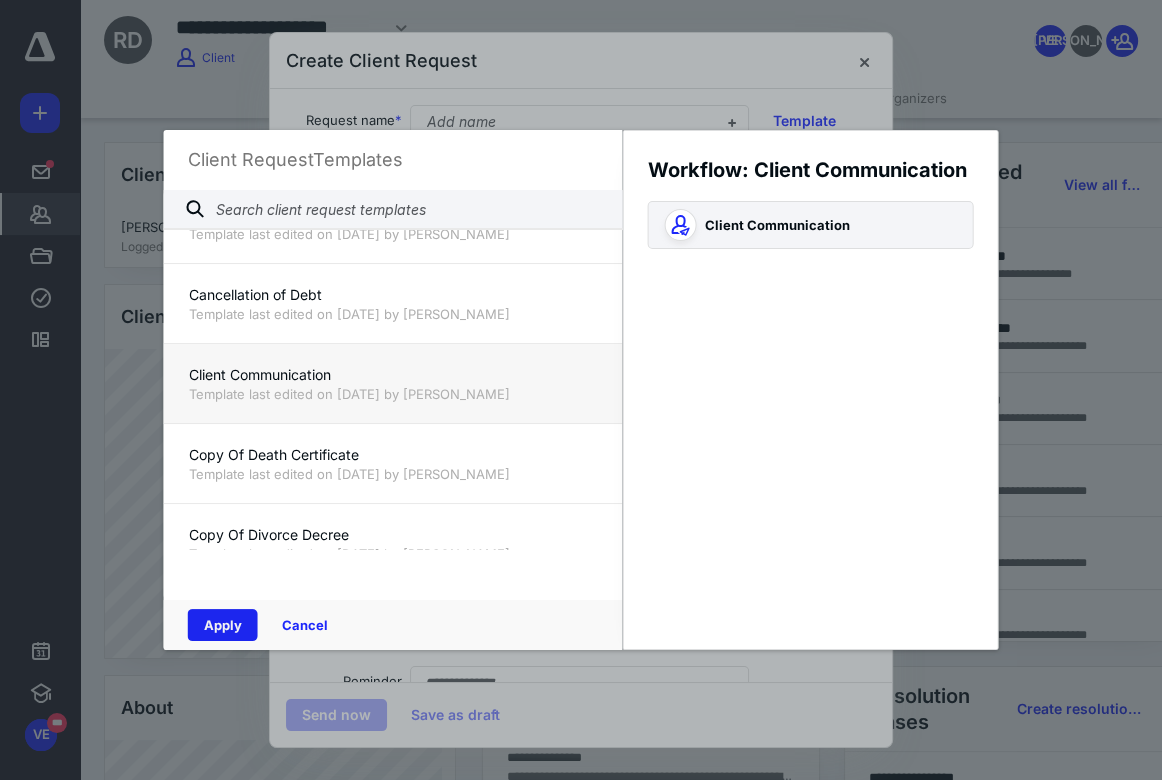 click on "Apply" at bounding box center (223, 625) 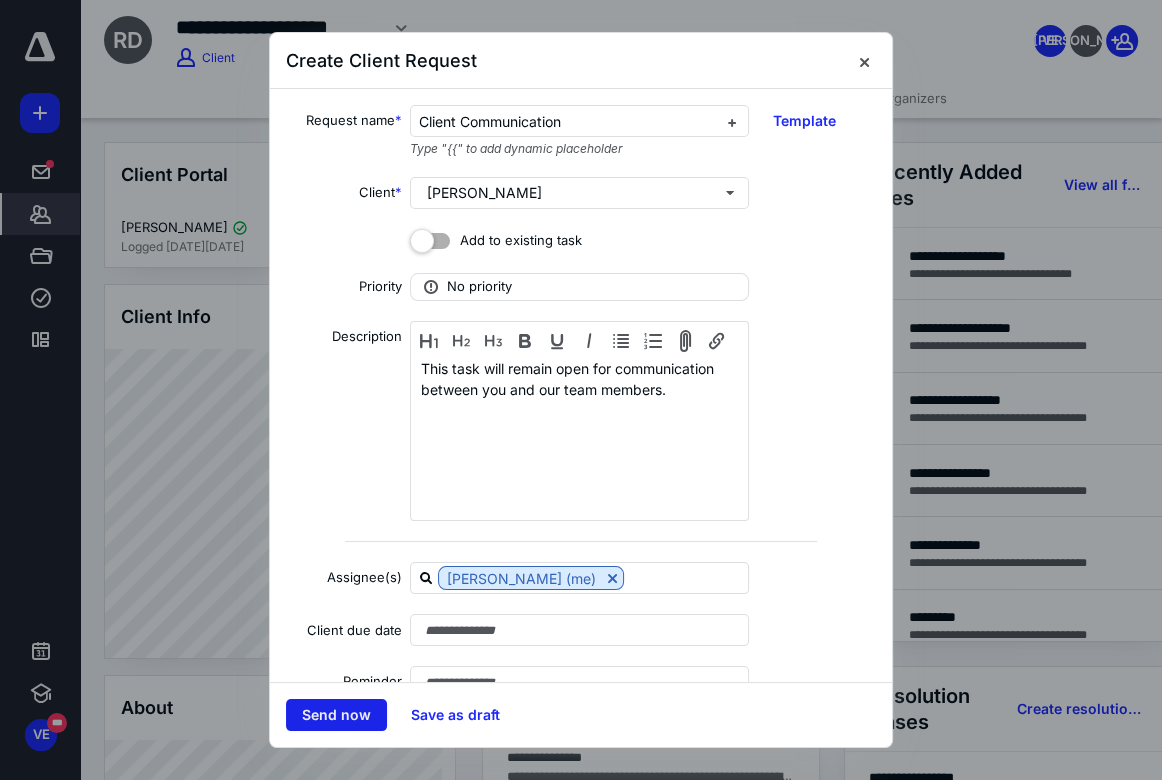 click on "Send now" at bounding box center (336, 715) 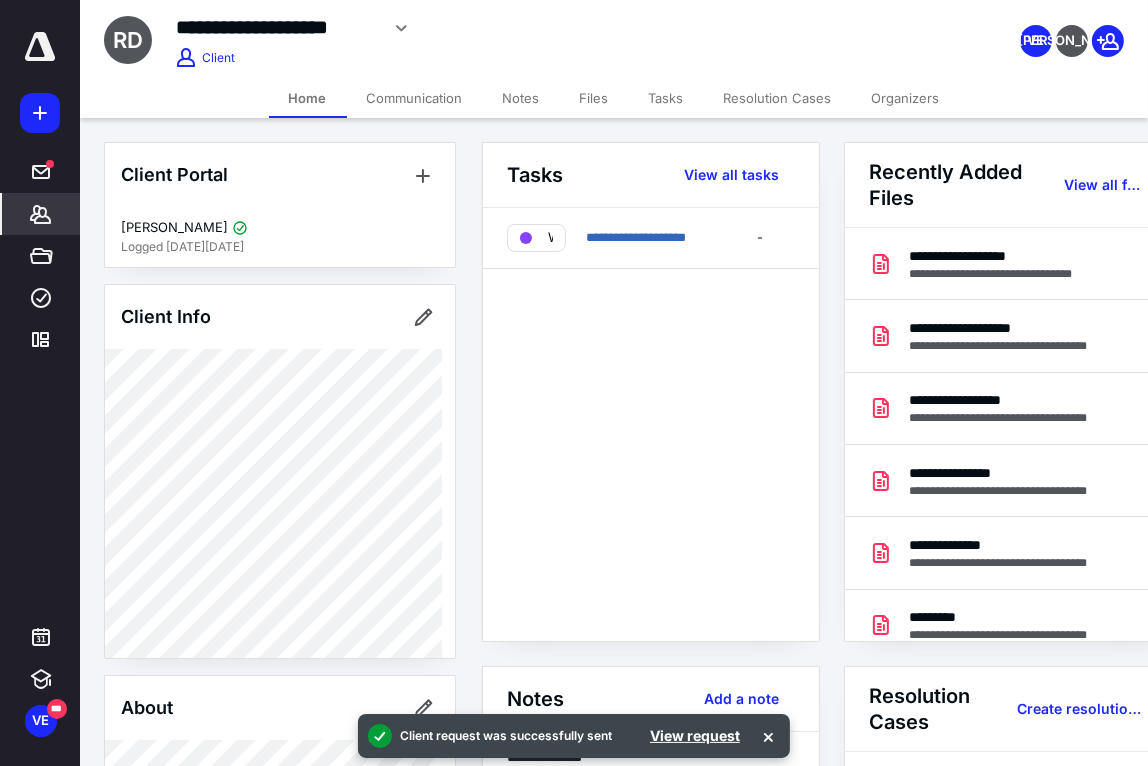 click on "Notes" at bounding box center (521, 98) 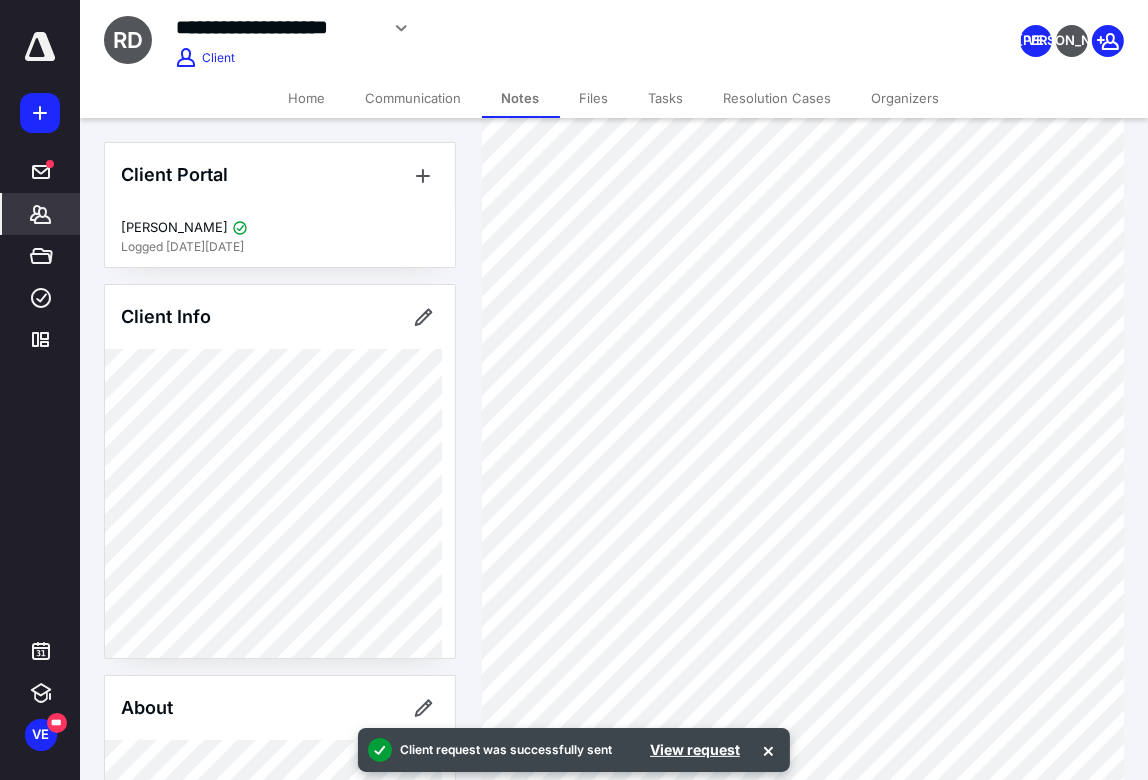 scroll, scrollTop: 363, scrollLeft: 0, axis: vertical 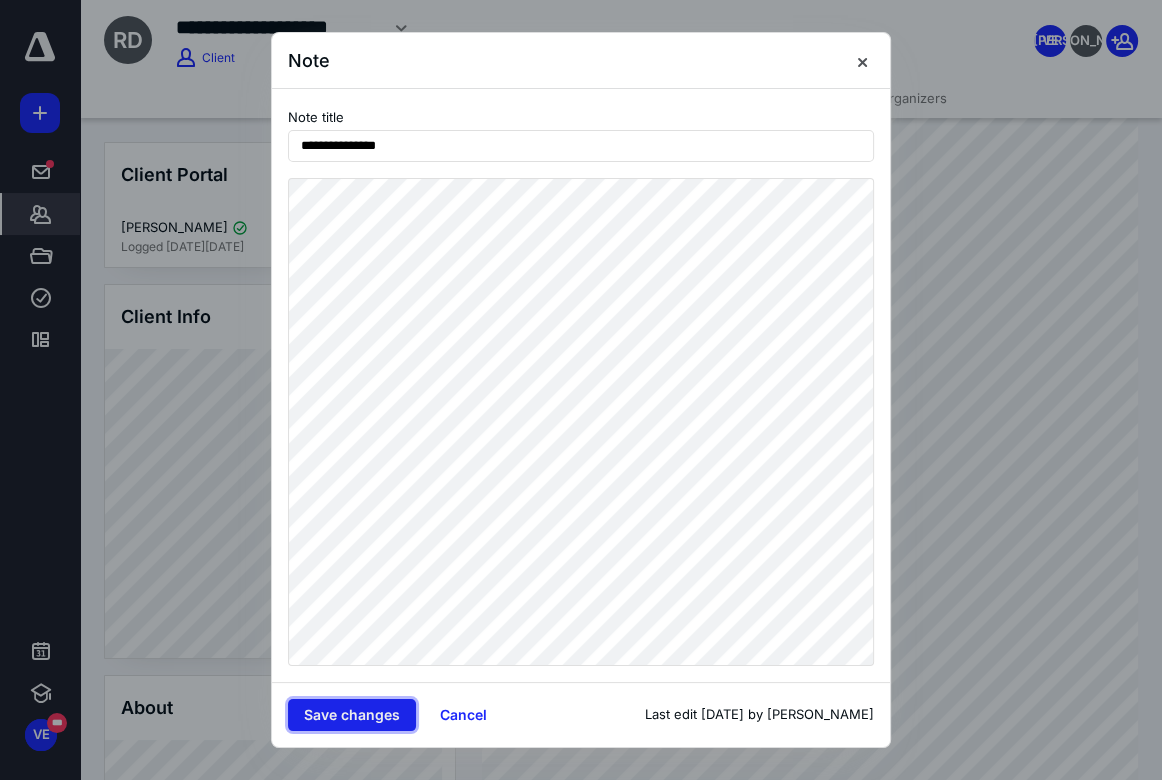 click on "Save changes" at bounding box center (352, 715) 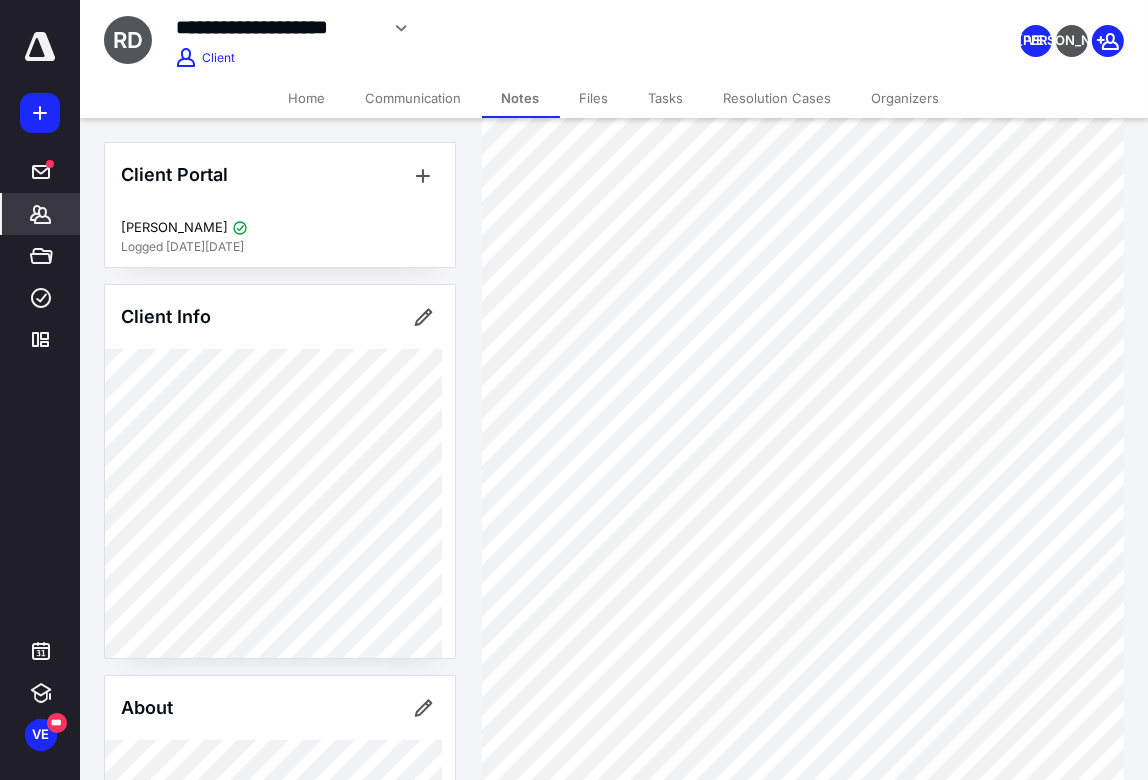 click on "Communication" at bounding box center [414, 98] 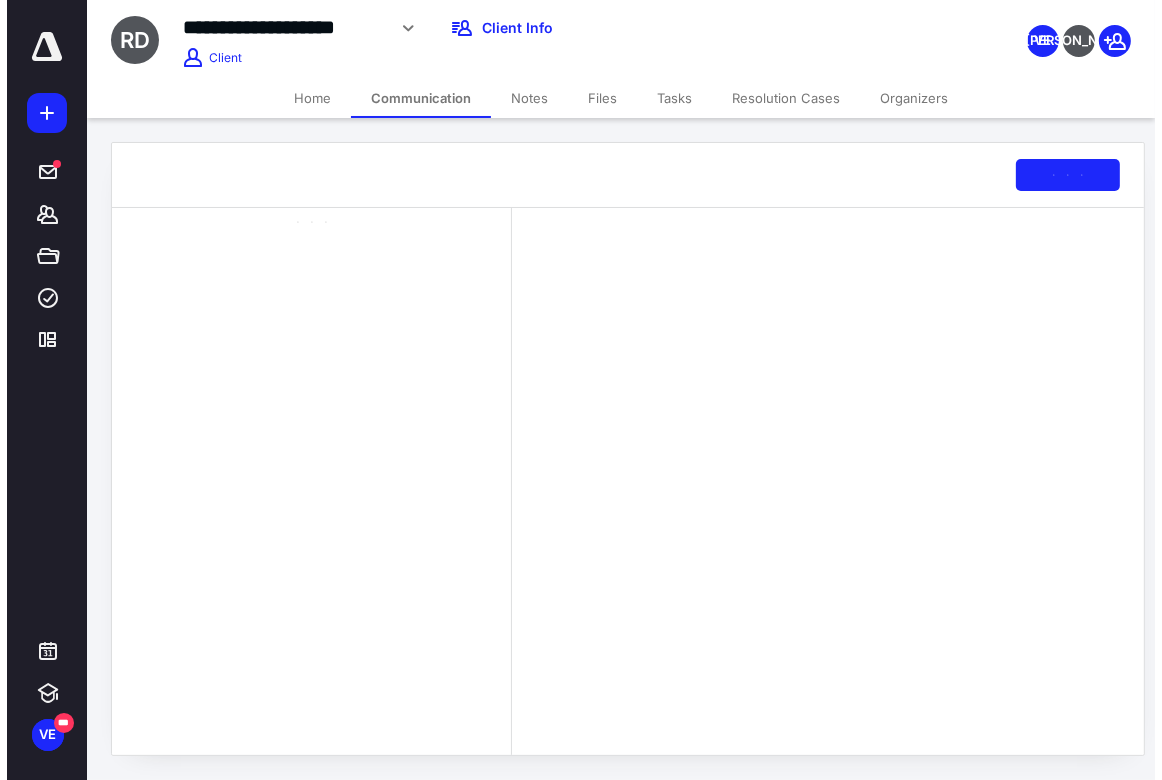 scroll, scrollTop: 0, scrollLeft: 0, axis: both 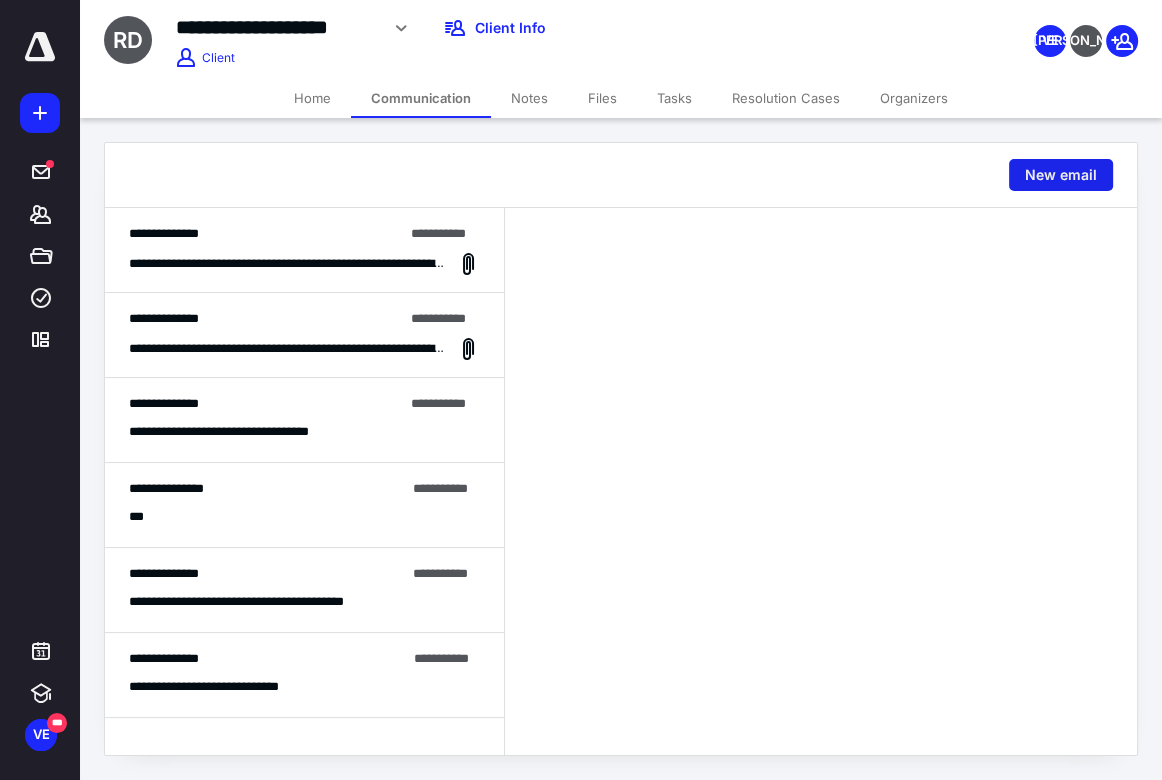 click on "New email" at bounding box center (1061, 175) 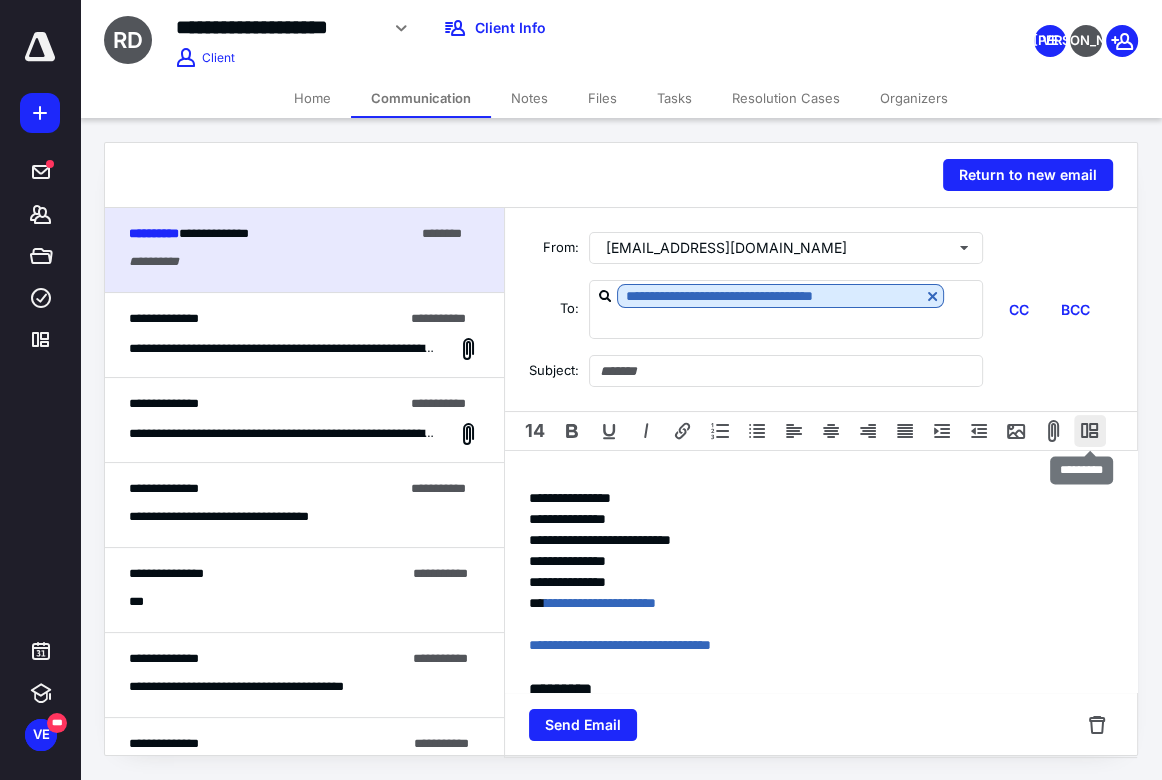 click at bounding box center [1090, 431] 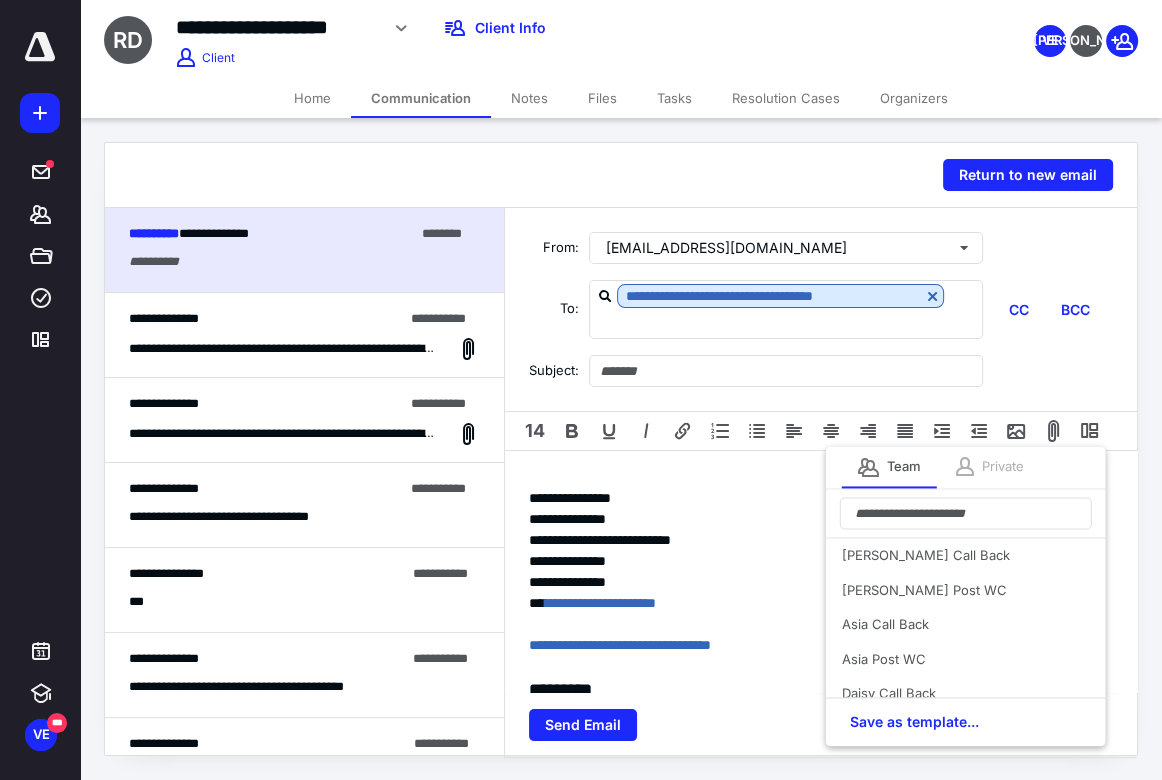 click on "Private" at bounding box center (1002, 468) 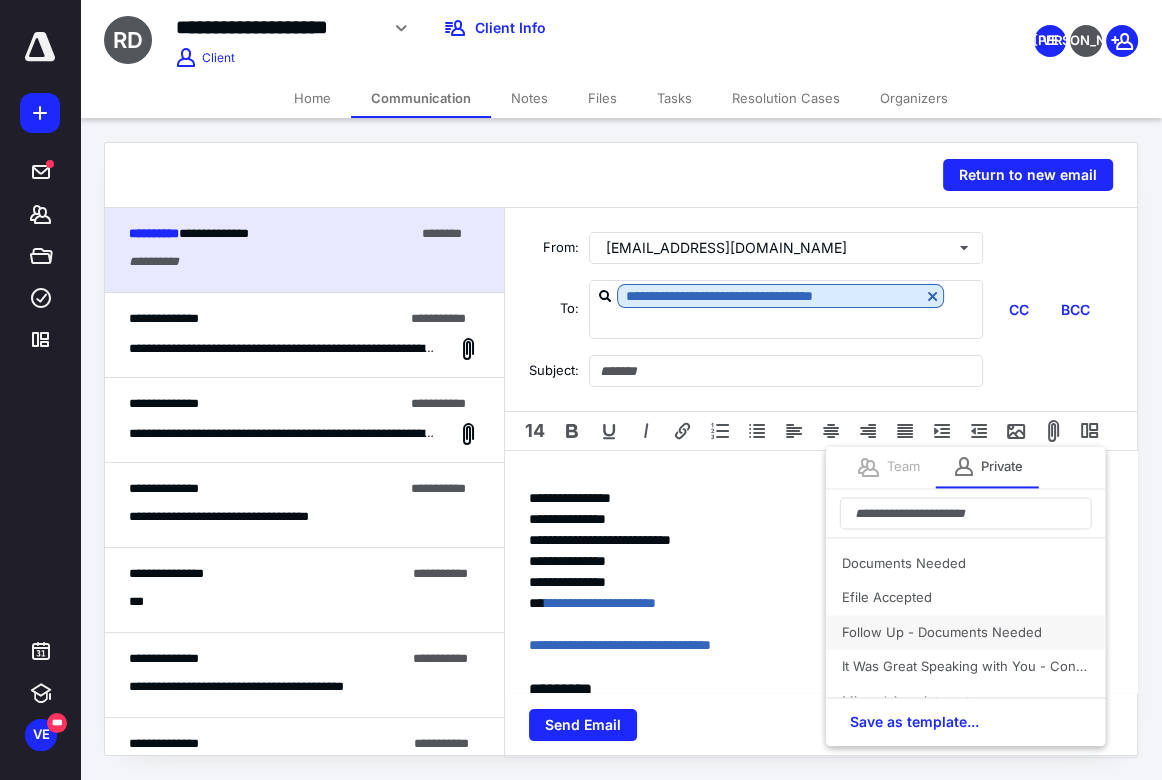 scroll, scrollTop: 120, scrollLeft: 0, axis: vertical 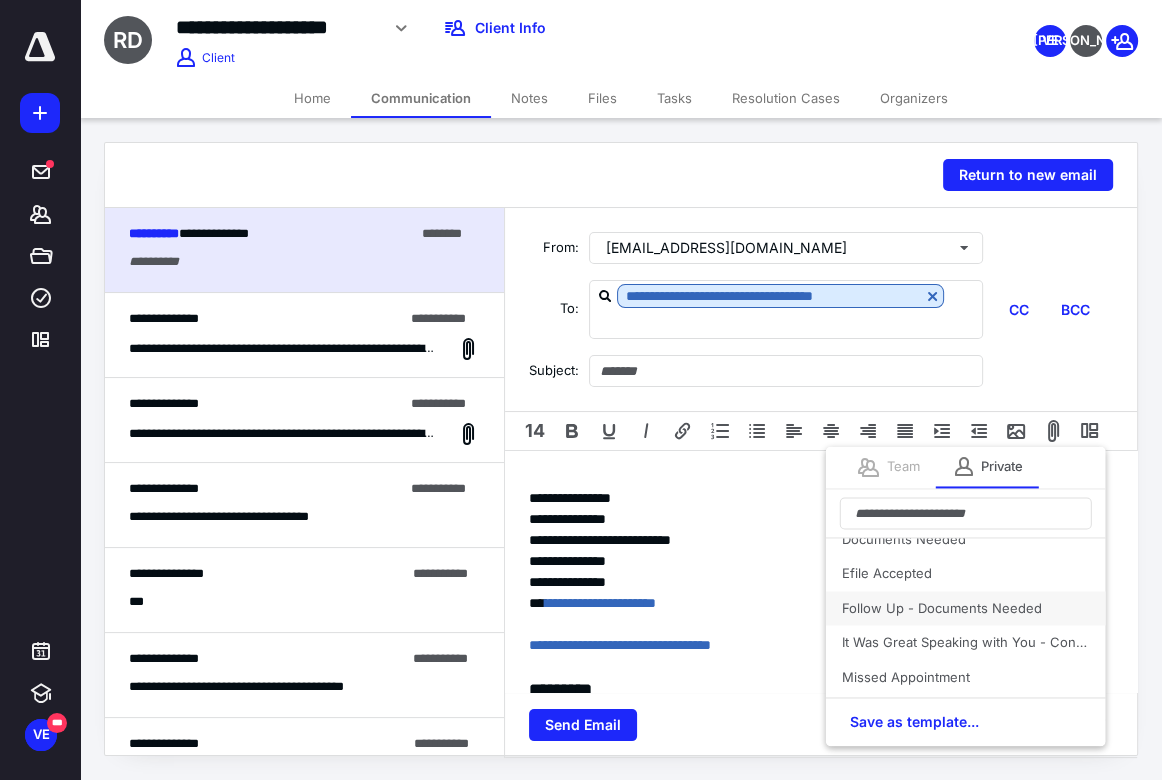 click on "Follow Up - Documents Needed" at bounding box center [965, 608] 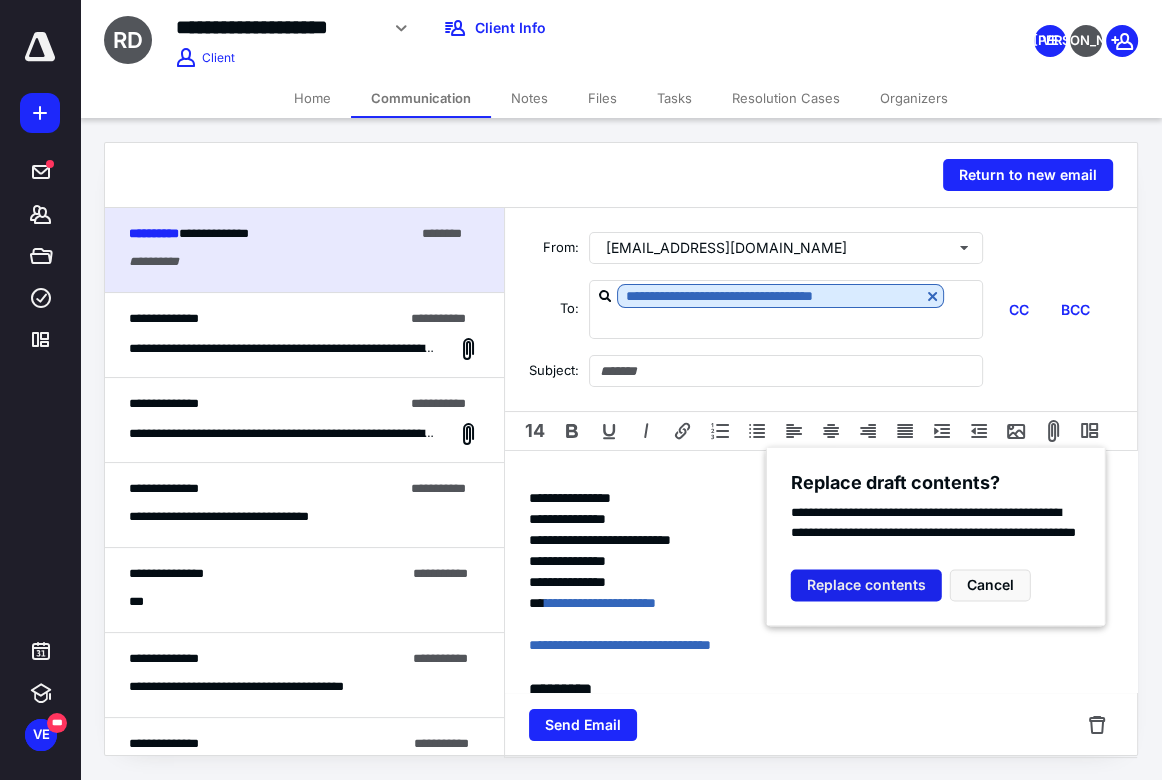click on "Replace contents" at bounding box center (865, 586) 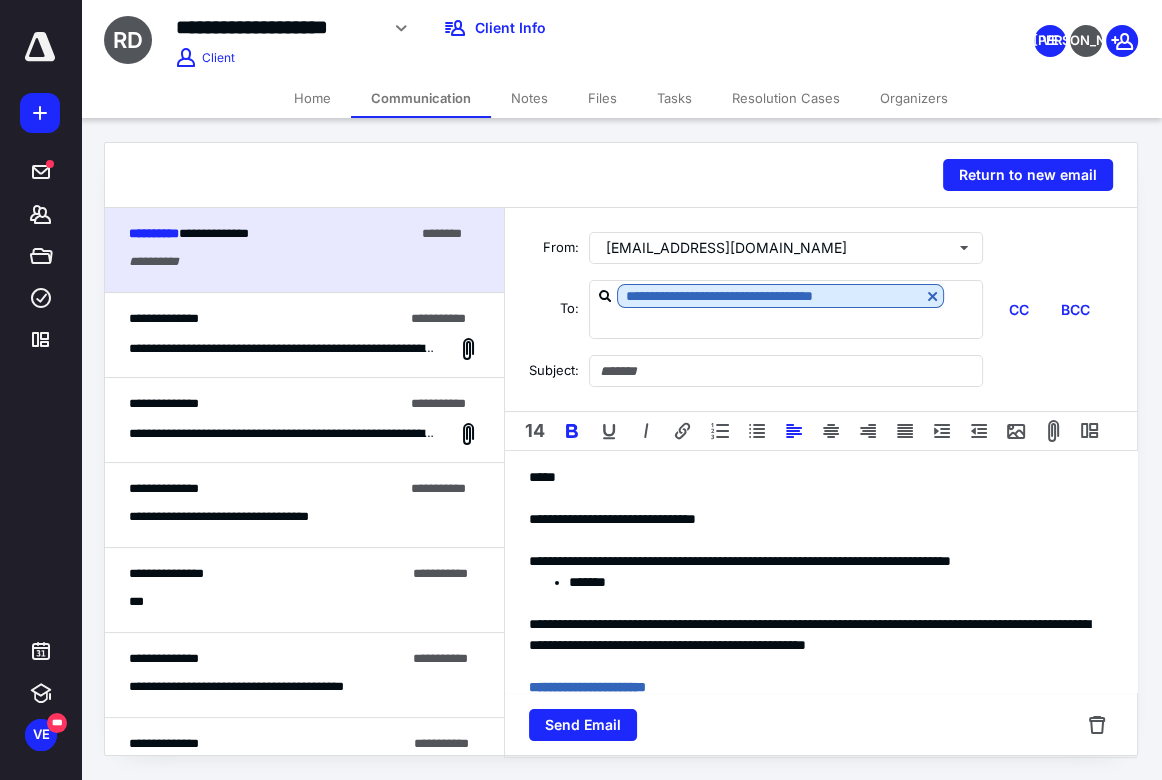 type on "**********" 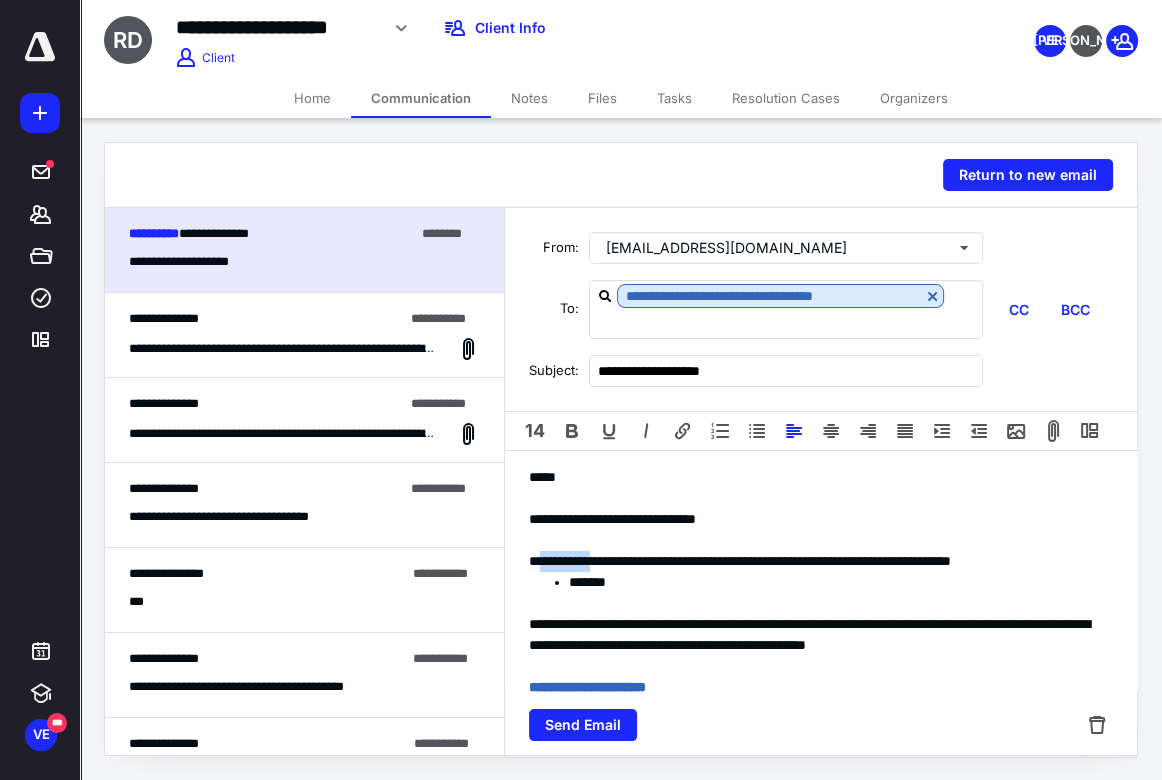 drag, startPoint x: 538, startPoint y: 554, endPoint x: 603, endPoint y: 554, distance: 65 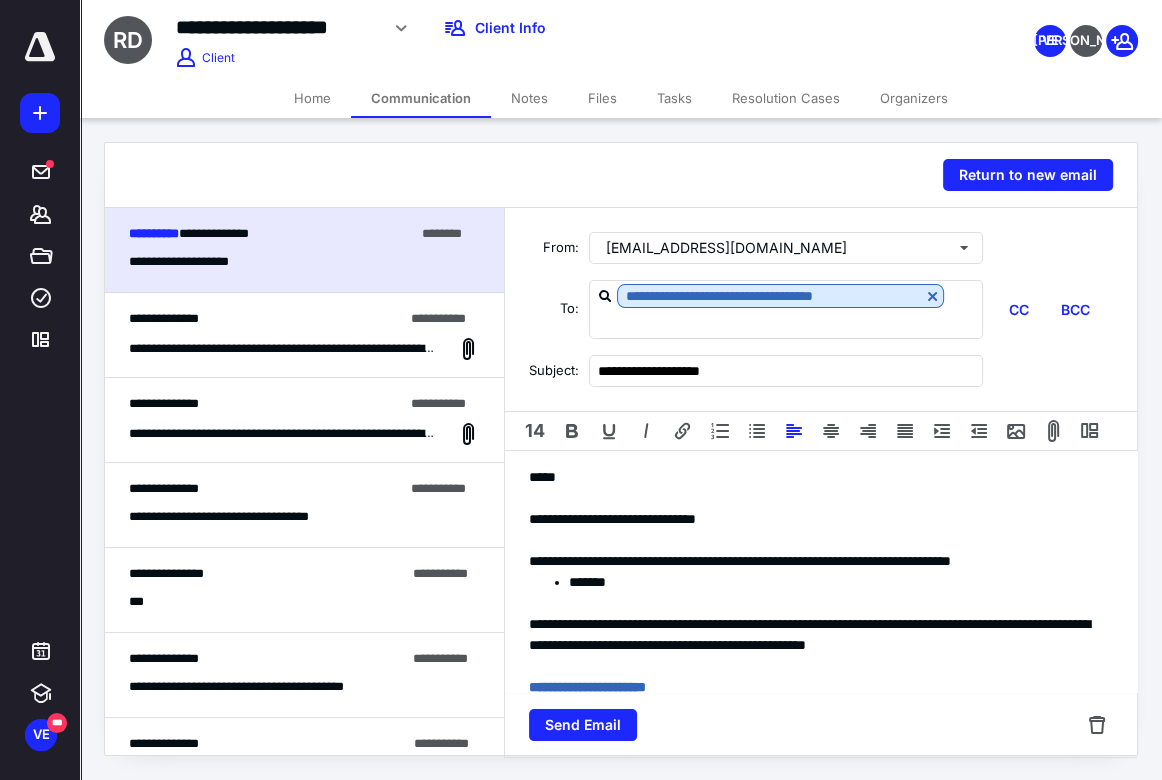click at bounding box center [821, 498] 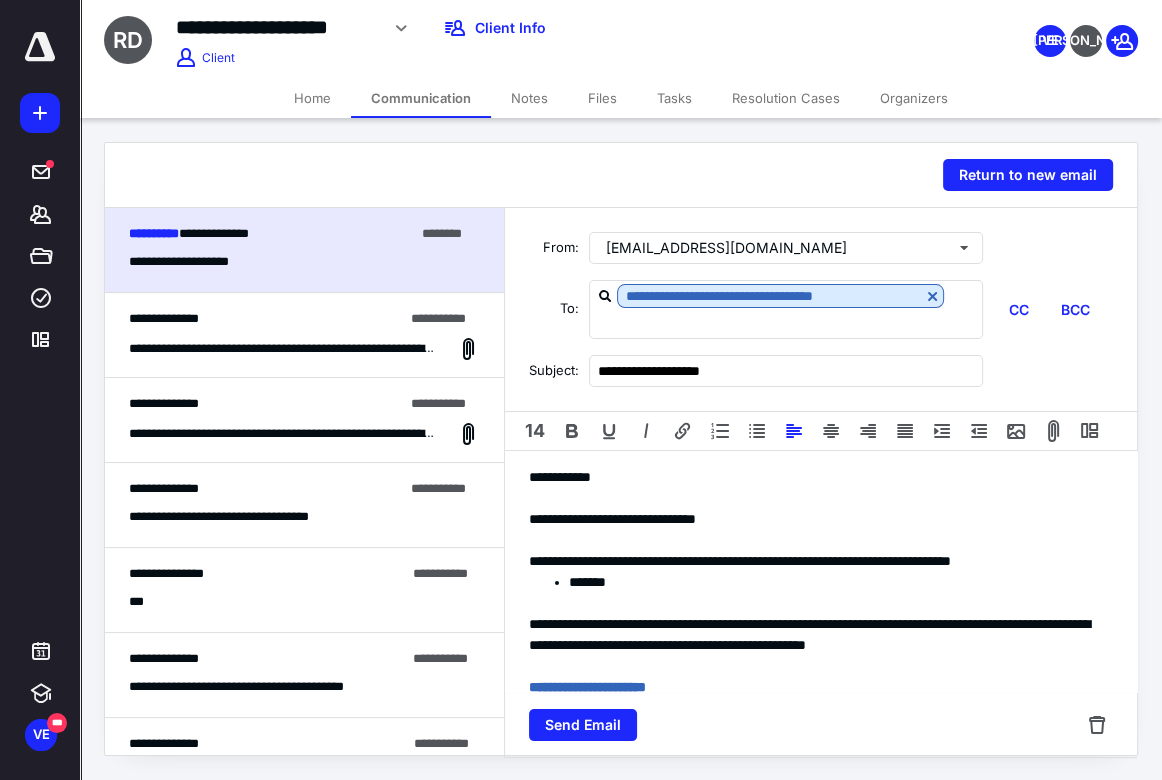 drag, startPoint x: 683, startPoint y: 659, endPoint x: 666, endPoint y: 660, distance: 17.029387 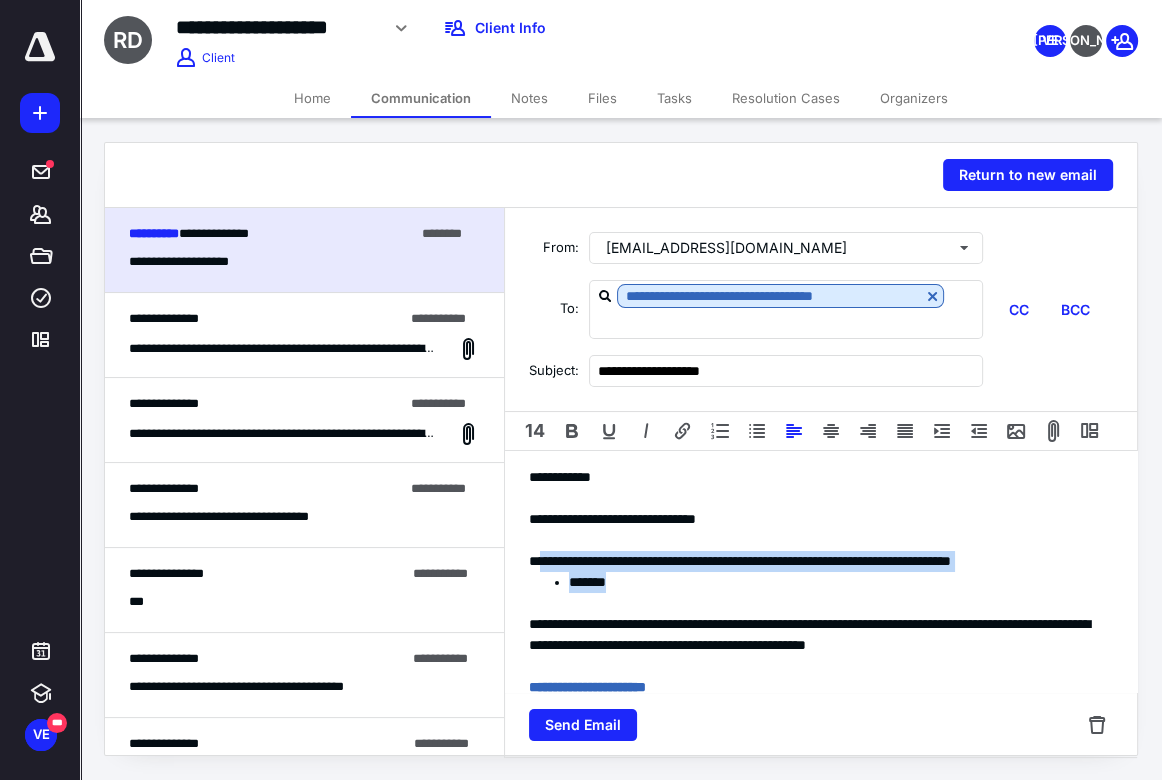 drag, startPoint x: 647, startPoint y: 577, endPoint x: 539, endPoint y: 558, distance: 109.65856 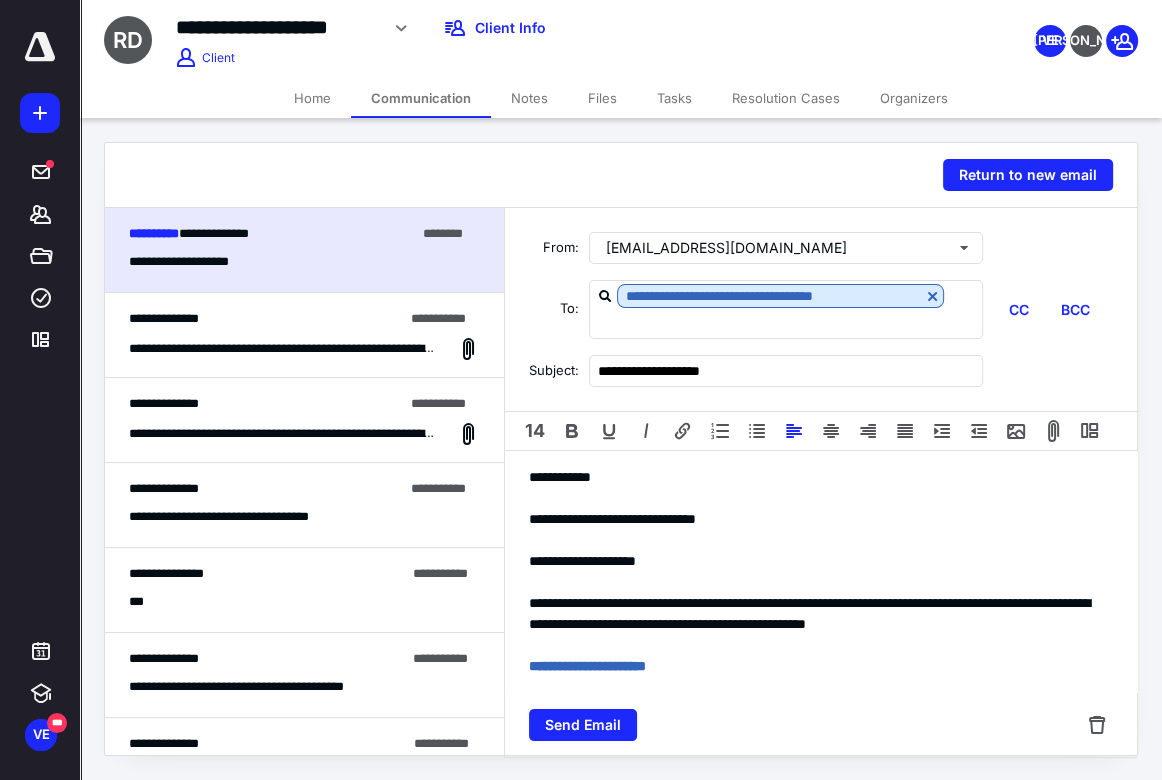 drag, startPoint x: 837, startPoint y: 514, endPoint x: 745, endPoint y: 560, distance: 102.85912 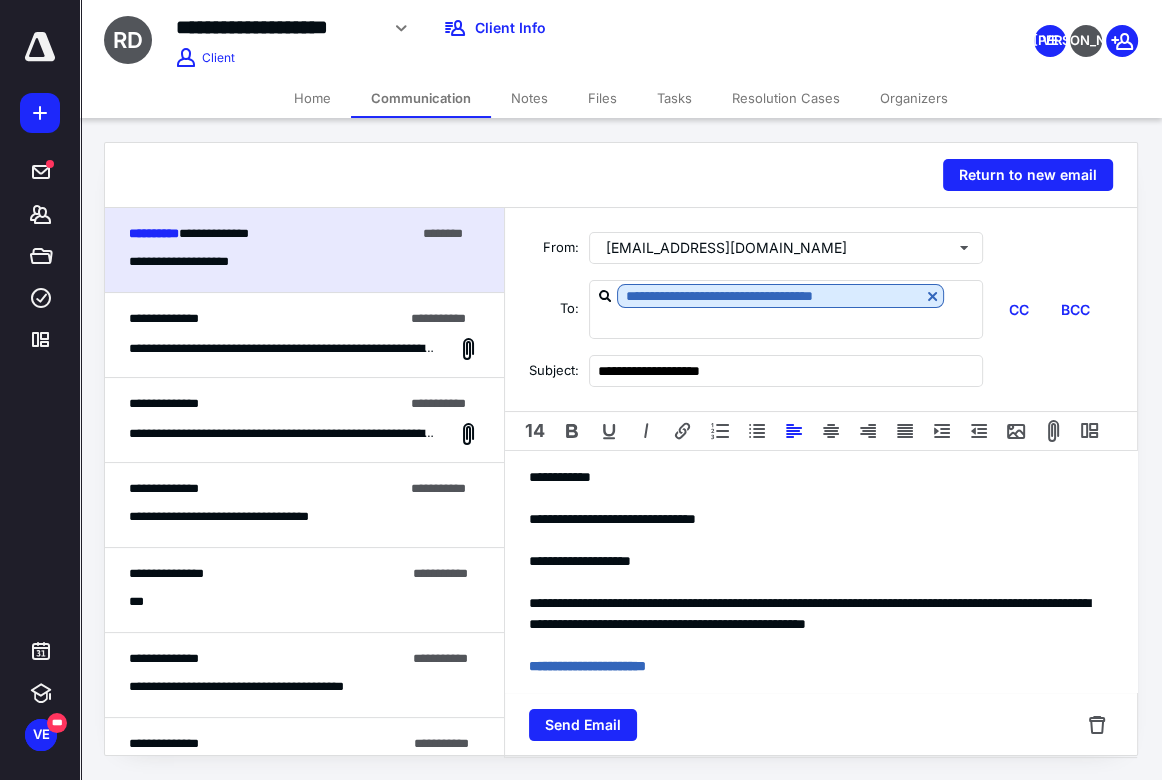 click on "**********" at bounding box center (814, 561) 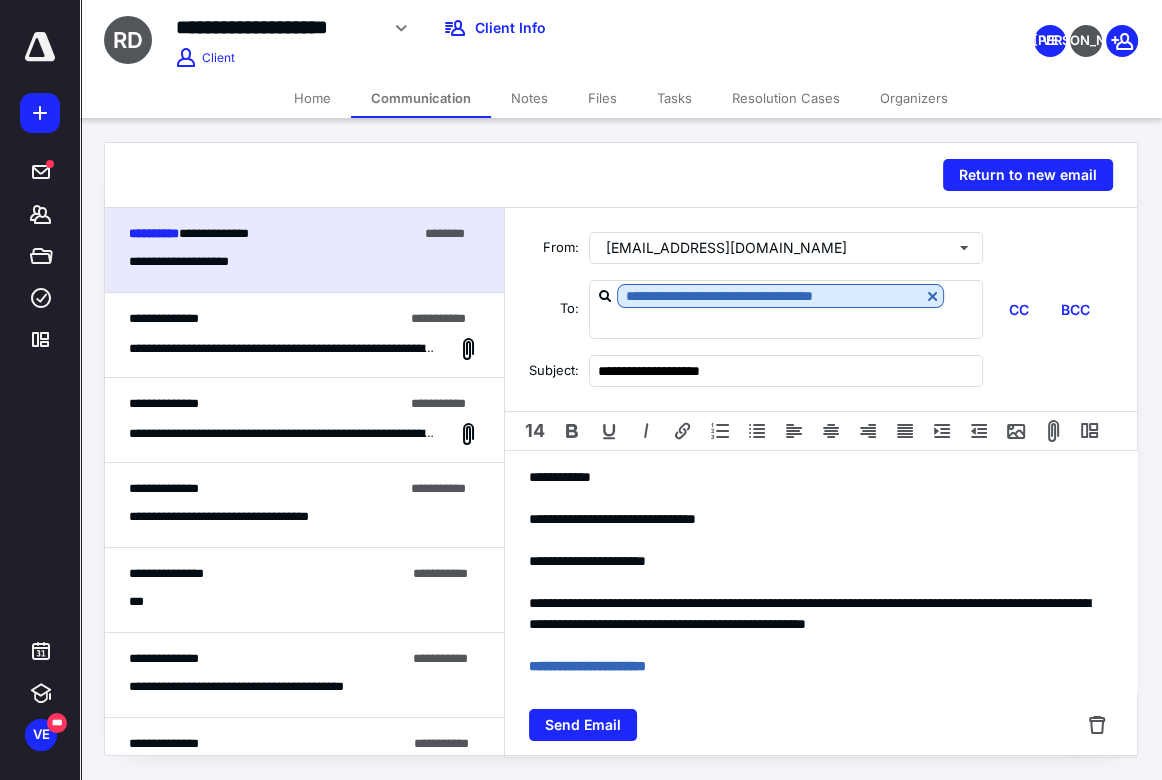 click on "**********" at bounding box center (814, 561) 